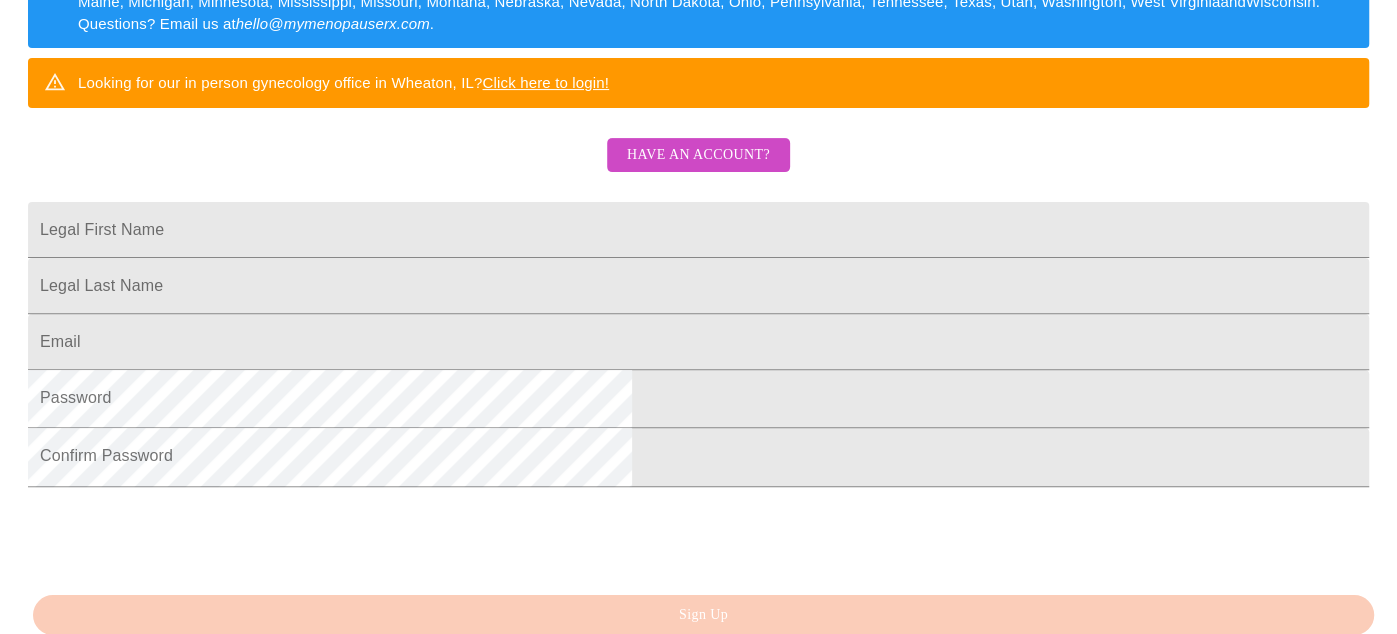 scroll, scrollTop: 369, scrollLeft: 0, axis: vertical 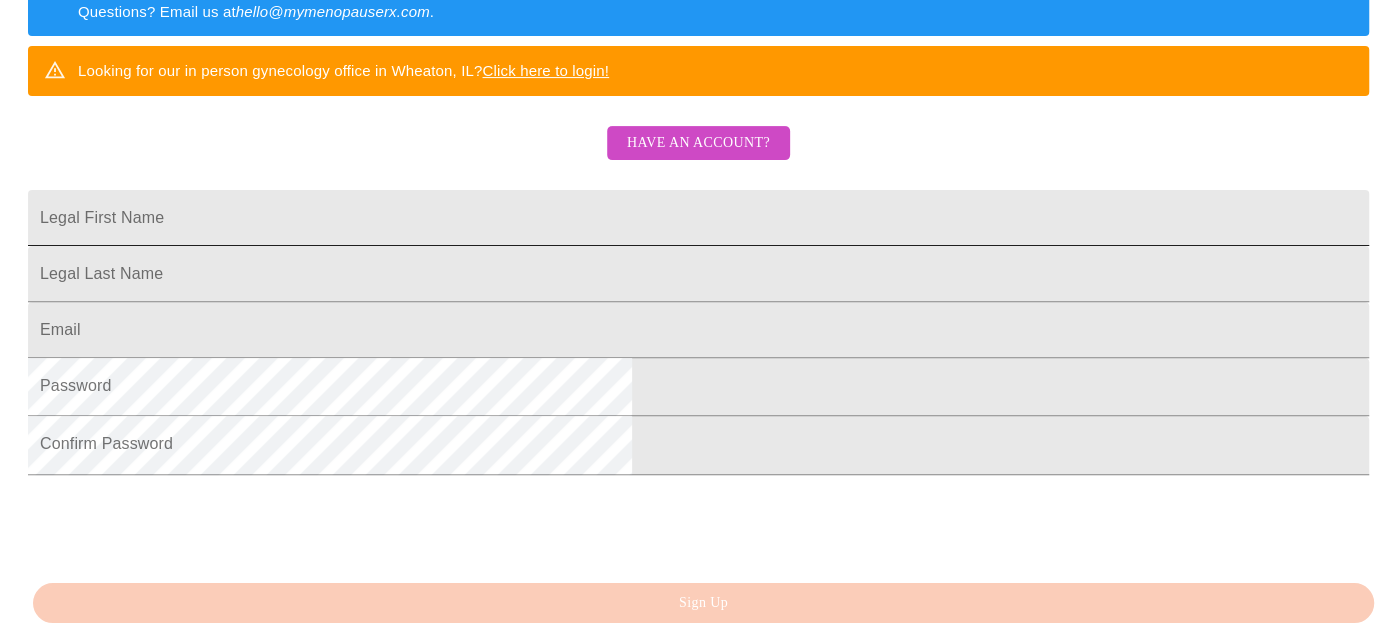 click on "Legal First Name" at bounding box center (698, 218) 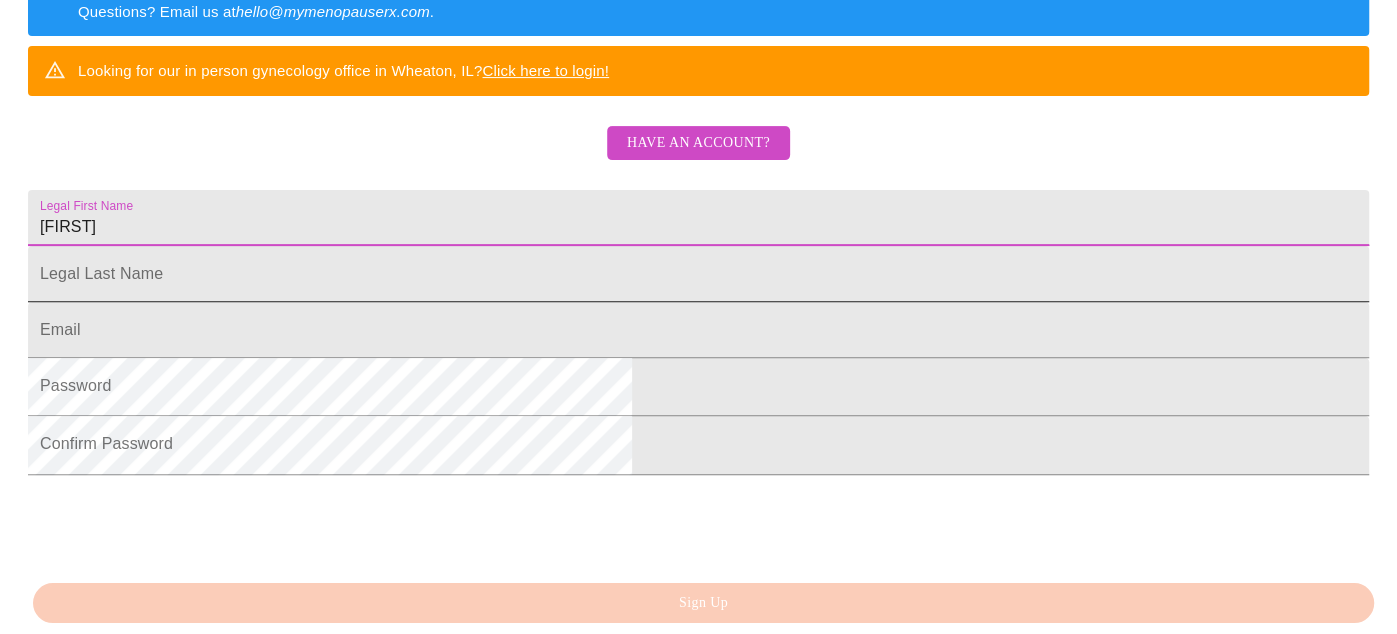 type on "[FIRST]" 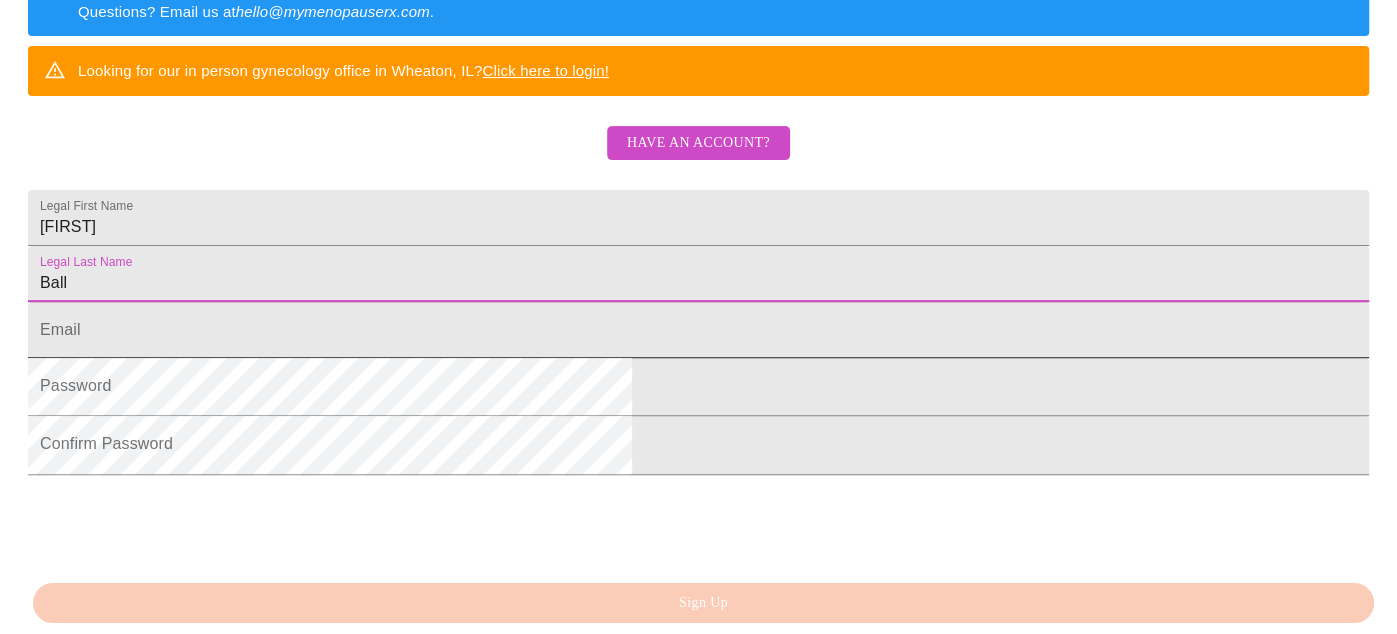 type on "Ball" 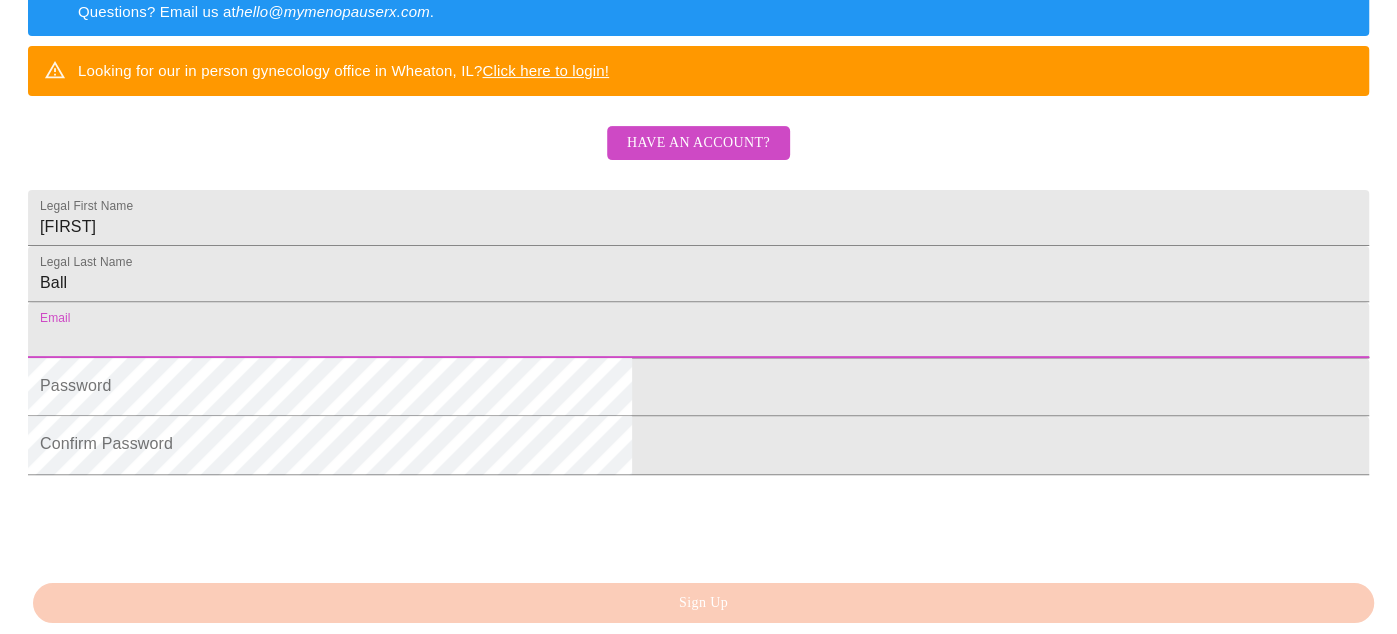 click on "Legal First Name" at bounding box center [698, 330] 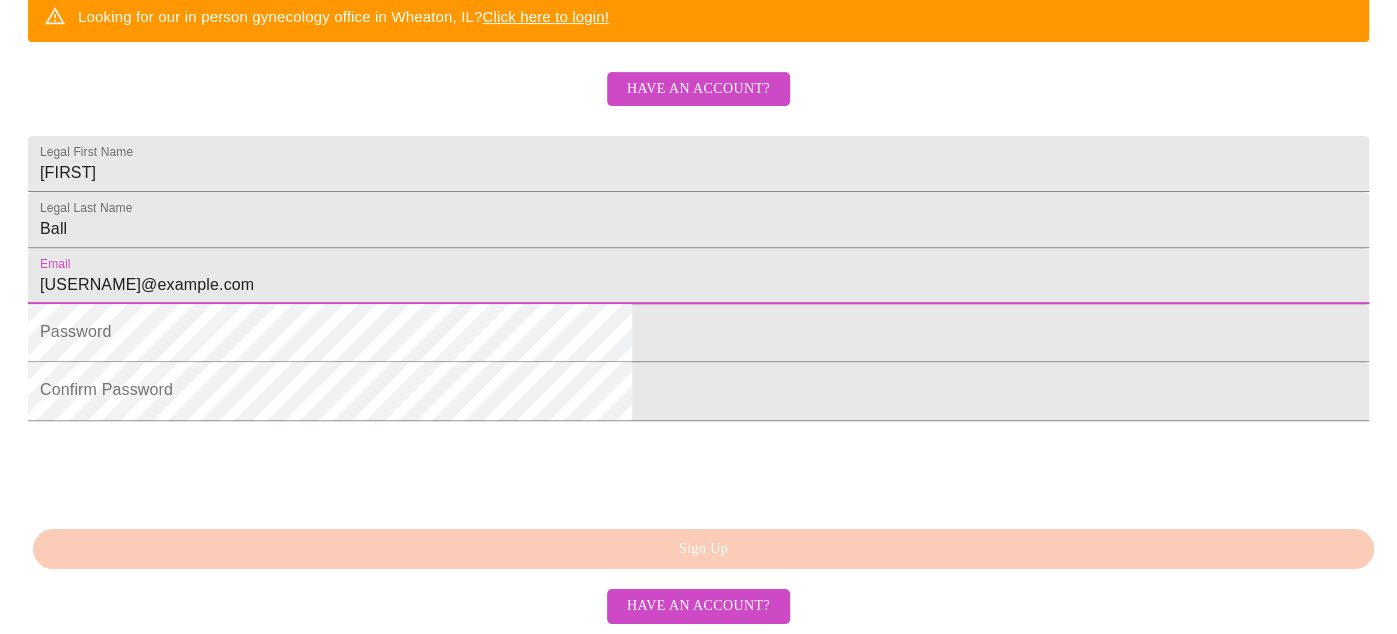 scroll, scrollTop: 543, scrollLeft: 0, axis: vertical 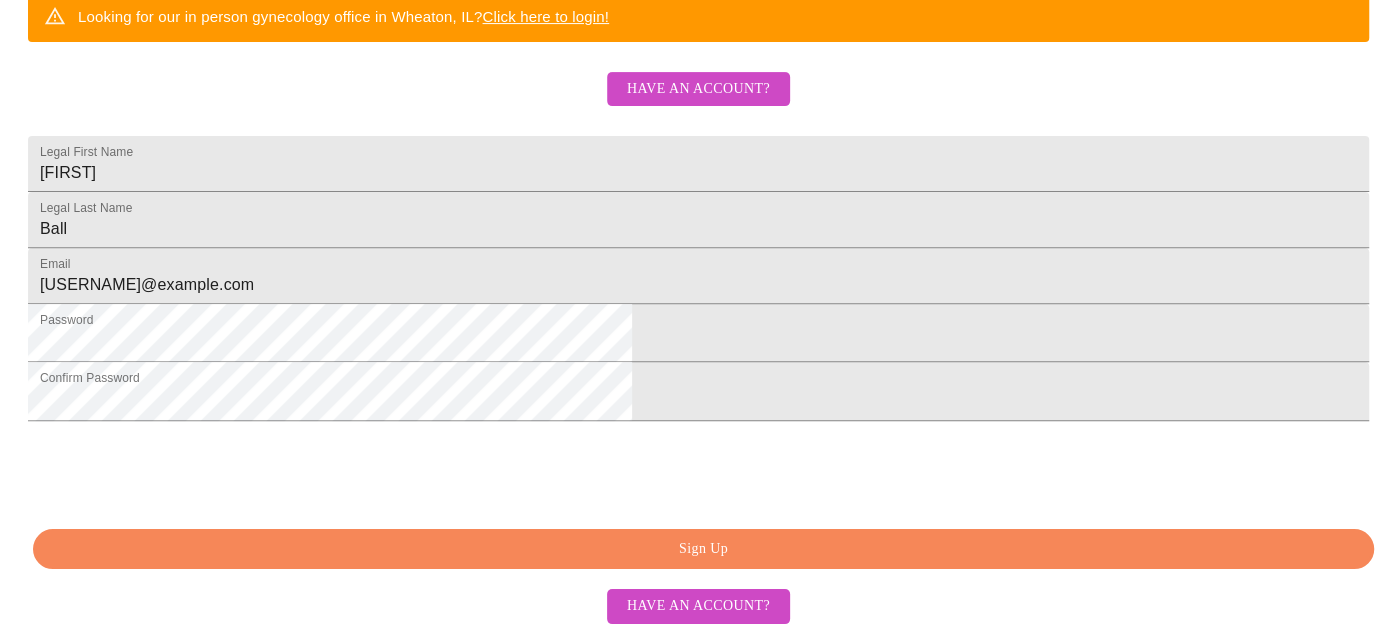 click on "Sign Up" at bounding box center [703, 549] 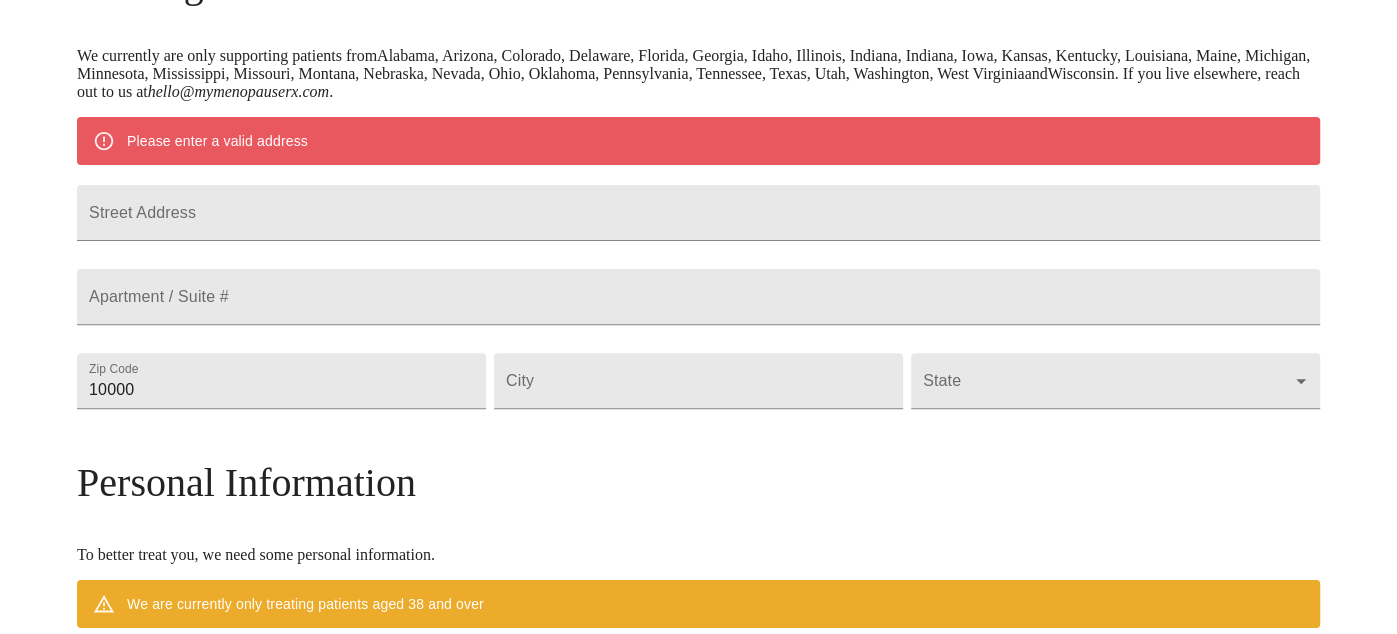 scroll, scrollTop: 381, scrollLeft: 0, axis: vertical 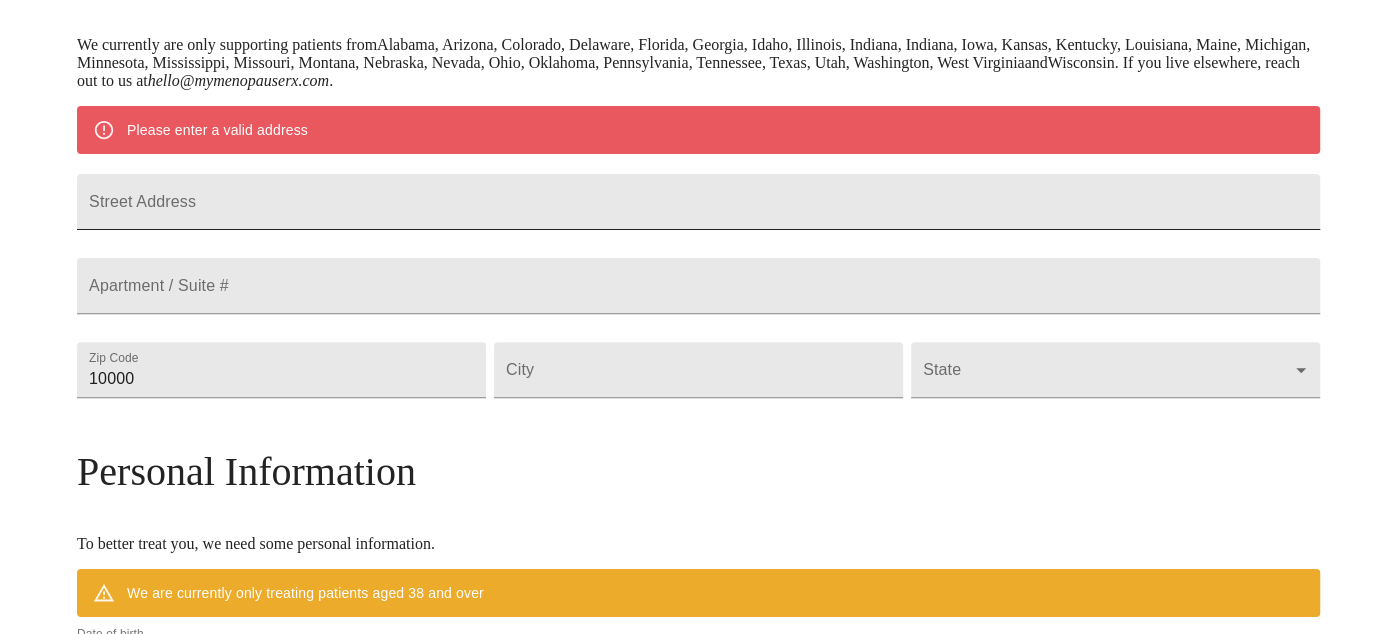 click on "Street Address" at bounding box center [698, 202] 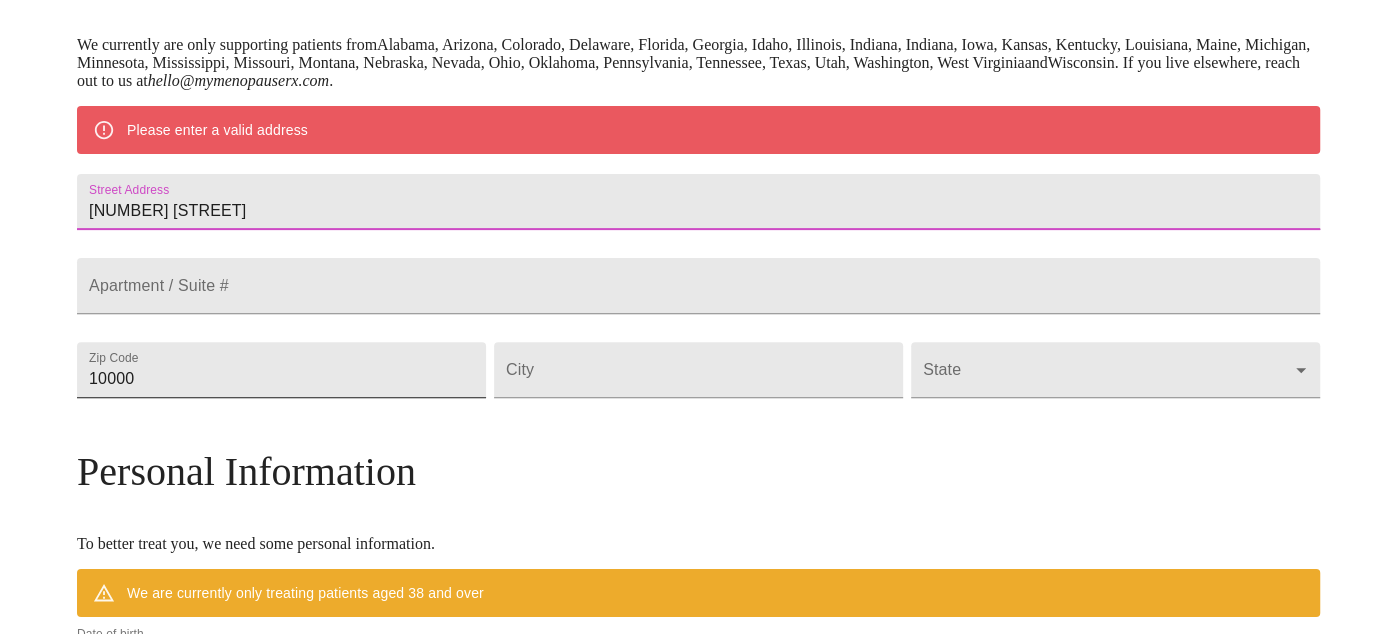 type on "[NUMBER] [STREET]" 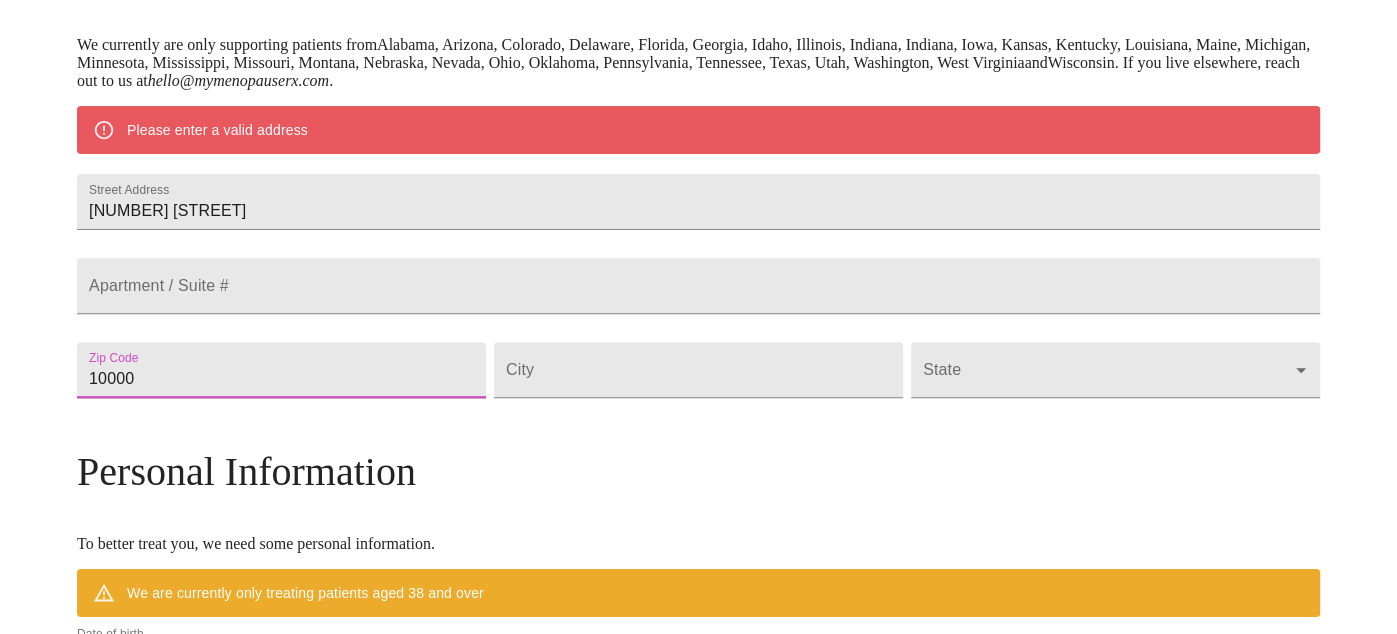 click on "10000" at bounding box center (281, 370) 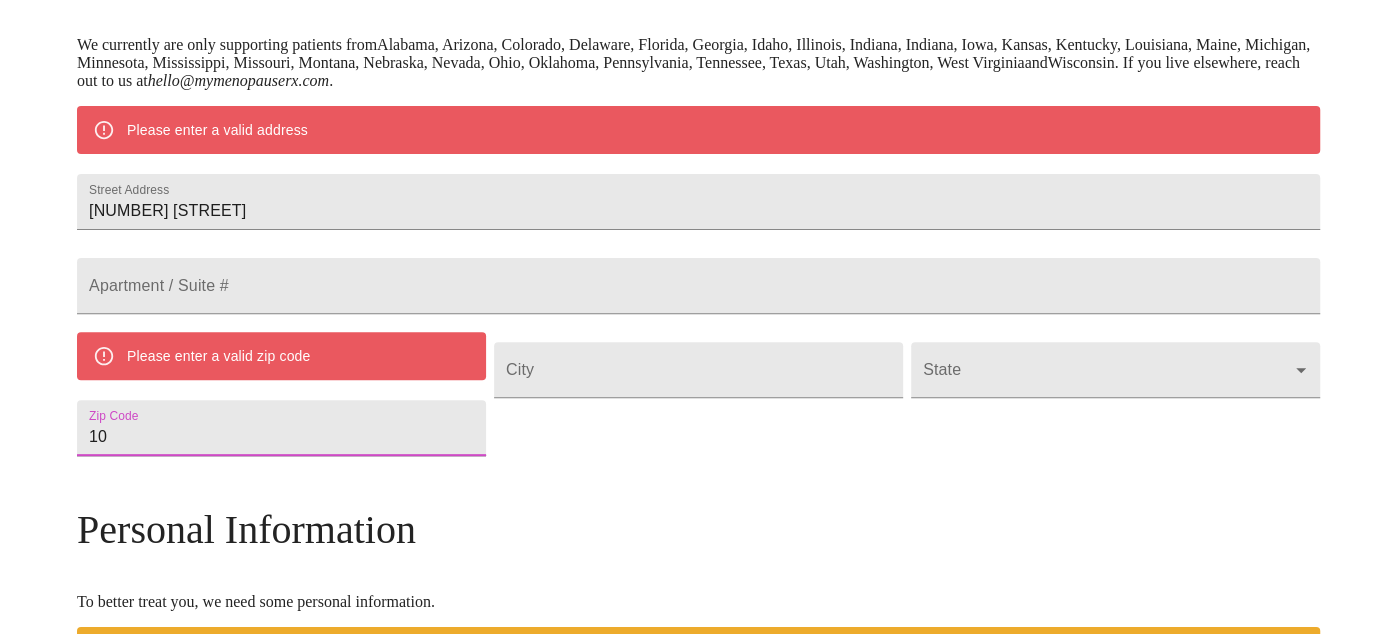 type on "1" 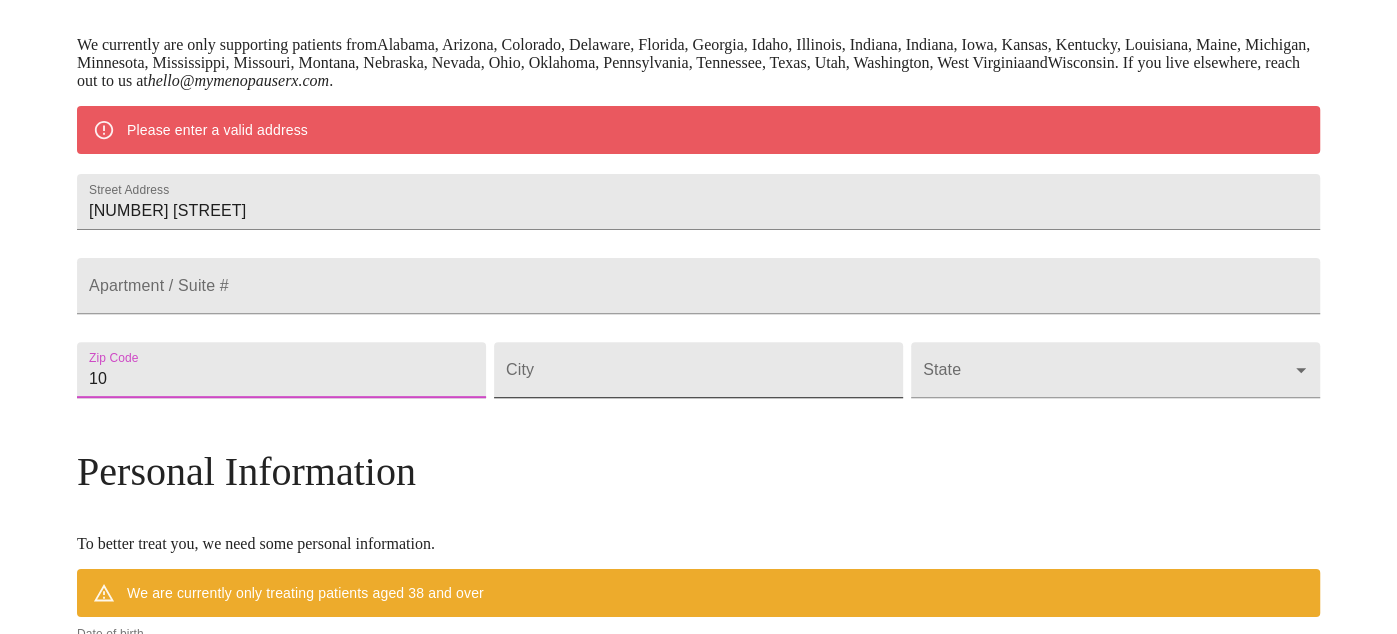type on "[POSTAL_CODE]" 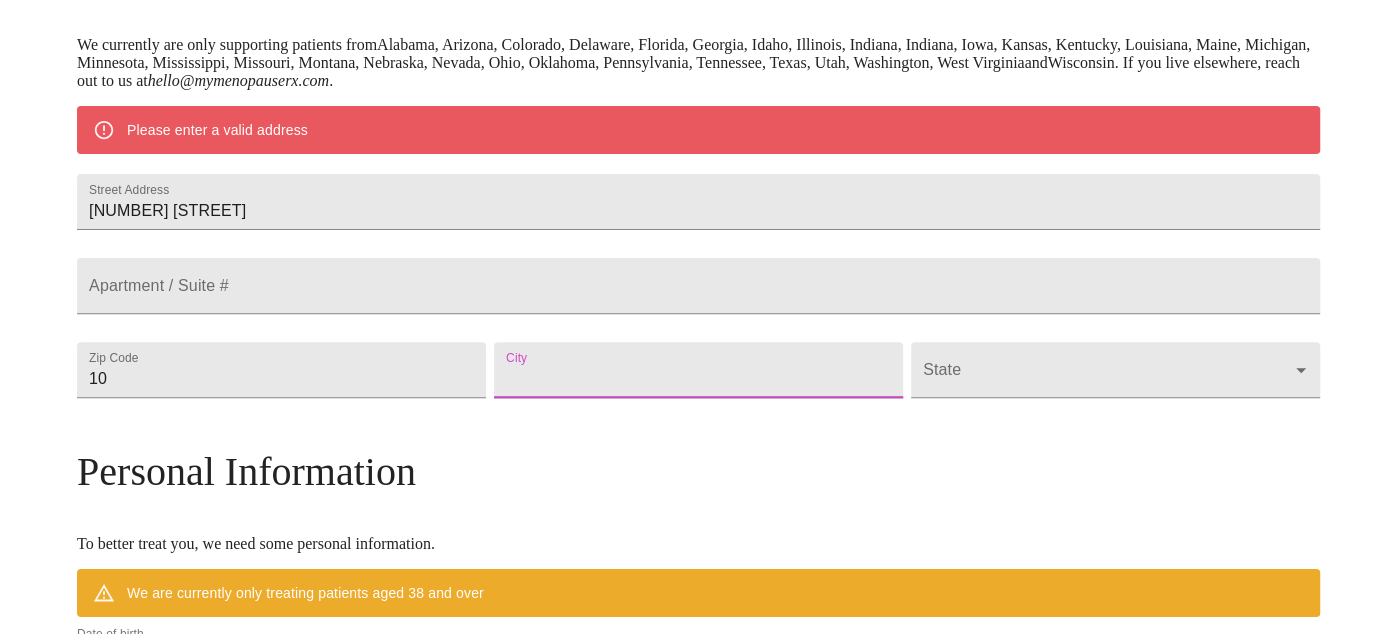 click on "Street Address" at bounding box center [698, 370] 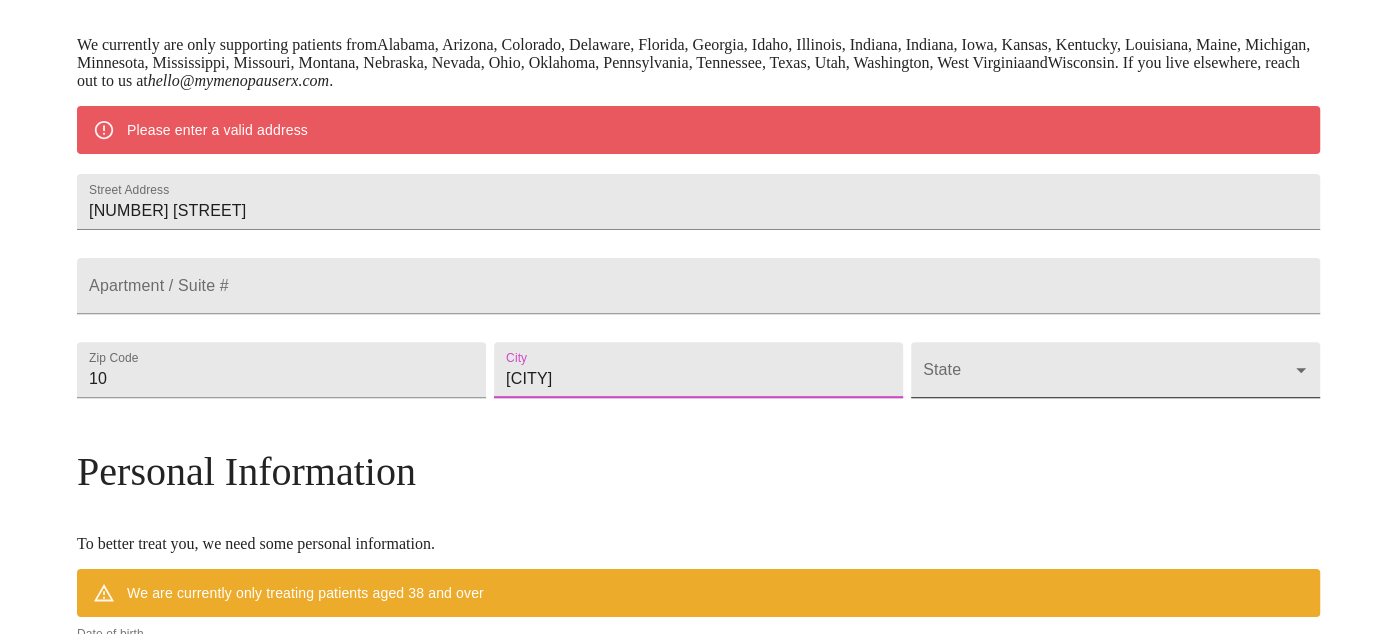 type on "[CITY]" 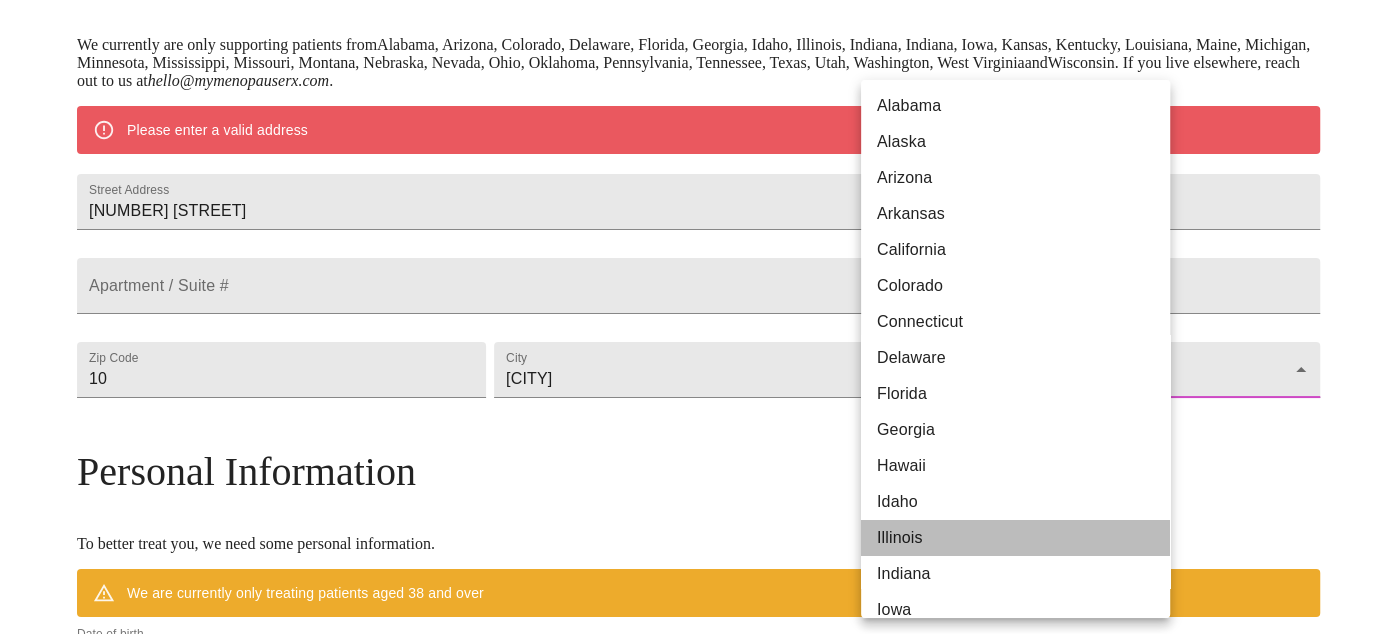 click on "Illinois" at bounding box center (1015, 538) 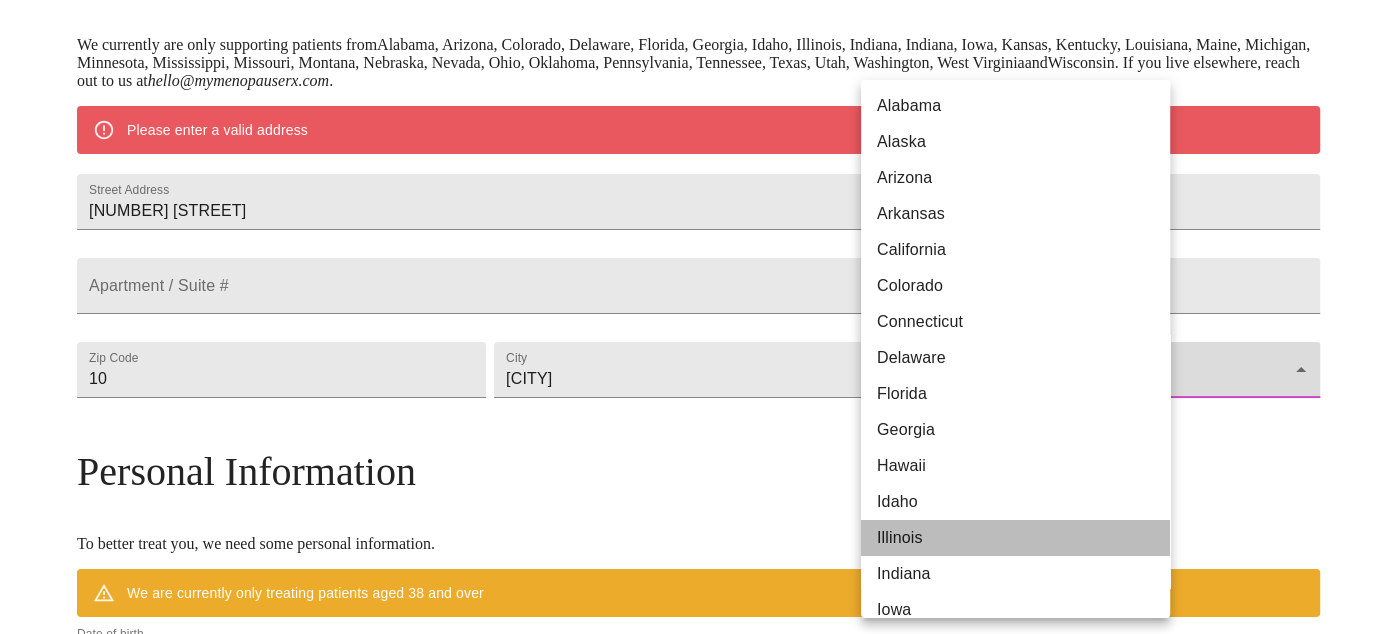 type on "Illinois" 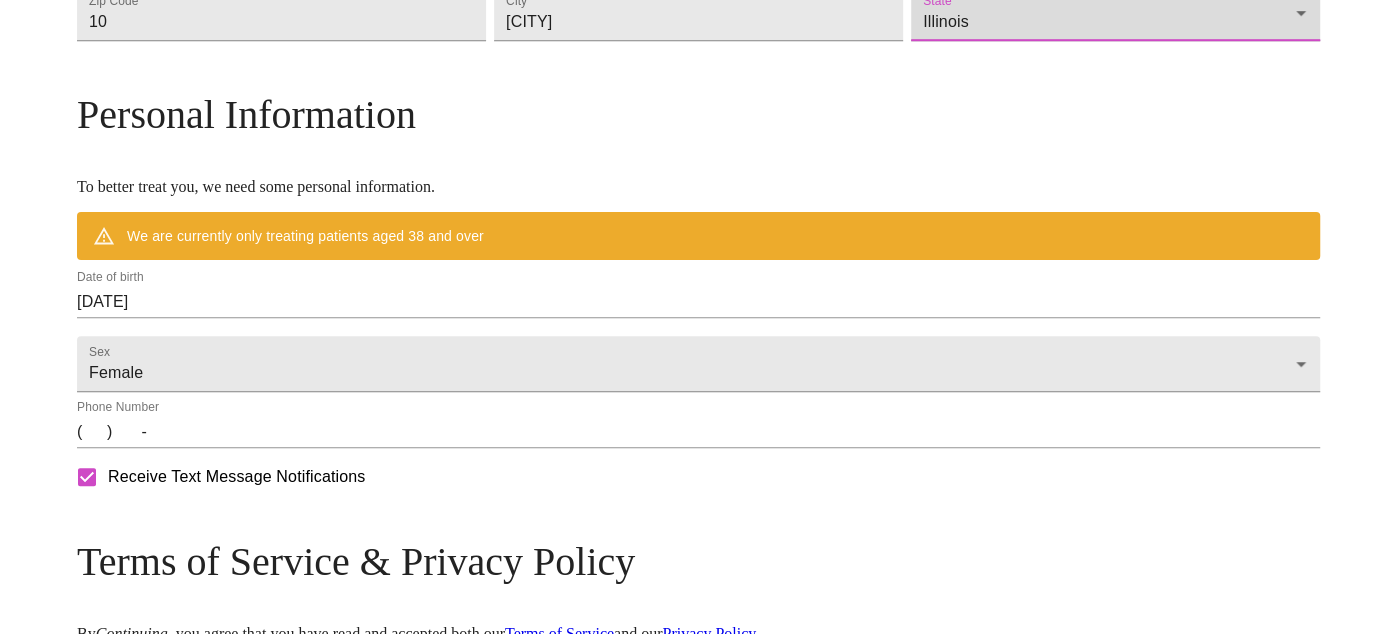 scroll, scrollTop: 681, scrollLeft: 0, axis: vertical 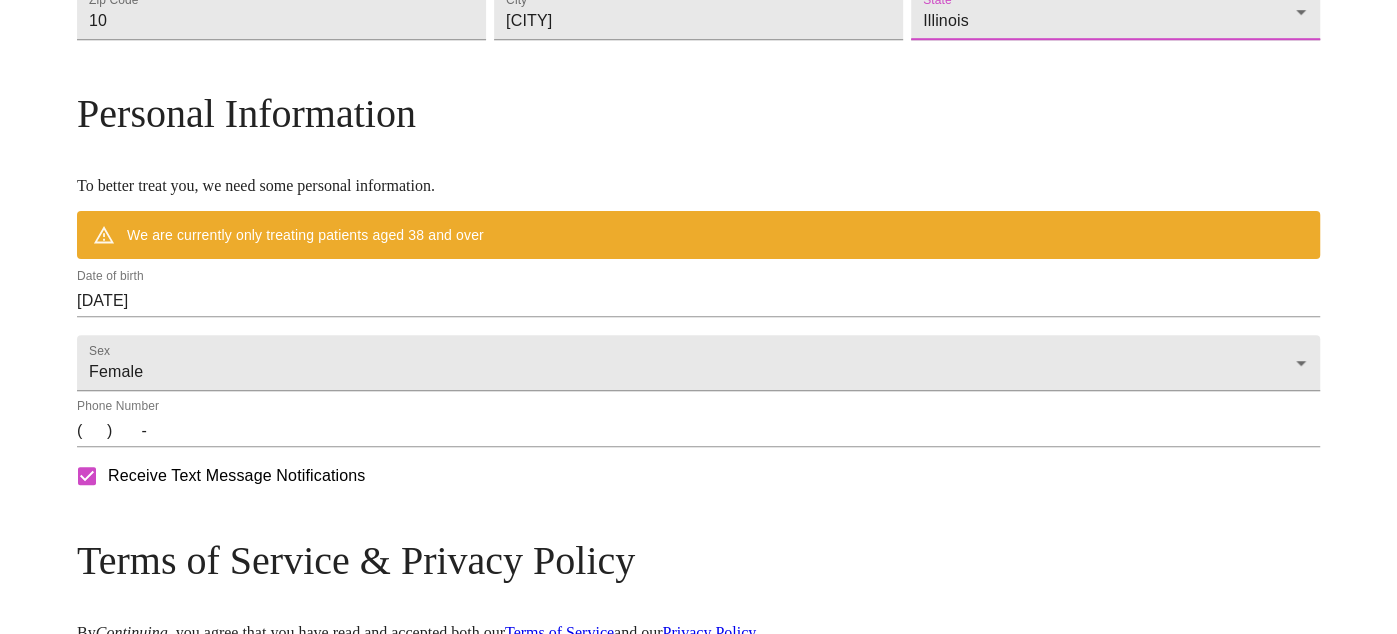 click on "[DATE]" at bounding box center [698, 301] 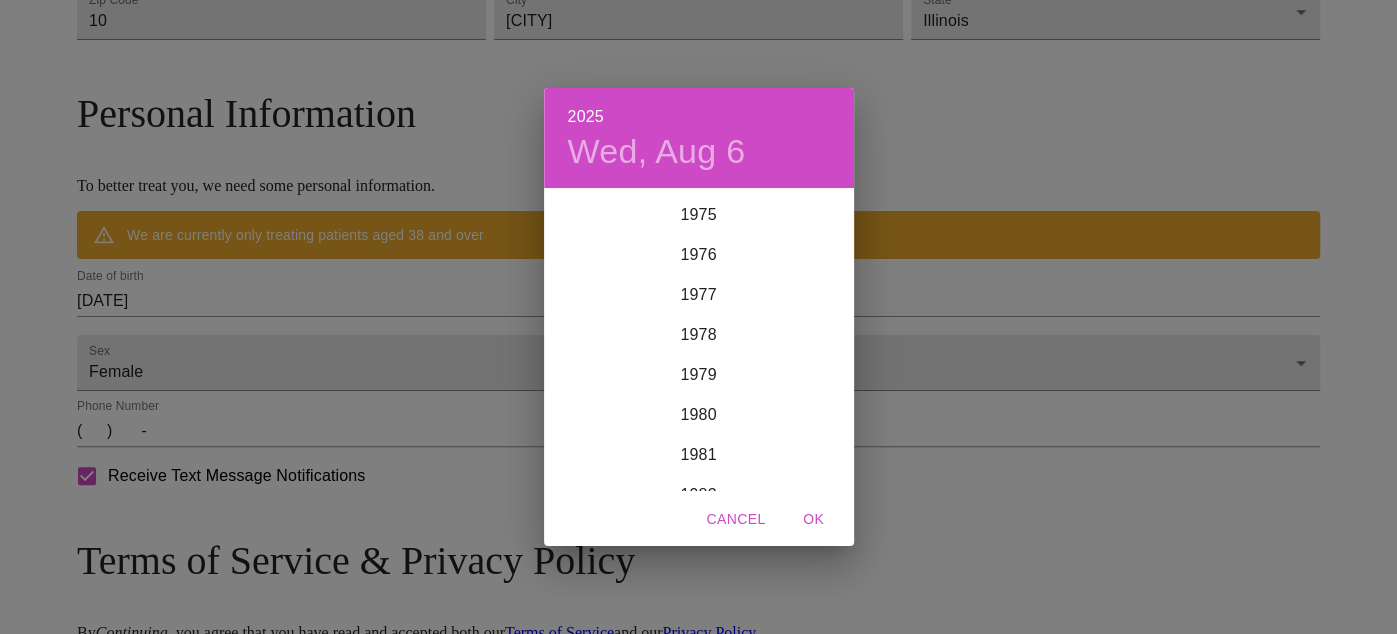 scroll, scrollTop: 3031, scrollLeft: 0, axis: vertical 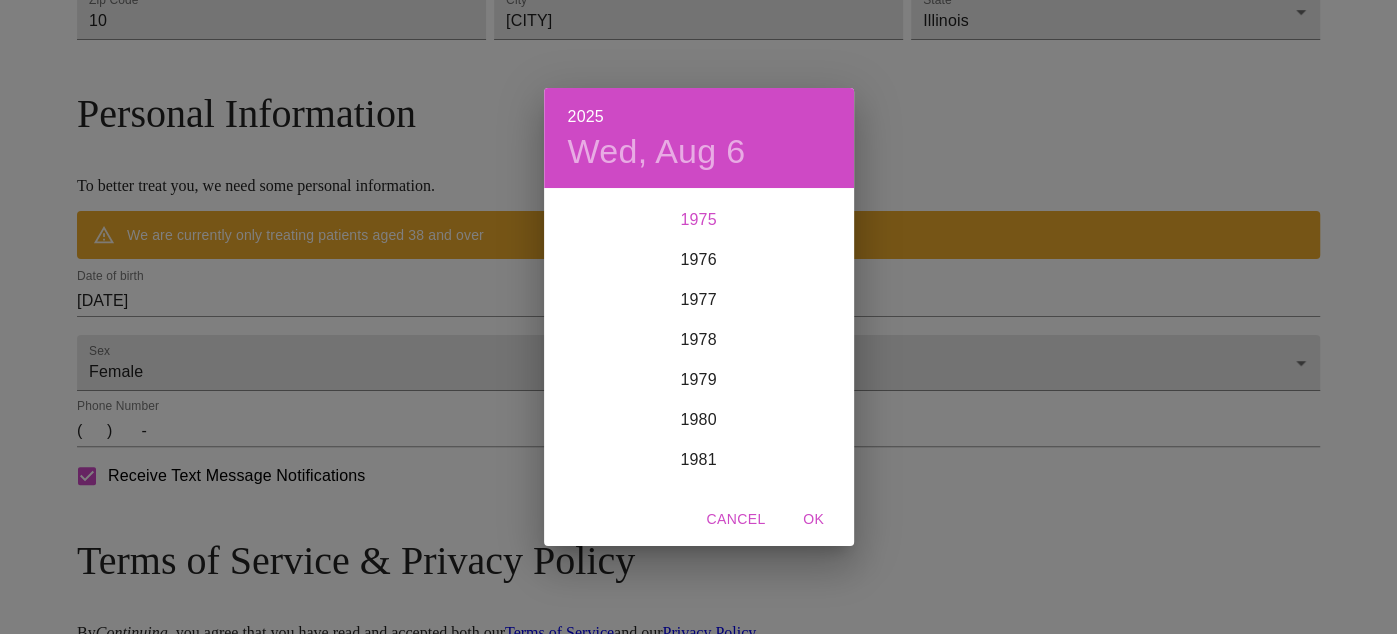 click on "1975" at bounding box center (699, 220) 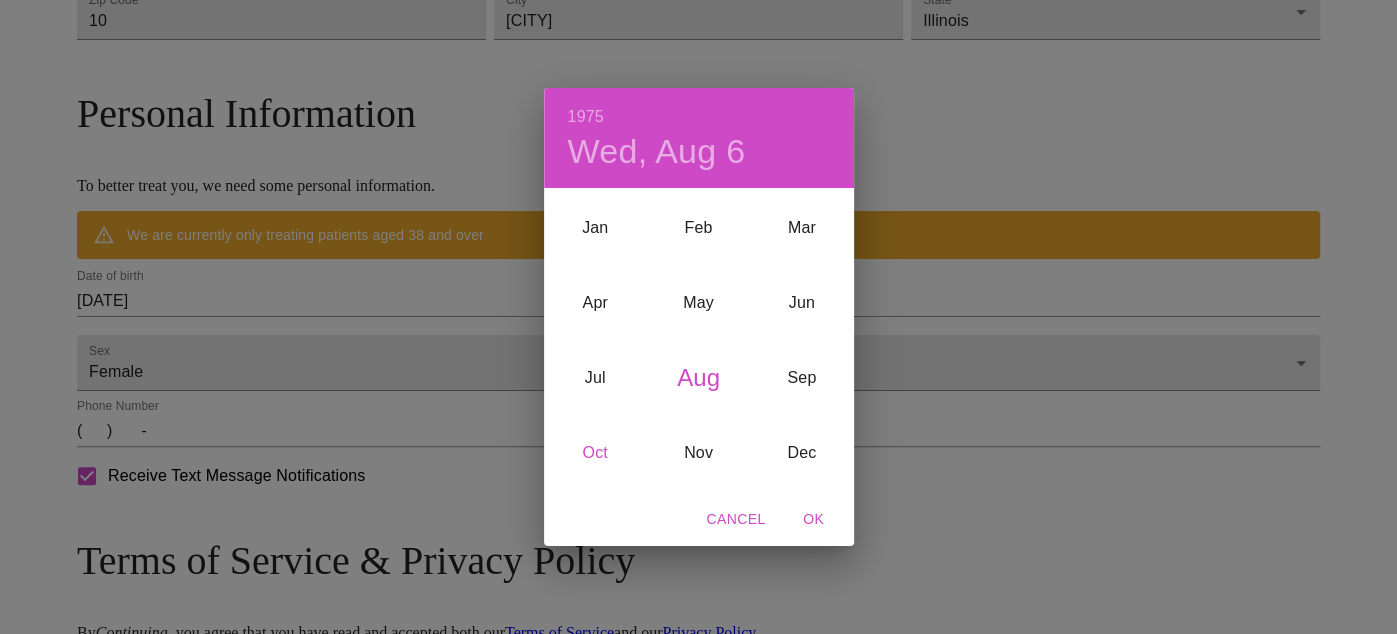 click on "Oct" at bounding box center [595, 453] 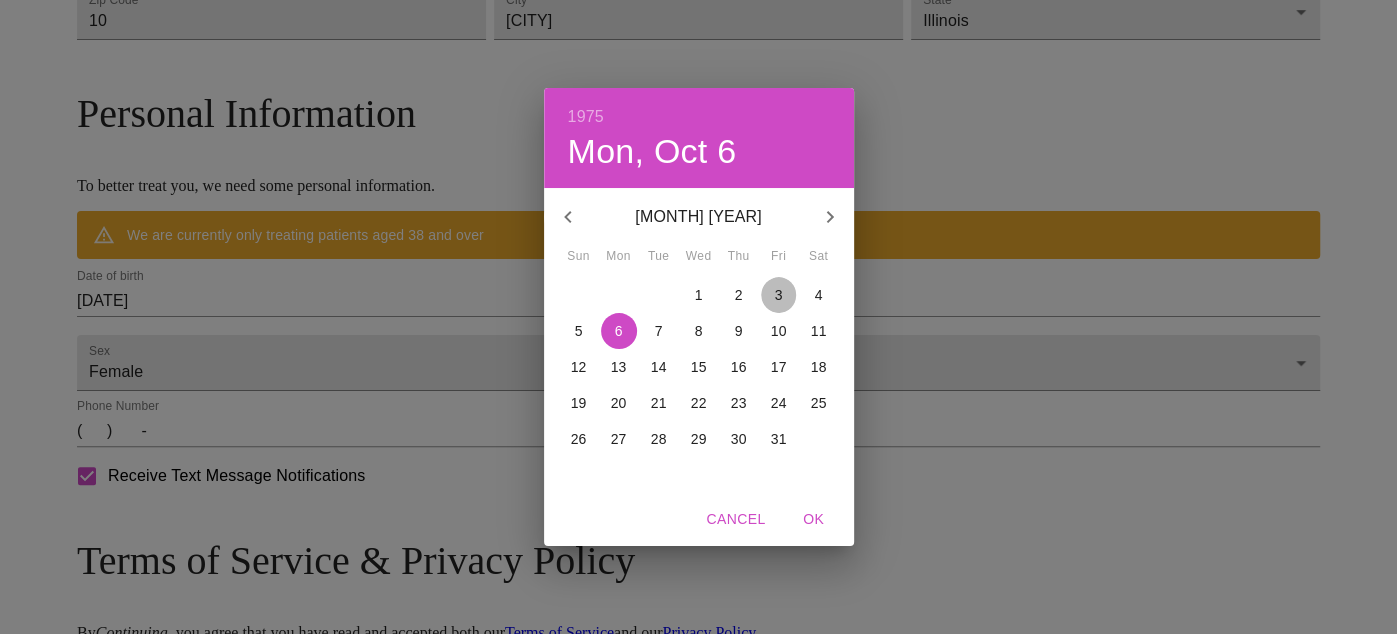 click on "3" at bounding box center [779, 295] 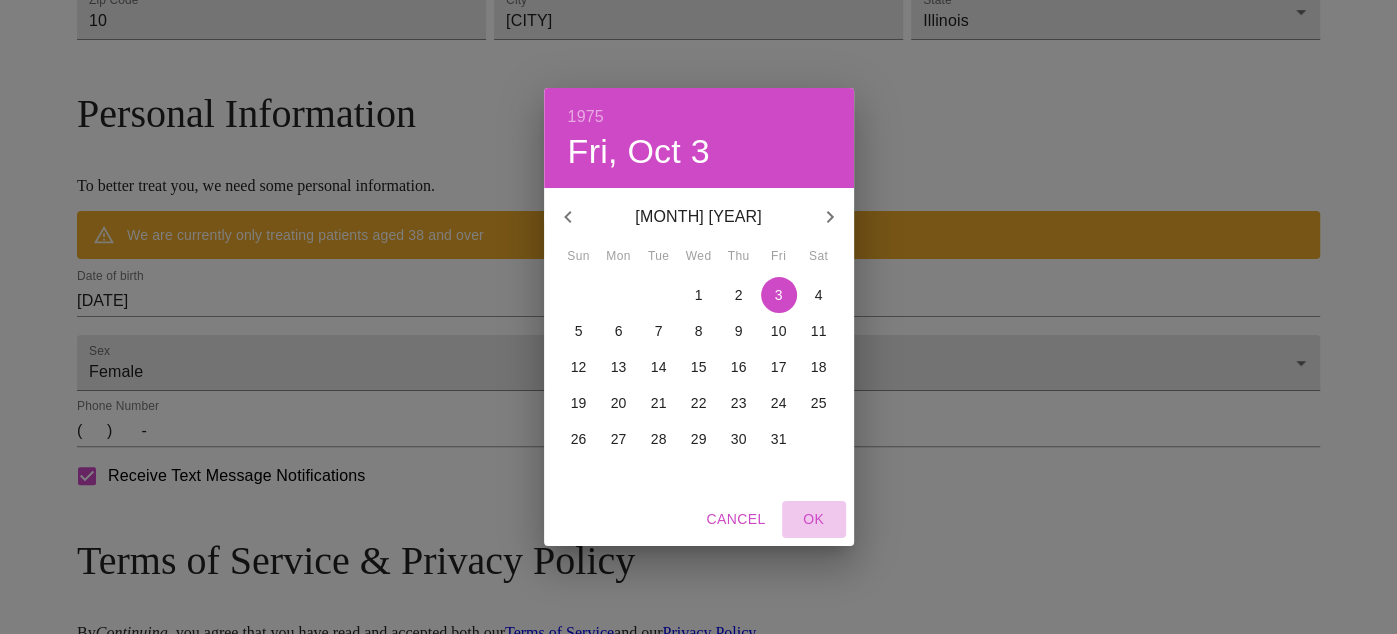 click on "OK" at bounding box center [814, 519] 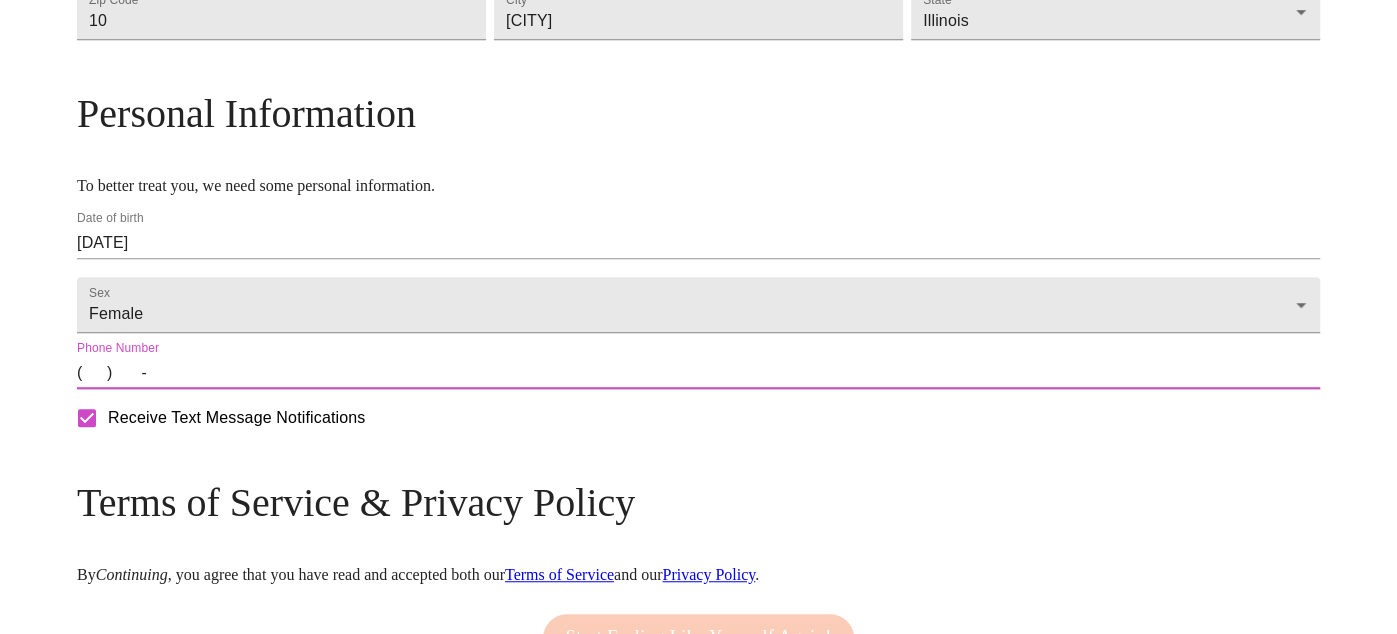 click on "(   )    -" at bounding box center [698, 373] 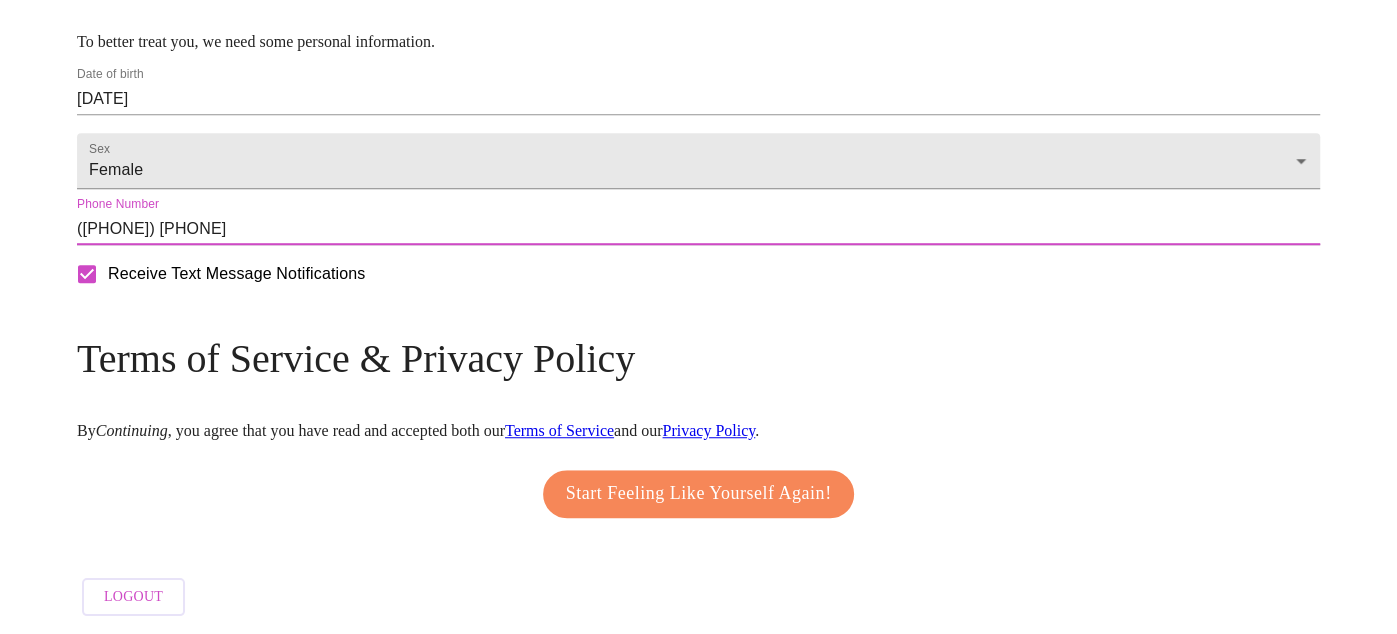 scroll, scrollTop: 932, scrollLeft: 0, axis: vertical 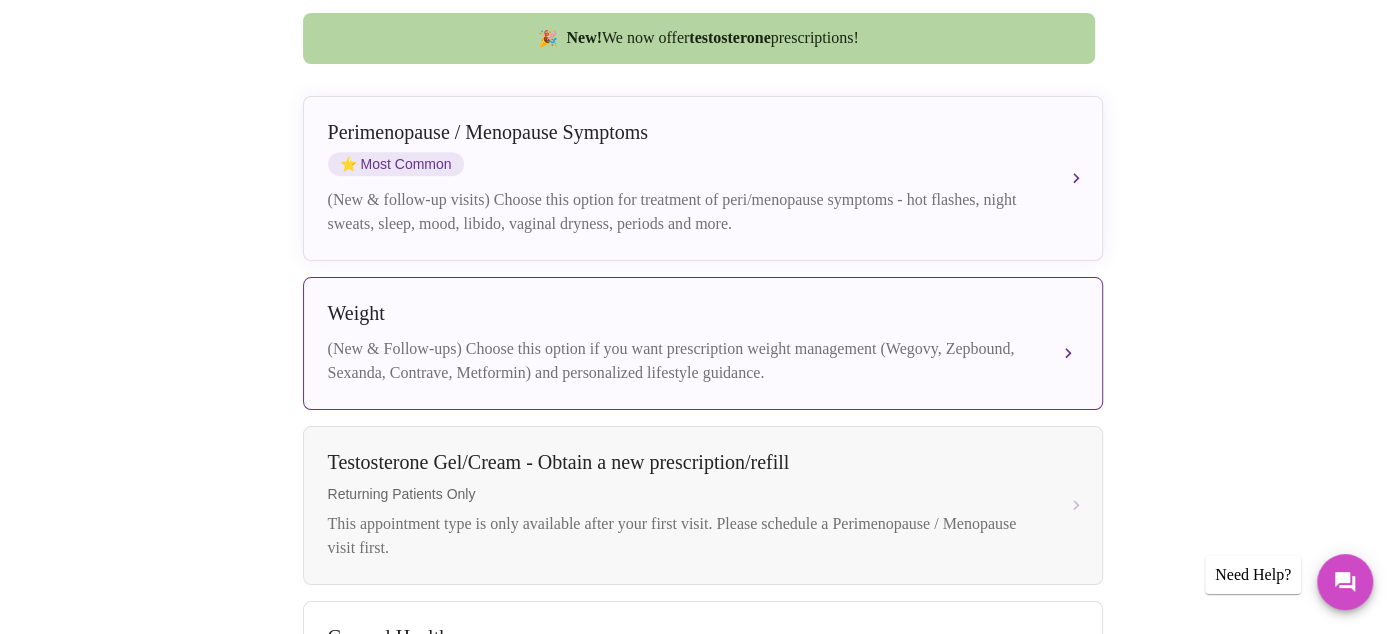 click on "(New & Follow-ups) Choose this option if you want prescription weight management (Wegovy, Zepbound, Sexanda, Contrave, Metformin) and personalized lifestyle guidance." at bounding box center [683, 361] 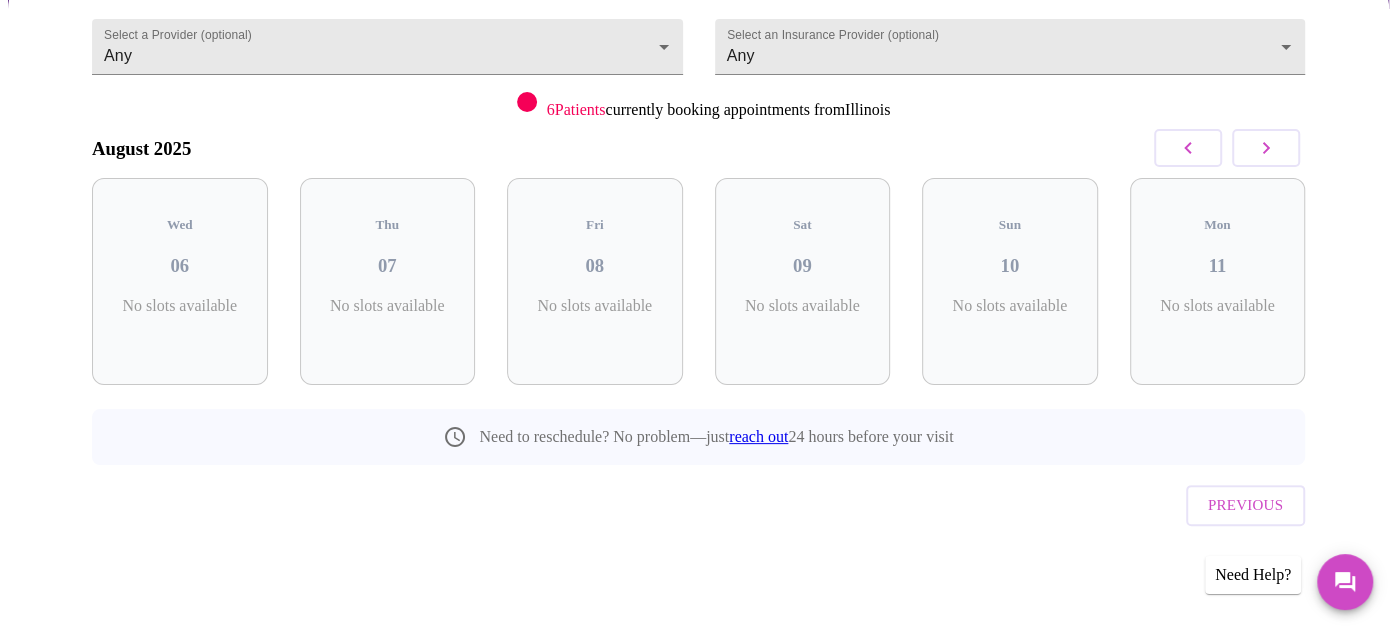 scroll, scrollTop: 164, scrollLeft: 0, axis: vertical 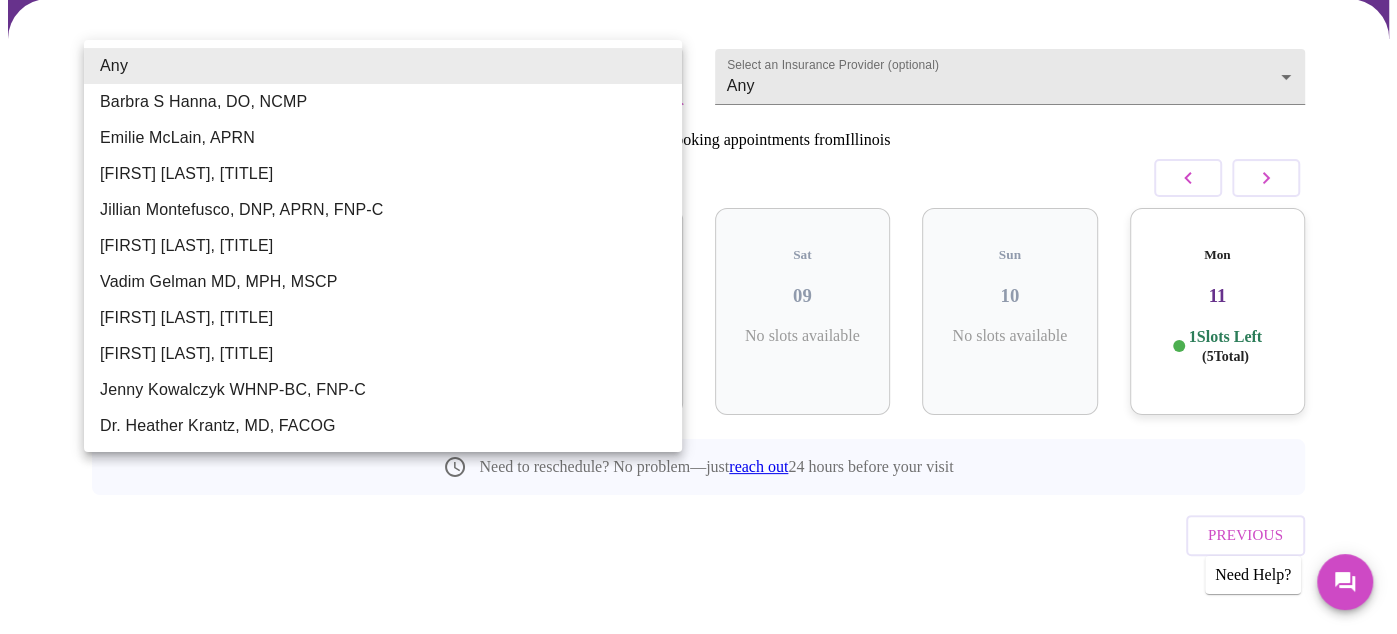 click on "MyMenopauseRx Appointments Messaging Labs Uploads Medications Community Refer a Friend Hi [FIRST]   Confirm appointment time 1 2 CONFIRM 3 4 5 Select a Provider (optional) Any Any Select an Insurance Provider (optional) Any Any 6  Patients  currently booking appointments from  [STATE] August 2025 Wed 06 1  Slots Left ( 6  Total) Thu 07 4  Slots Left ( 21  Total) Fri 08 Fully Booked Sat 09 No slots available Sun 10 No slots available Mon 11 1  Slots Left ( 5  Total) Need to reschedule? No problem—just  reach out  24 hours before your visit Previous Need Help? Settings Billing Invoices Log out Any [FIRST] [LAST], [TITLE] [FIRST] [LAST], [TITLE] [FIRST] [LAST], [TITLE] [FIRST] [LAST], [TITLE] [FIRST] [LAST], [TITLE] [FIRST] [LAST], [TITLE] [FIRST] [LAST], [TITLE] [FIRST] [LAST], [TITLE] [FIRST] [LAST], [TITLE]" at bounding box center (698, 250) 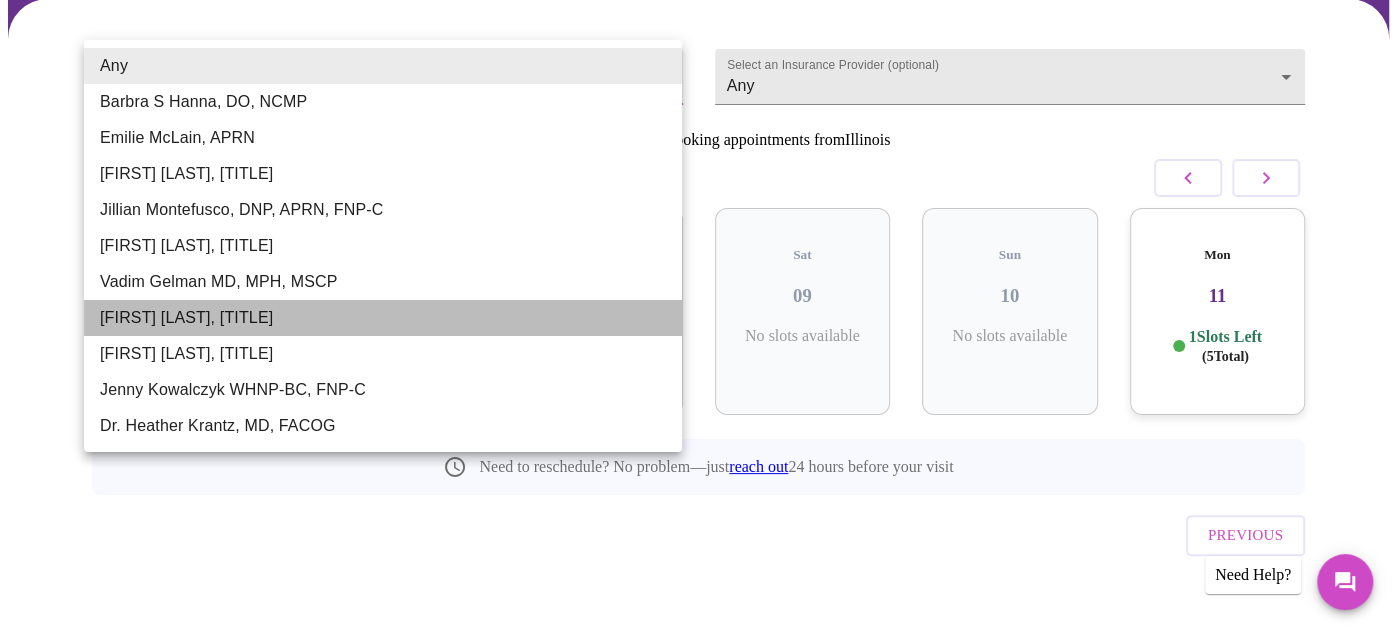click on "[FIRST] [LAST], [TITLE]" at bounding box center (383, 318) 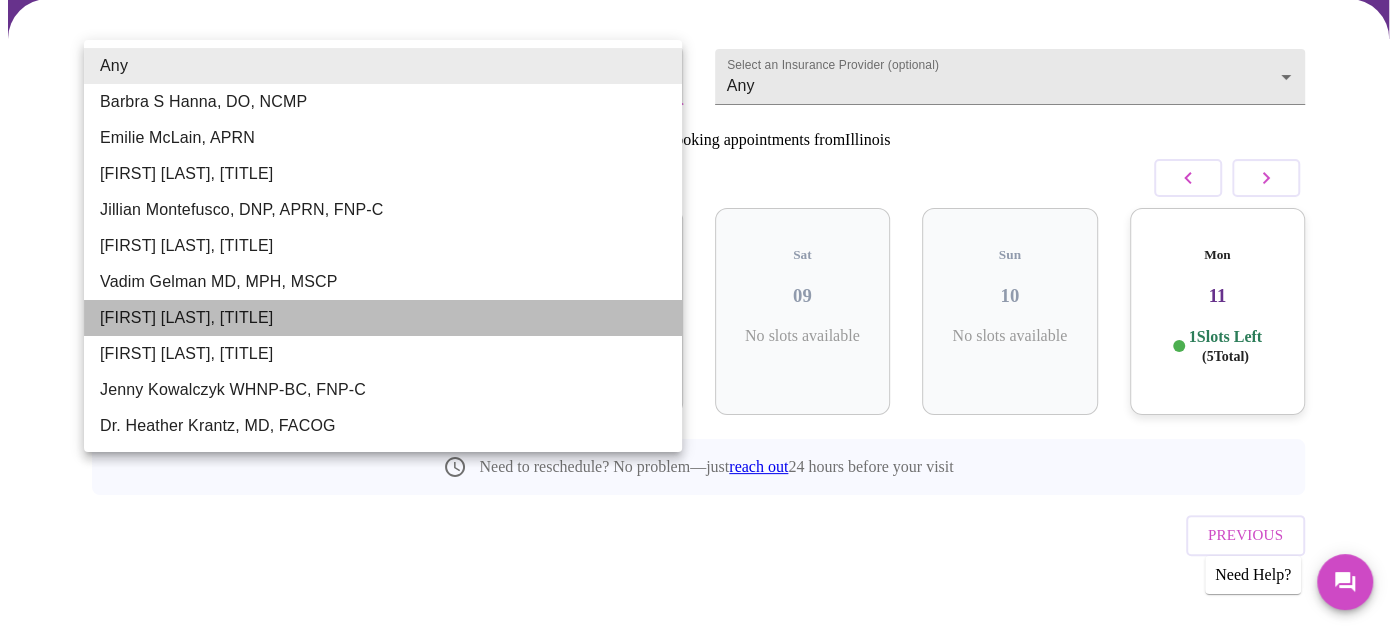 type on "[FIRST] [LAST], [TITLE]" 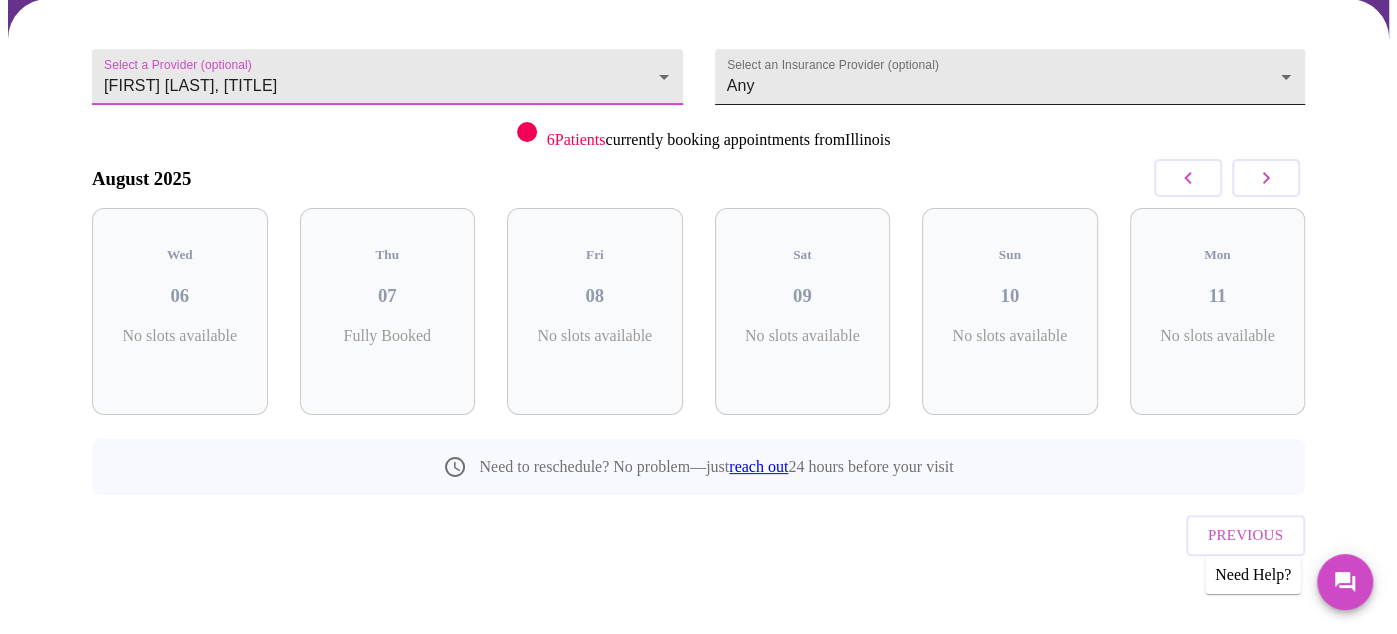 click on "MyMenopauseRx Appointments Messaging Labs Uploads Medications Community Refer a Friend Hi [FIRST]   Confirm appointment time 1 2 CONFIRM 3 4 5 Select a Provider (optional) [FIRST] [LAST], [TITLE] [FIRST] [LAST], [TITLE] Select an Insurance Provider (optional) Any Any 6  Patients  currently booking appointments from  [STATE] August 2025 Wed 06 No slots available Thu 07 Fully Booked Fri 08 No slots available Sat 09 No slots available Sun 10 No slots available Mon 11 No slots available Need to reschedule? No problem—just  reach out  24 hours before your visit Previous Need Help? Settings Billing Invoices Log out" at bounding box center (698, 250) 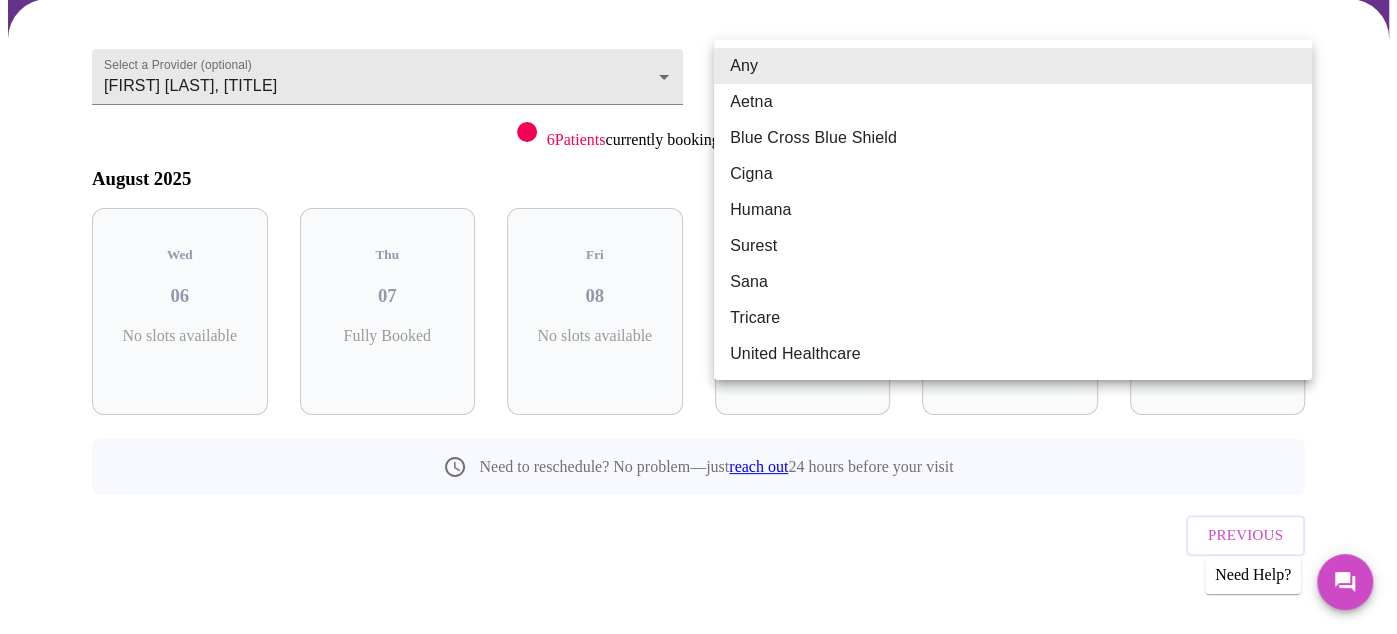 click on "Cigna" at bounding box center (1013, 174) 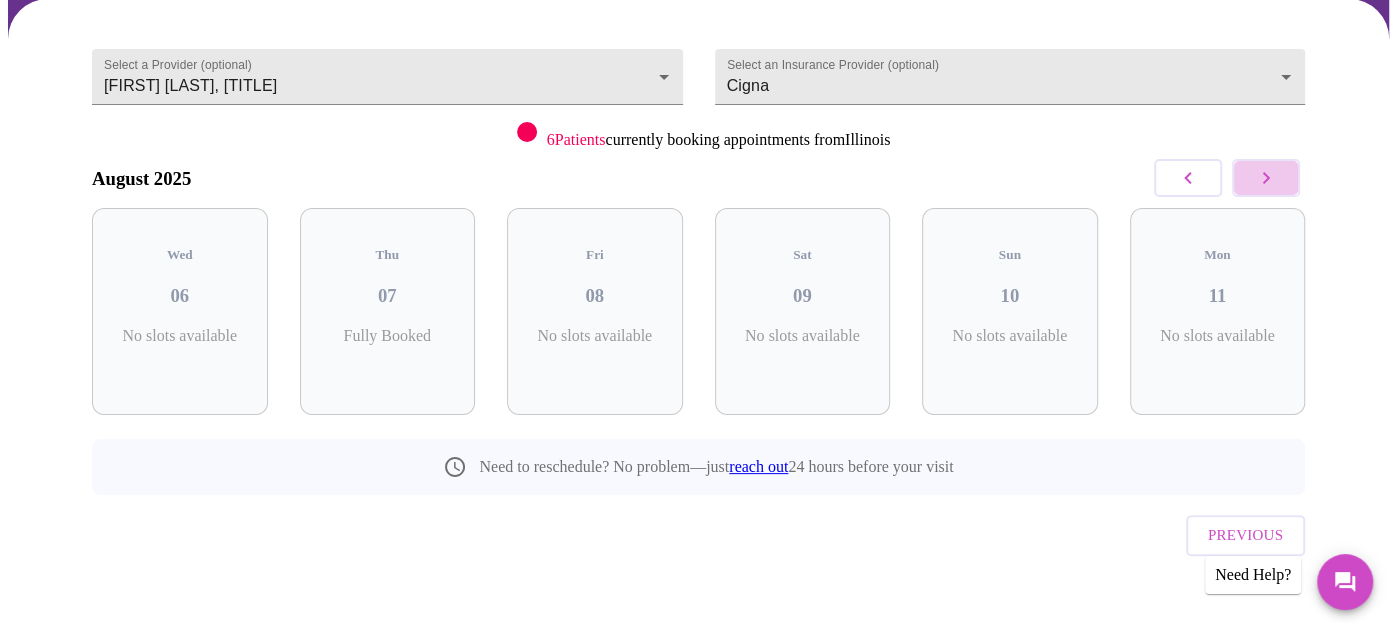 click 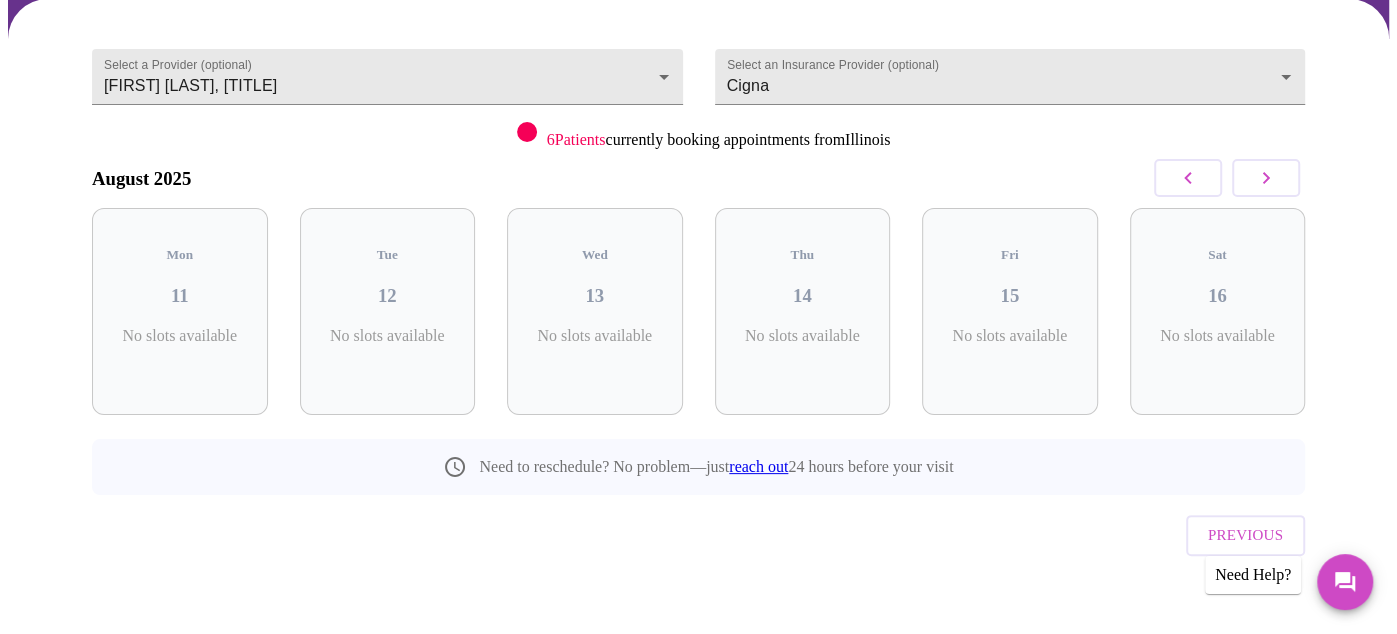 click 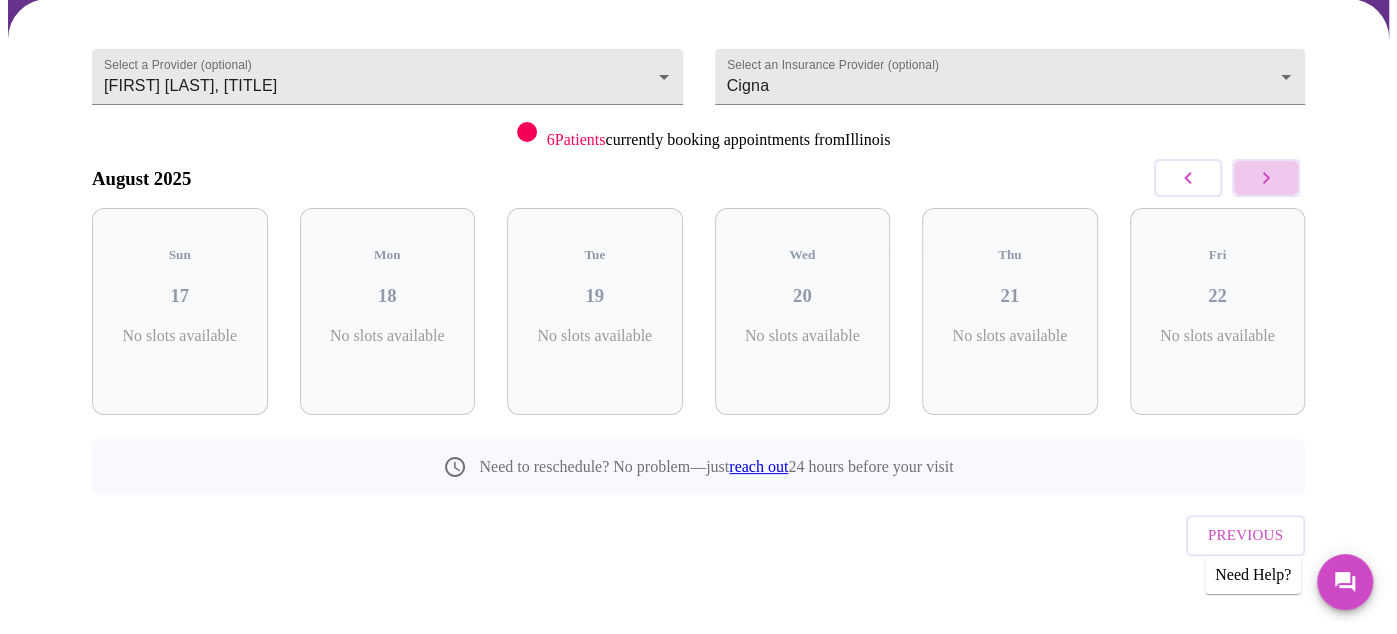 click 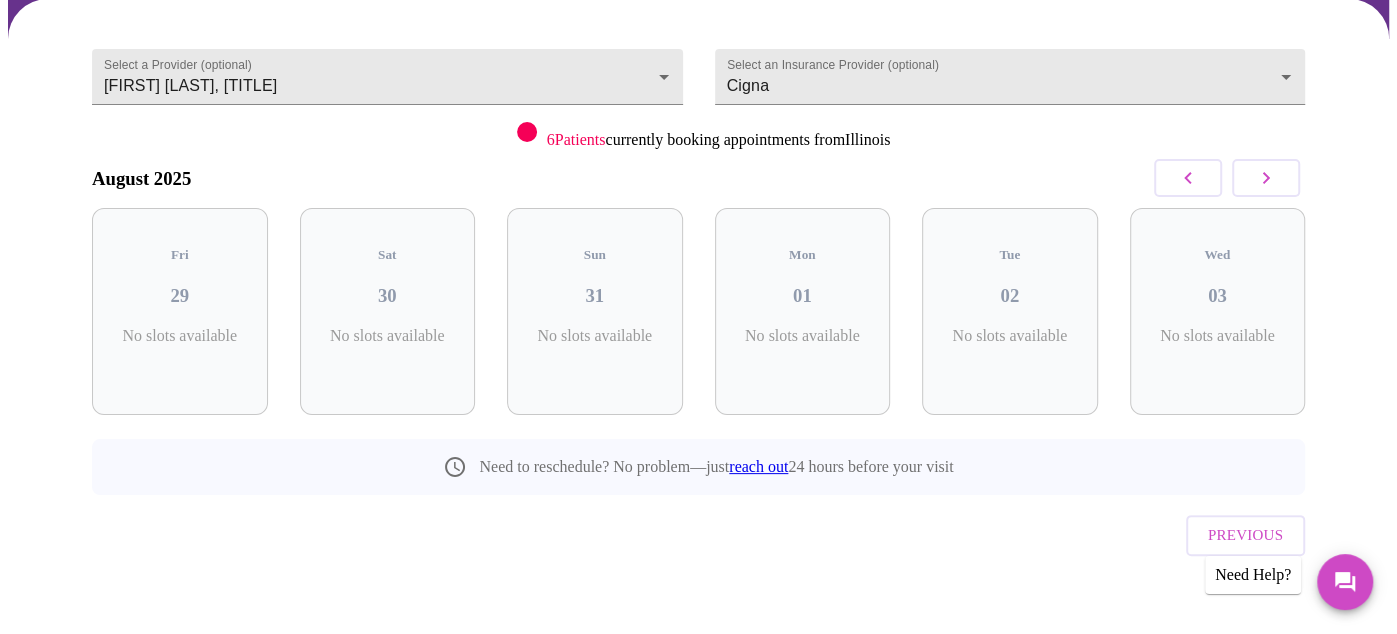 click 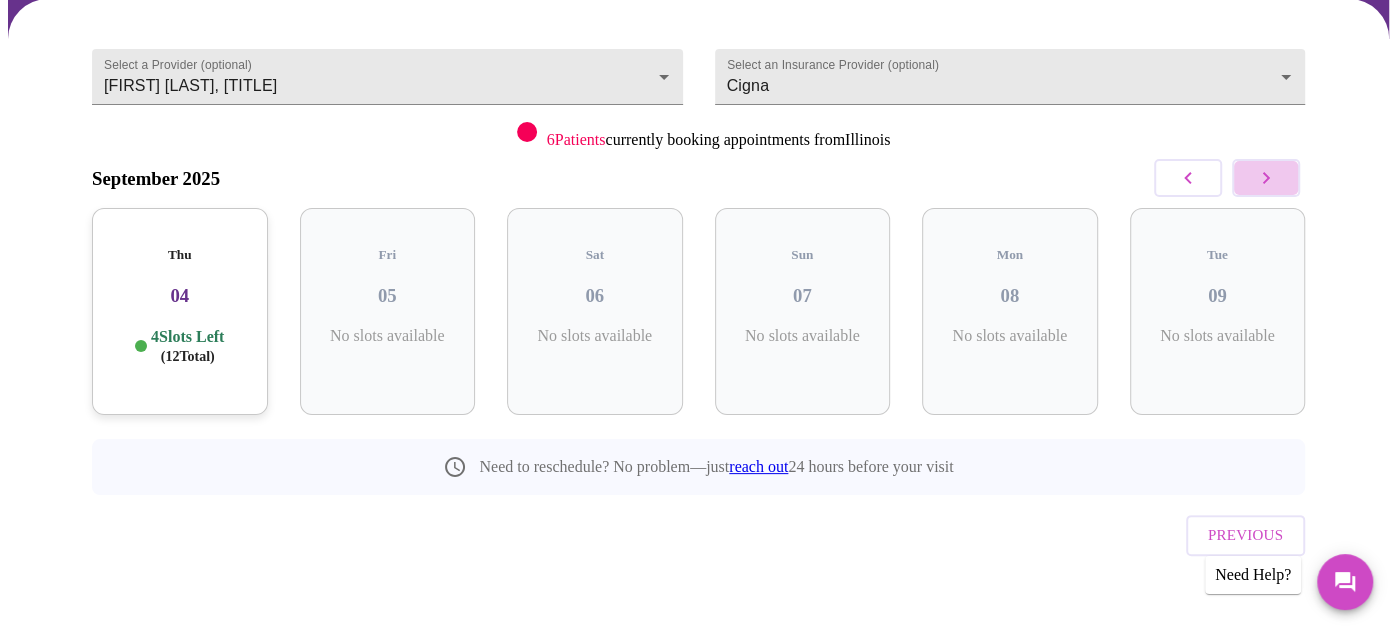 click 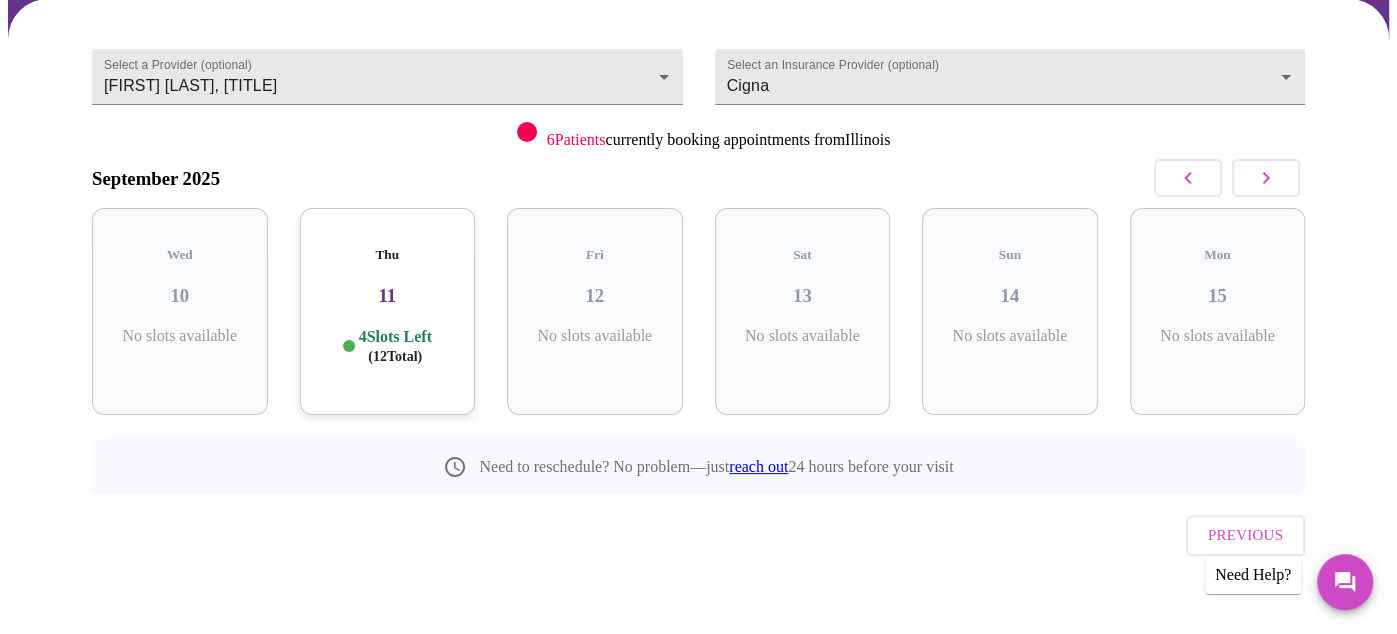 click 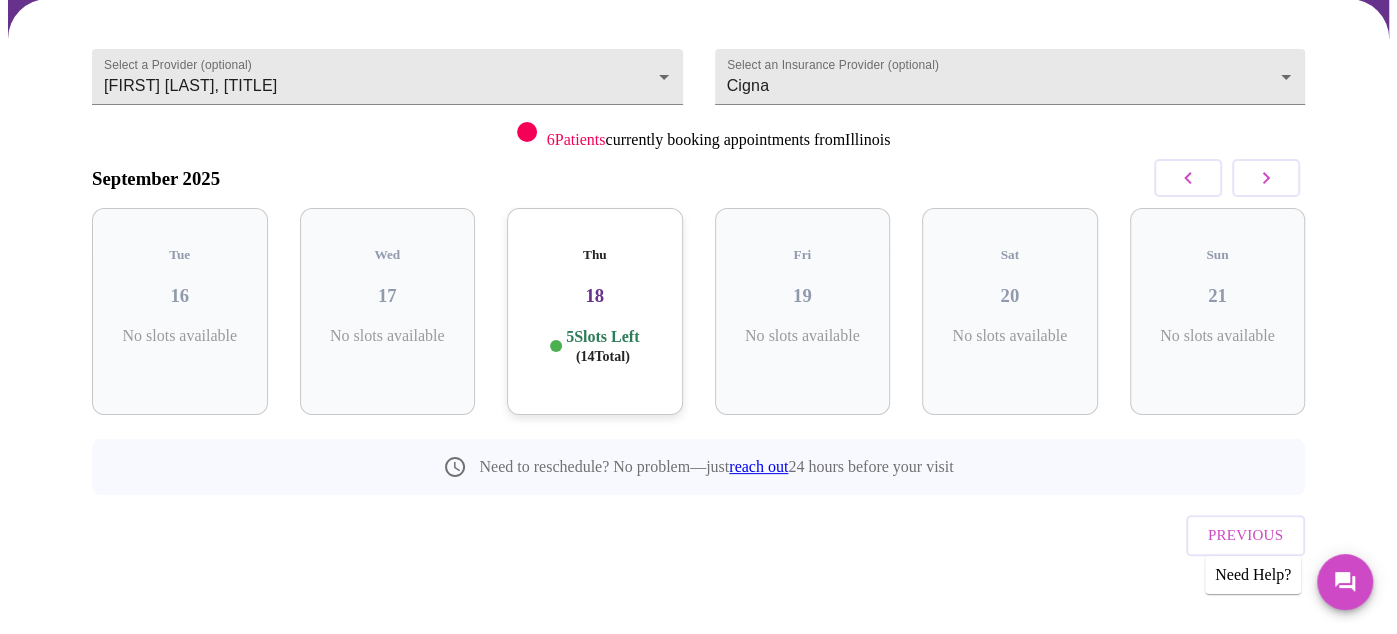 click 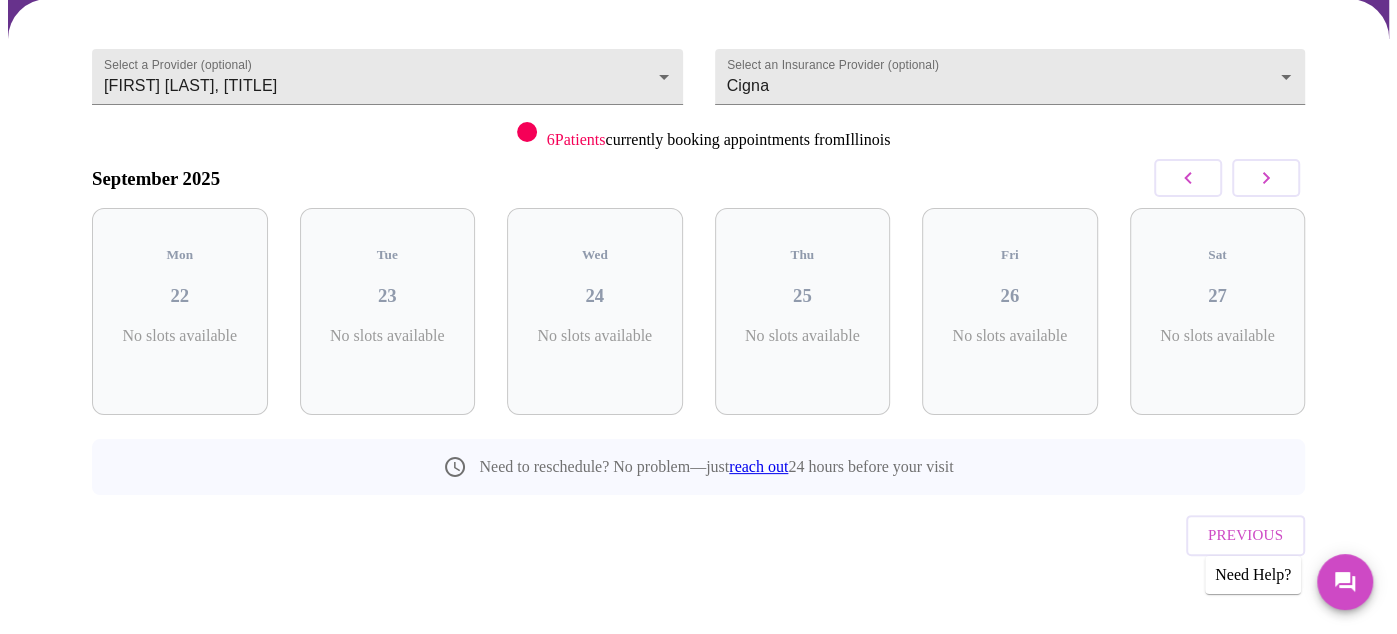 click 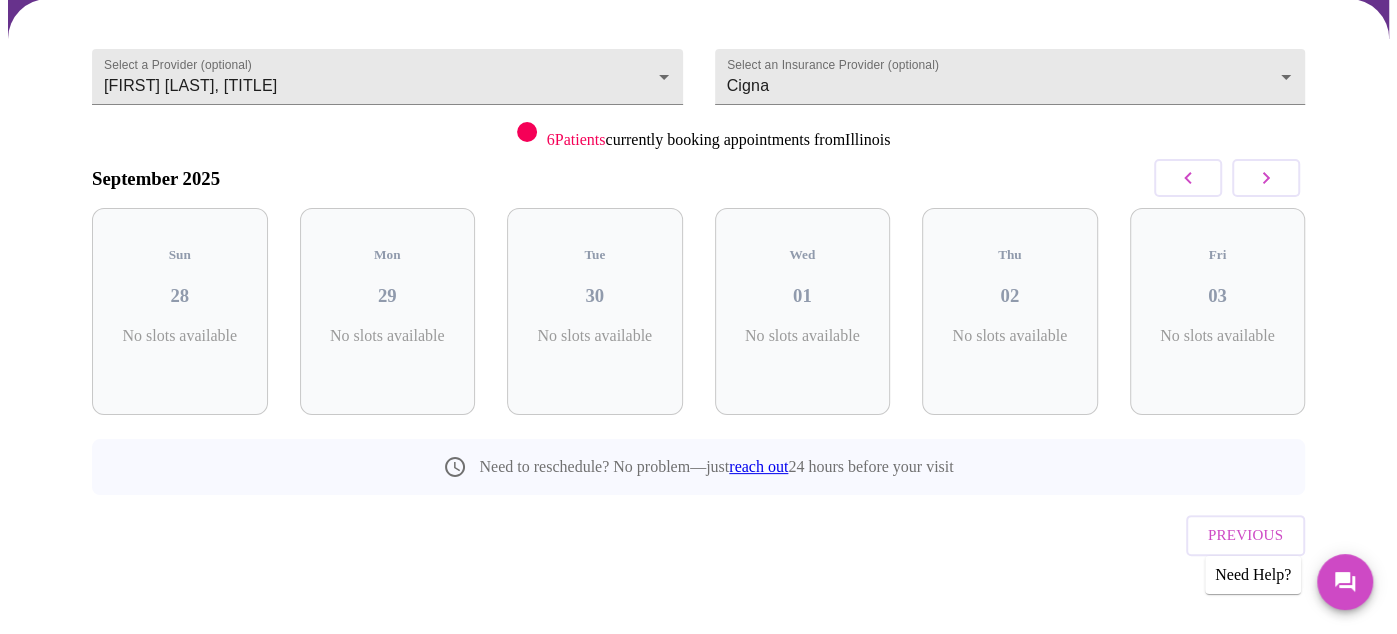 click 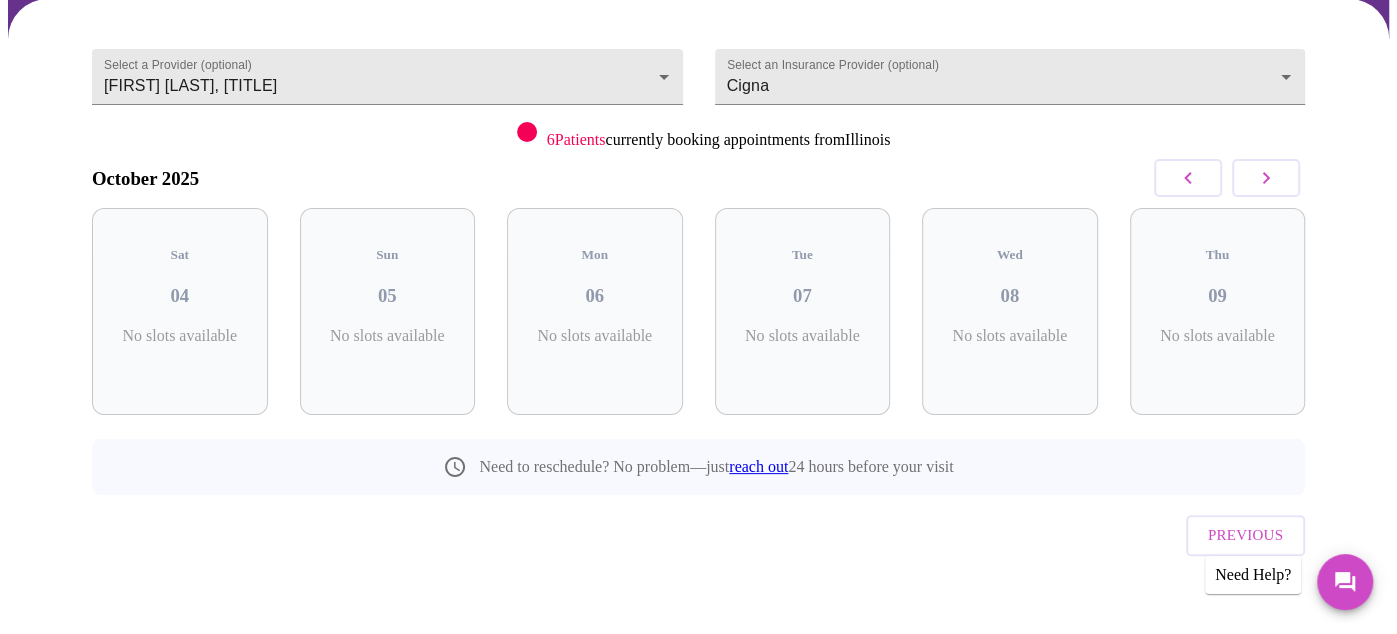 click 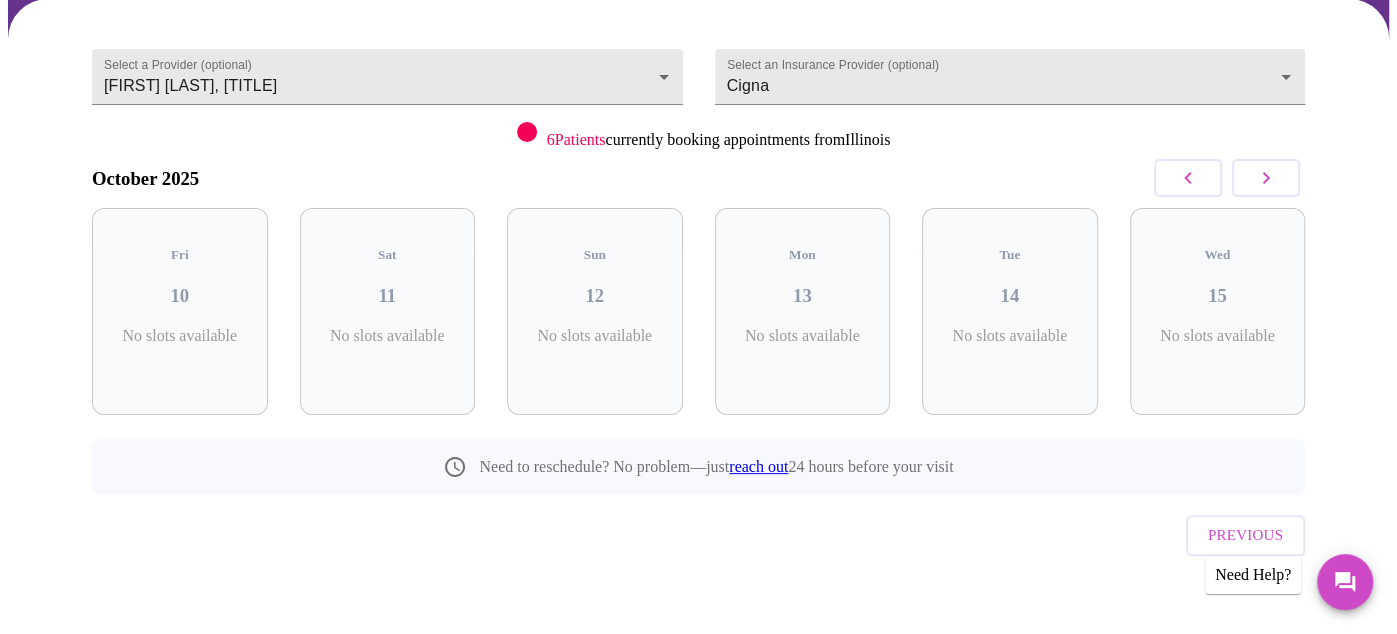 click 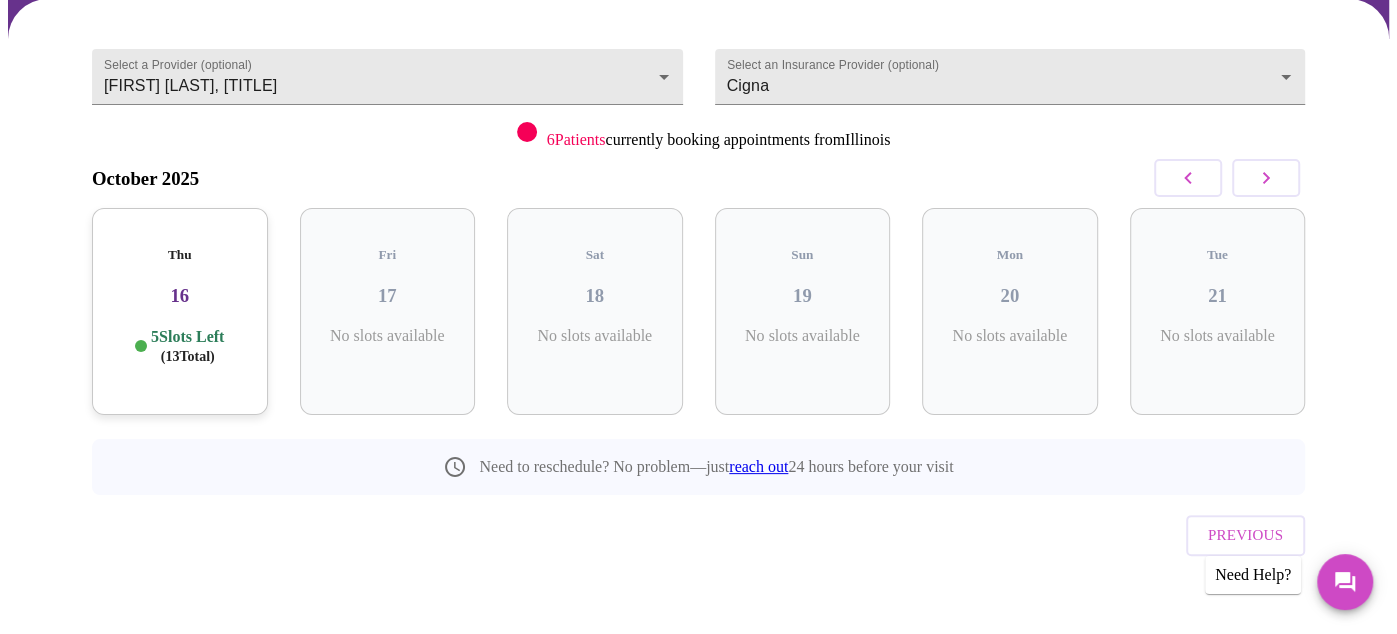 click 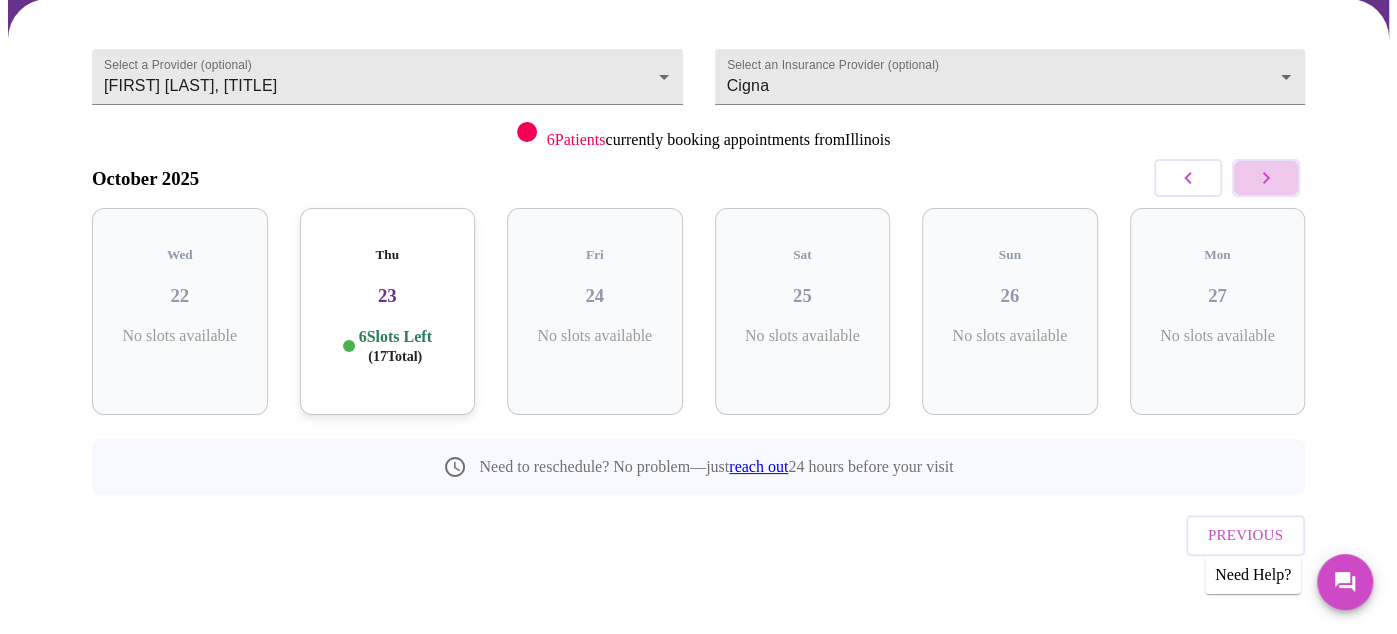 click 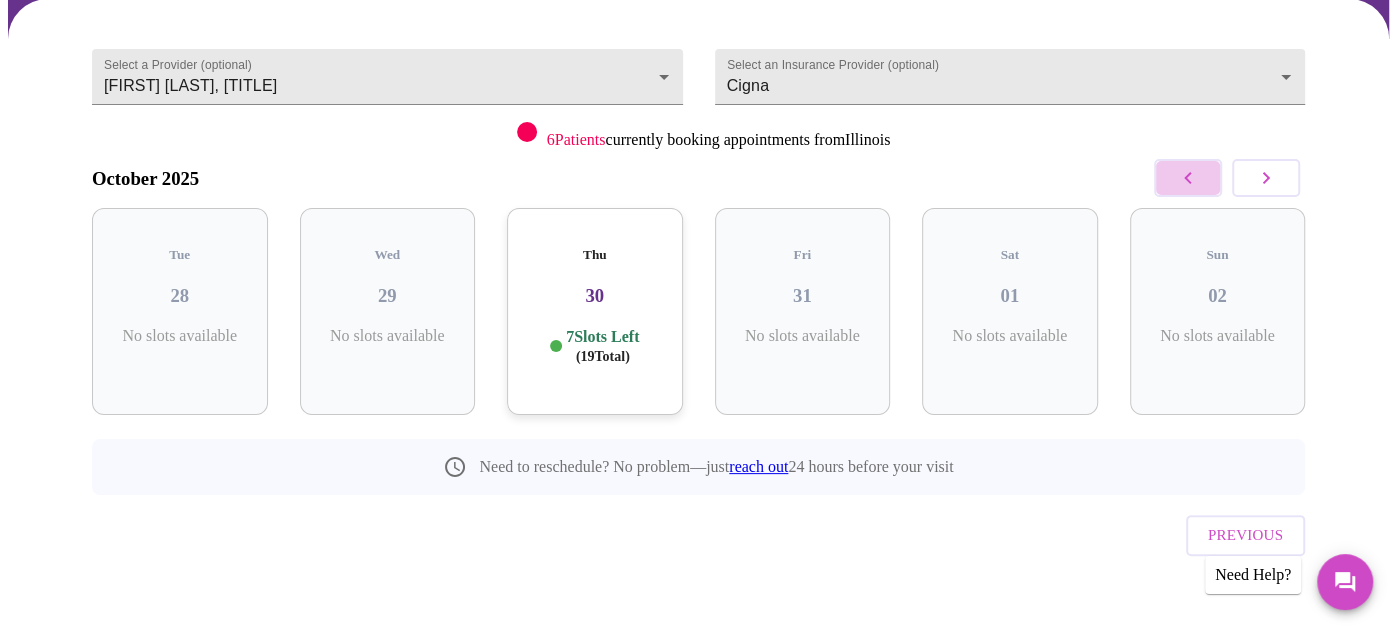 click 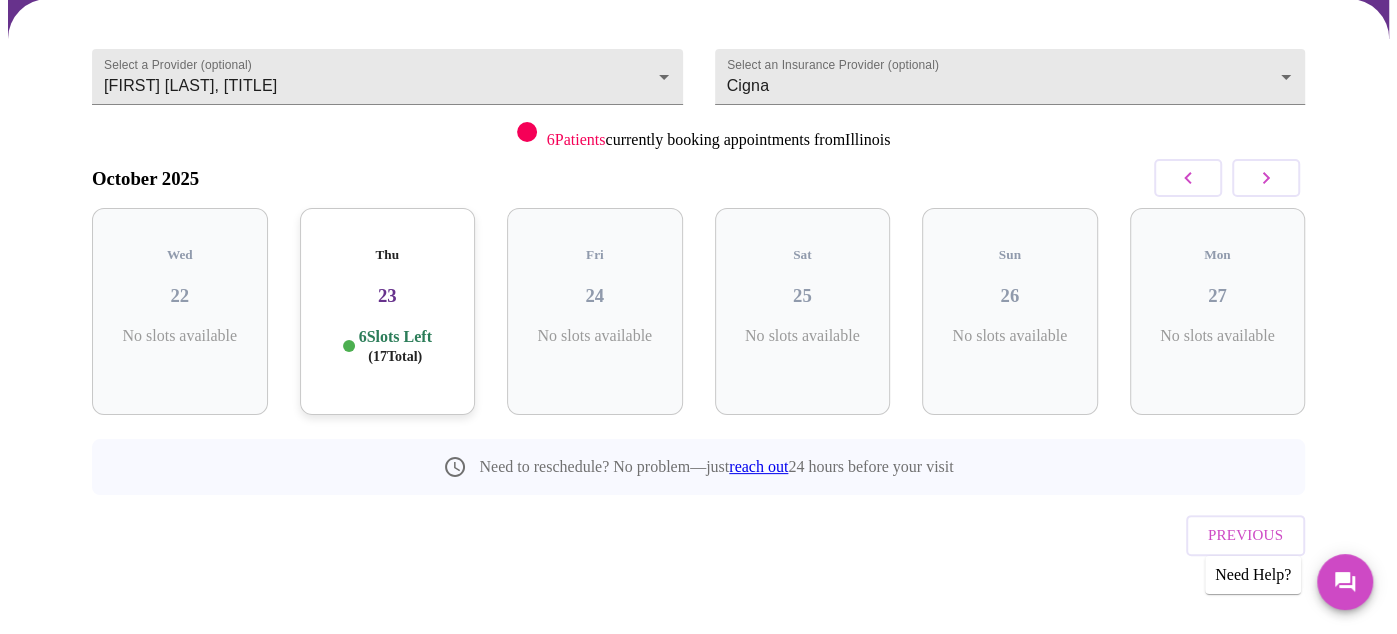 click on "6  Slots Left ( 17  Total)" at bounding box center [395, 346] 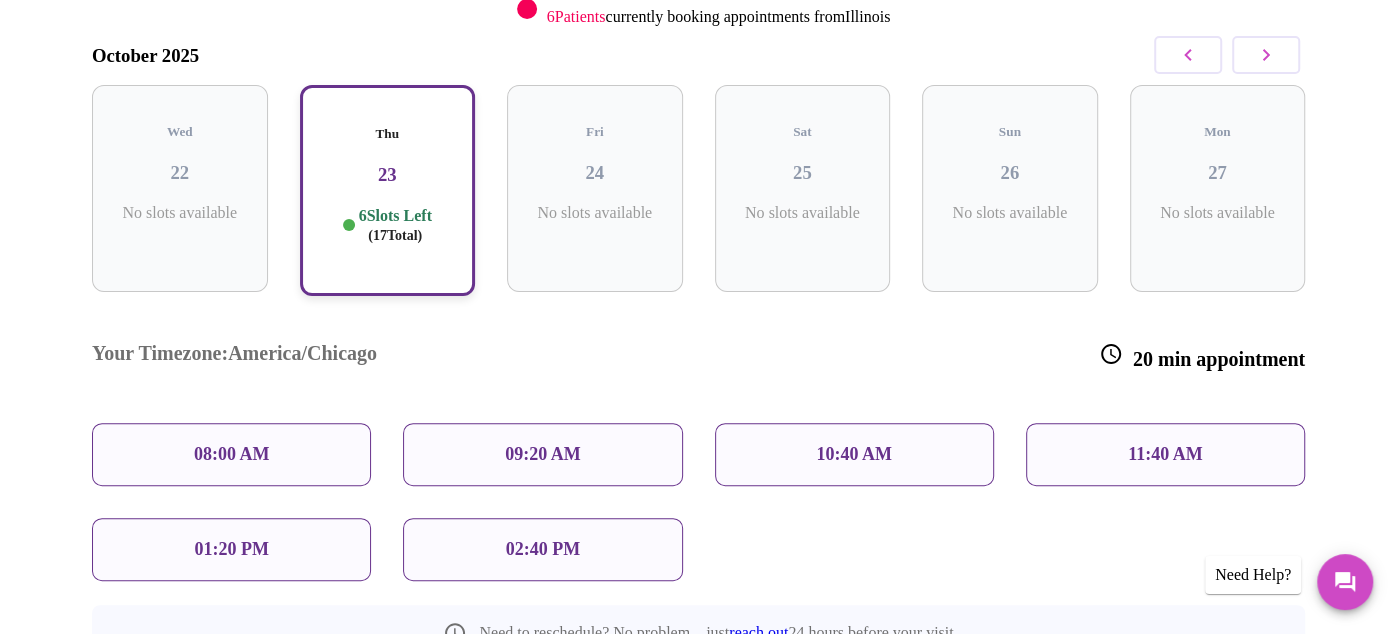 scroll, scrollTop: 321, scrollLeft: 0, axis: vertical 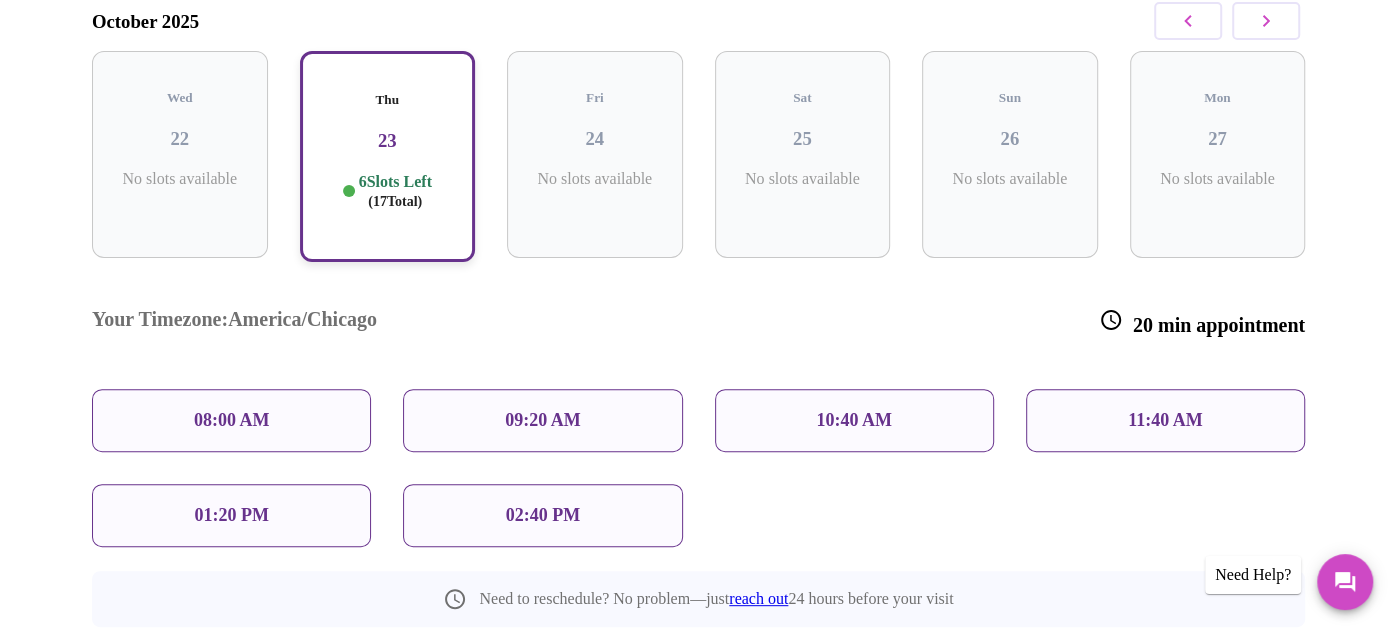 click on "01:20 PM" at bounding box center [231, 515] 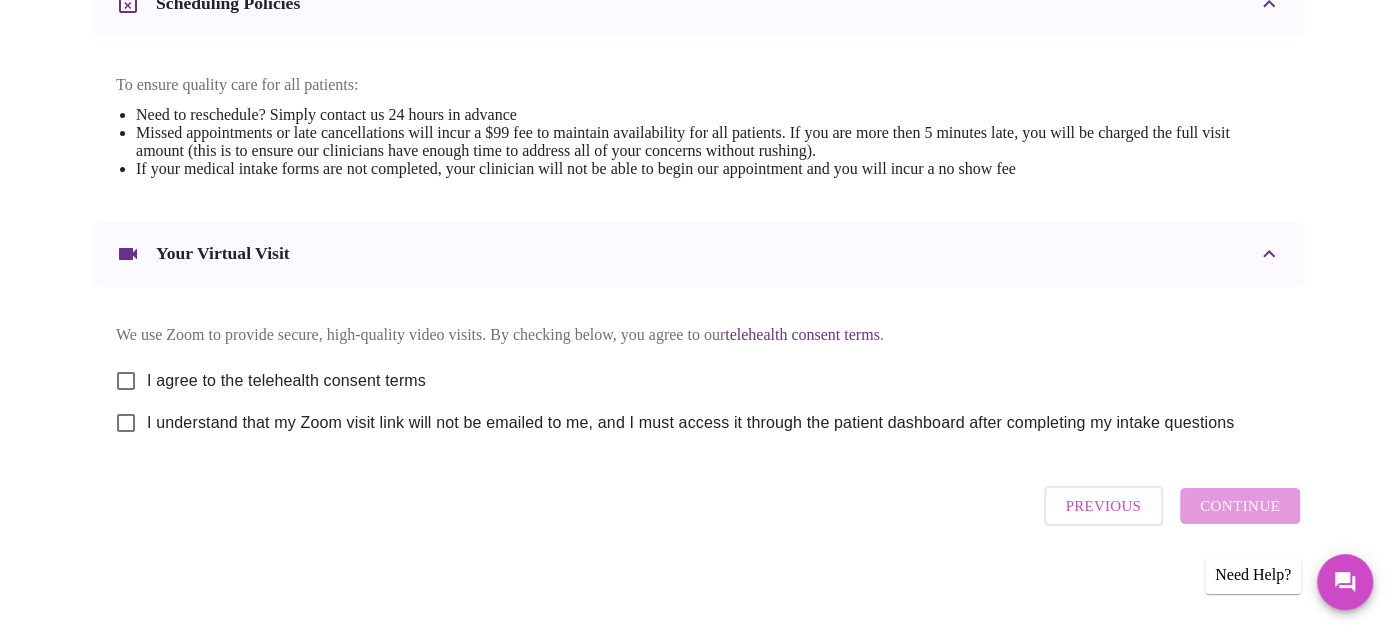 scroll, scrollTop: 828, scrollLeft: 0, axis: vertical 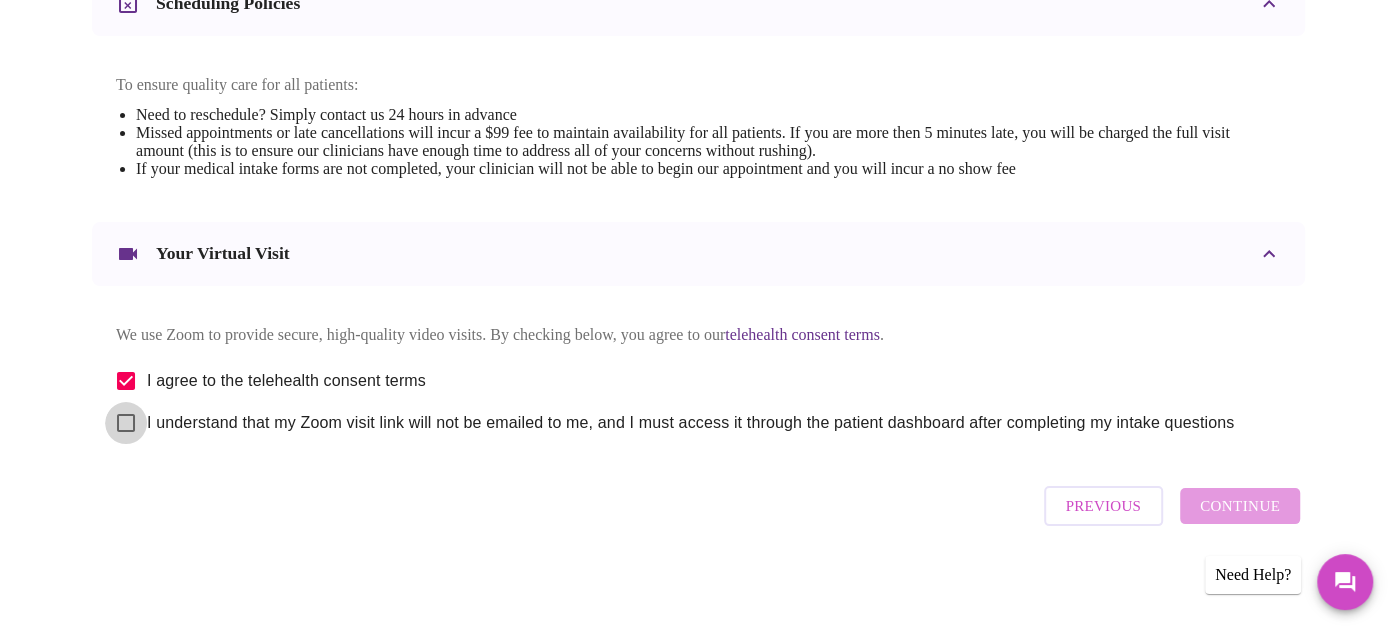 click on "I understand that my Zoom visit link will not be emailed to me, and I must access it through the patient dashboard after completing my intake questions" at bounding box center [126, 423] 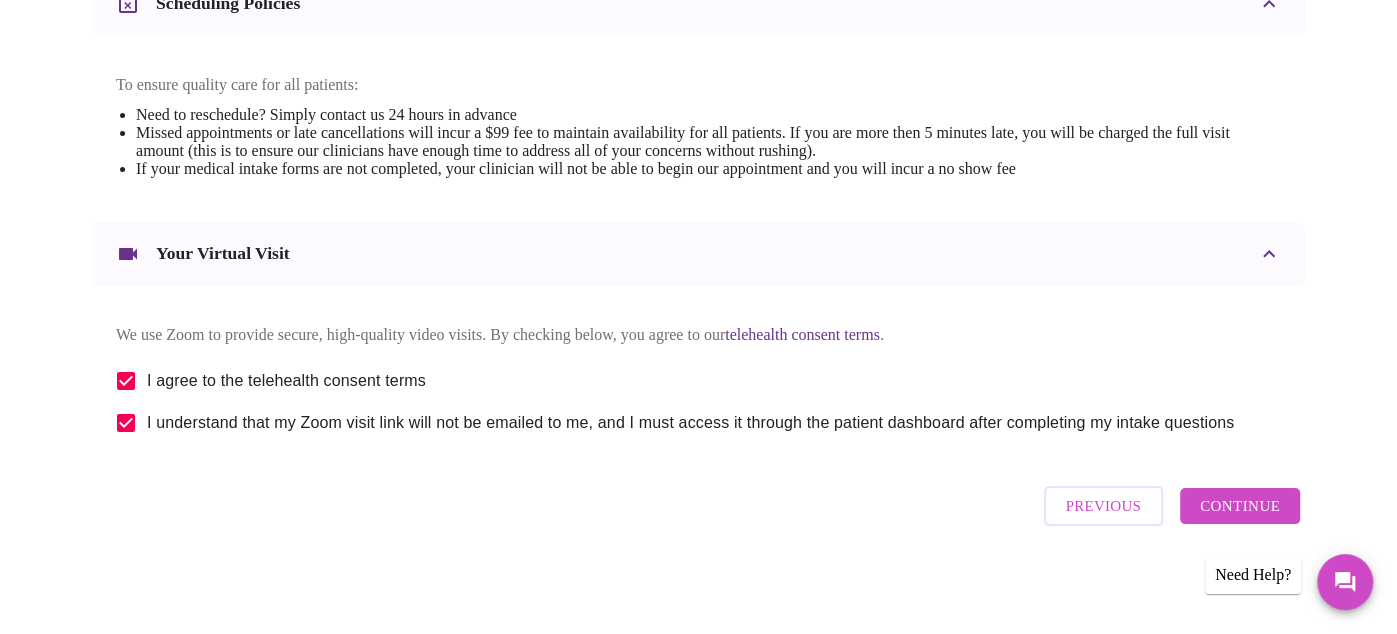scroll, scrollTop: 878, scrollLeft: 0, axis: vertical 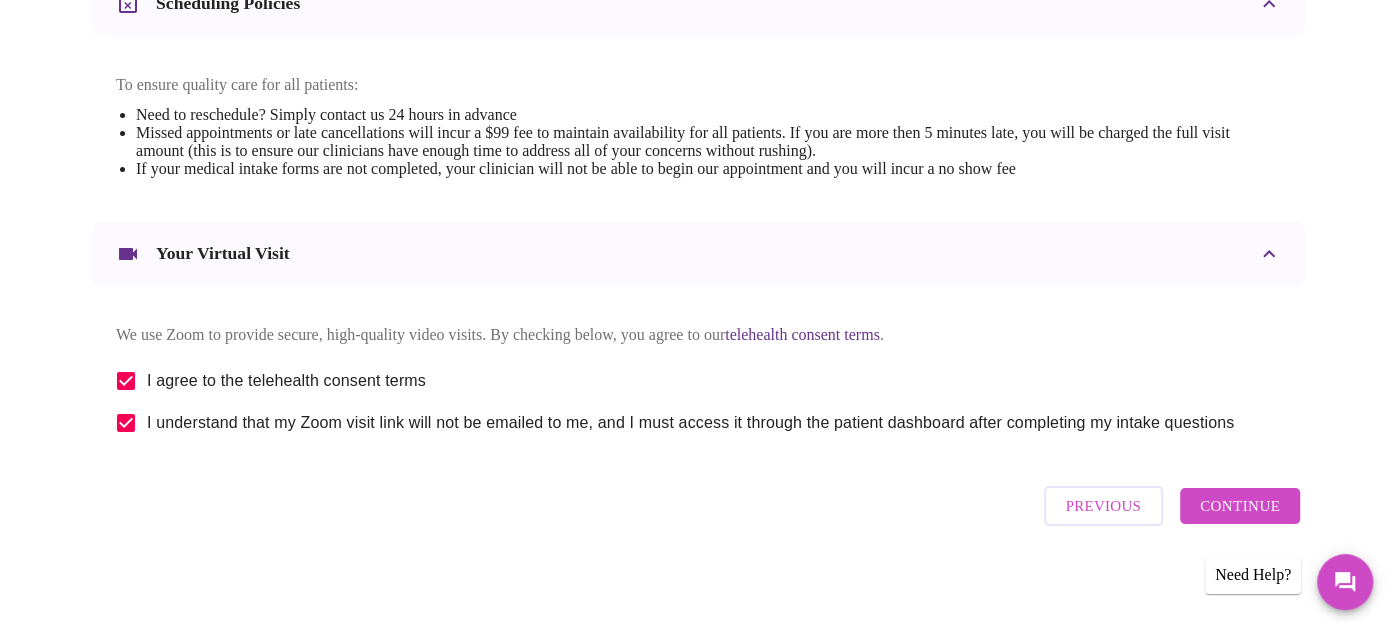 click on "Continue" at bounding box center (1240, 506) 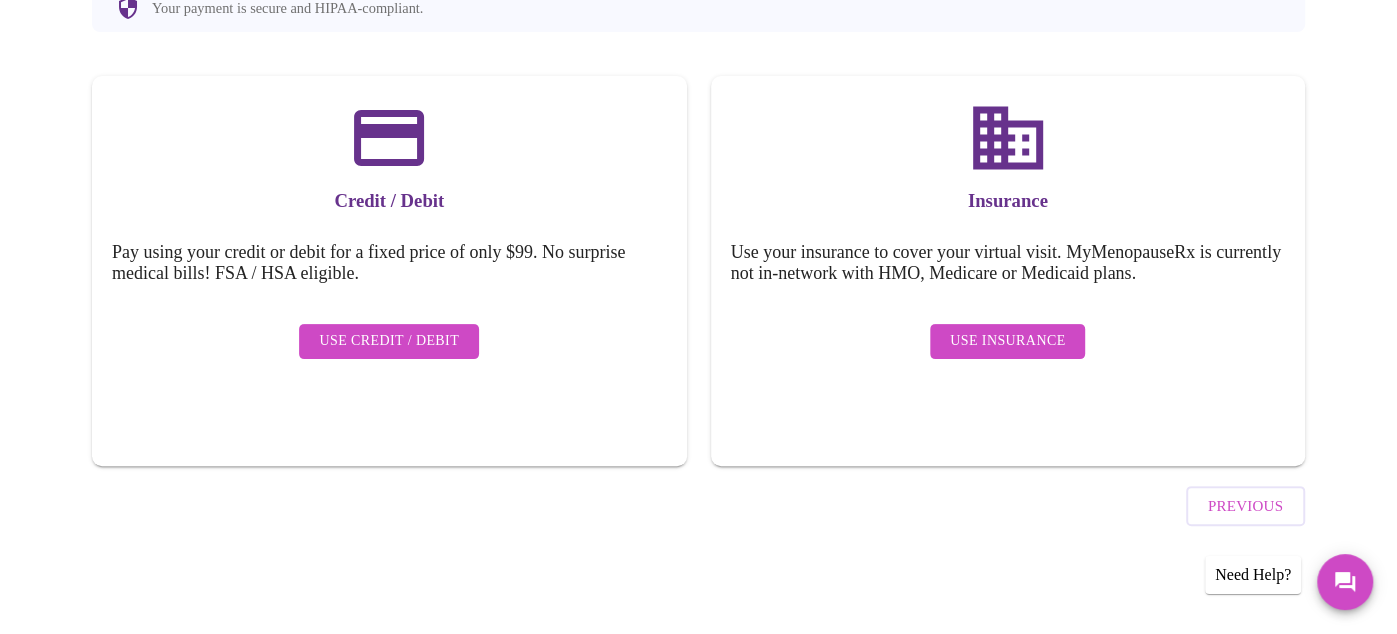 scroll, scrollTop: 222, scrollLeft: 0, axis: vertical 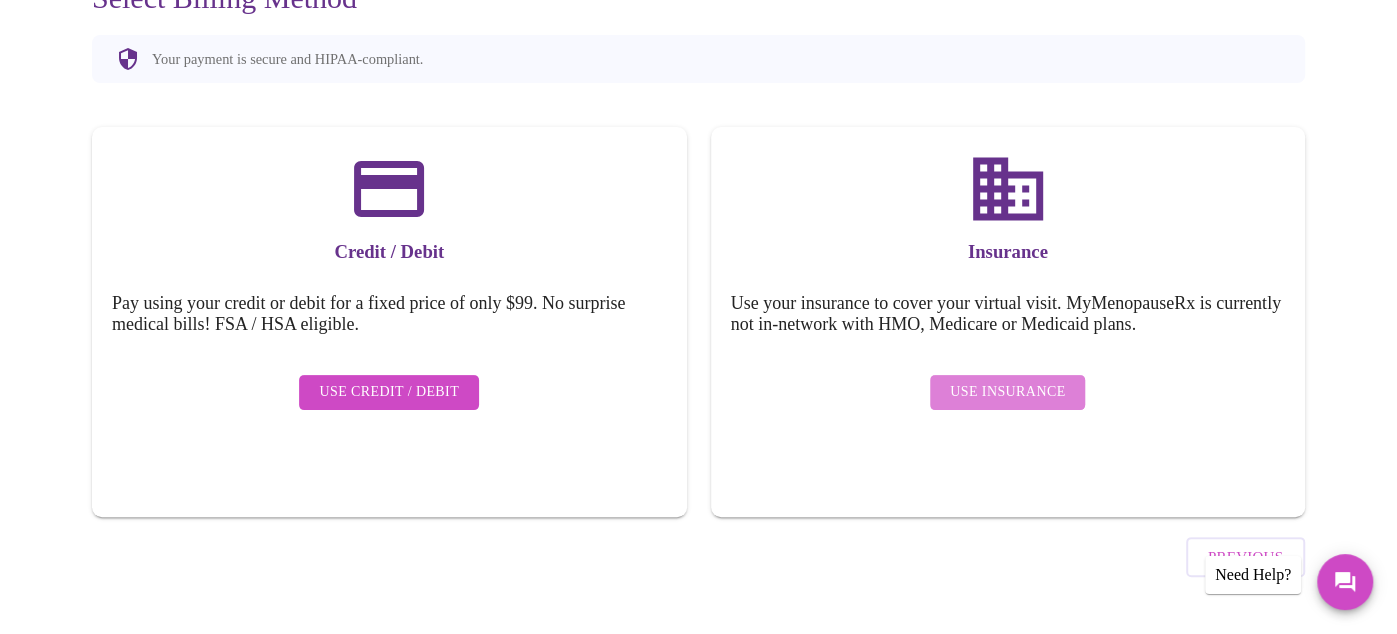 click on "Use Insurance" at bounding box center (1007, 392) 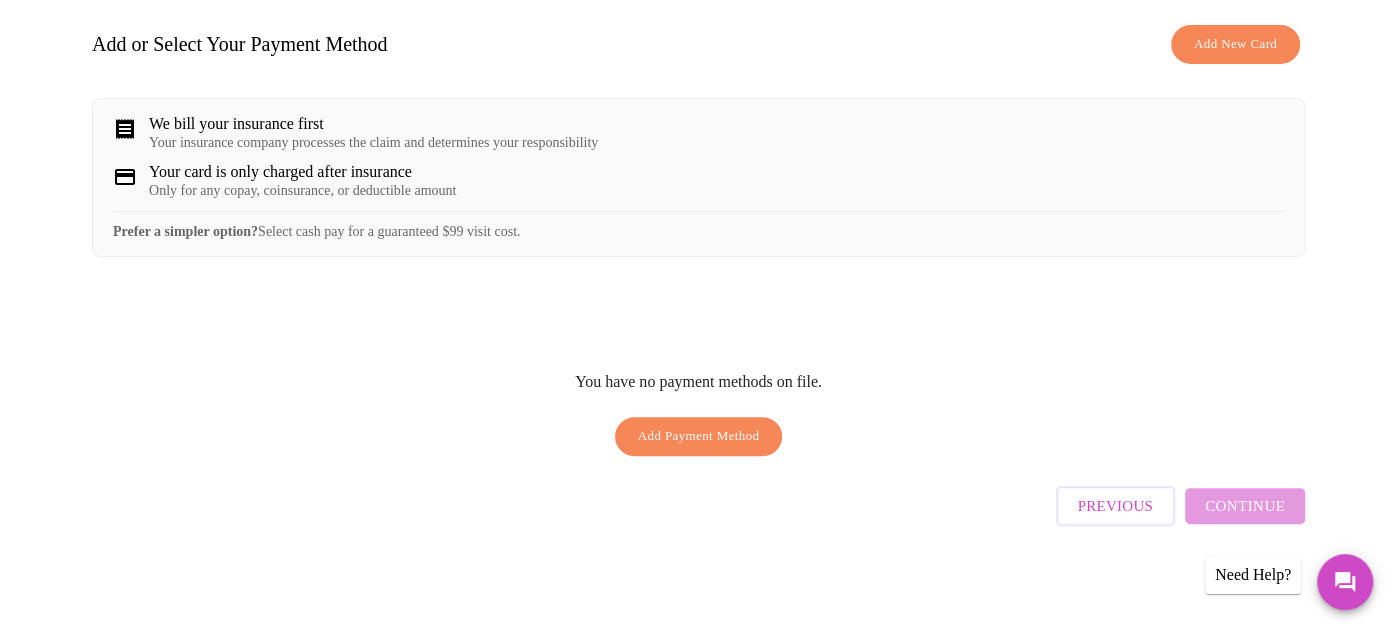 scroll, scrollTop: 301, scrollLeft: 0, axis: vertical 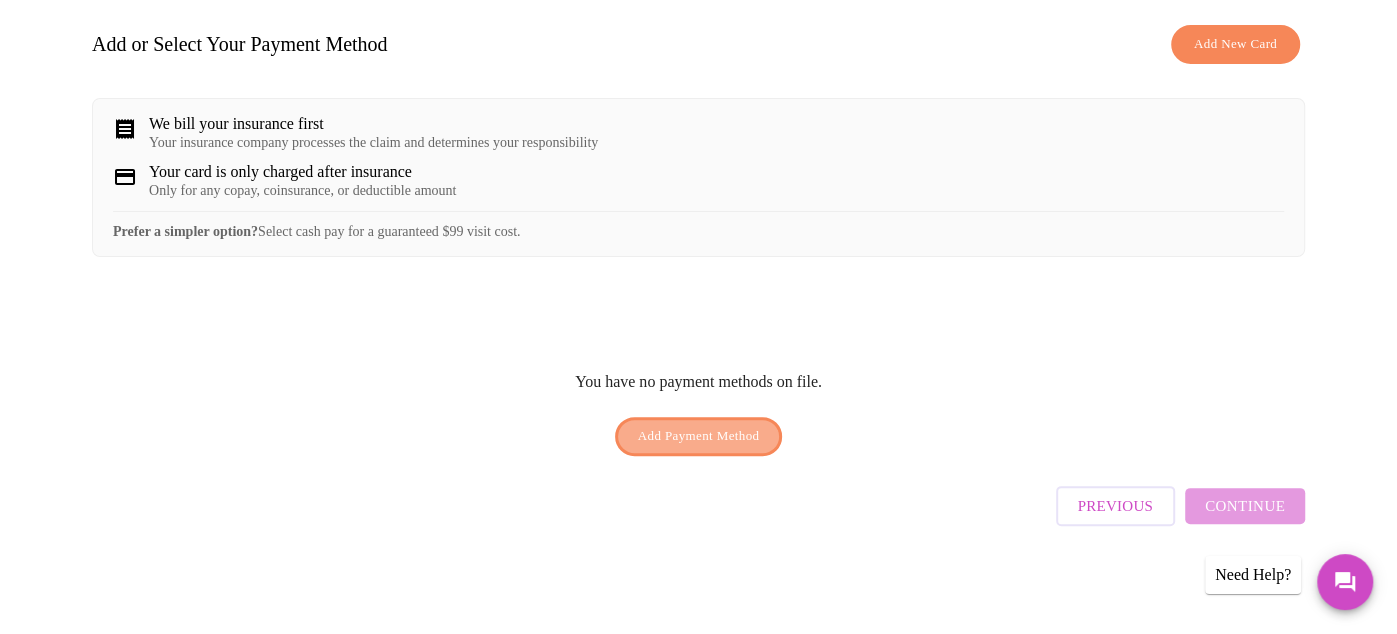 click on "Add Payment Method" at bounding box center (699, 436) 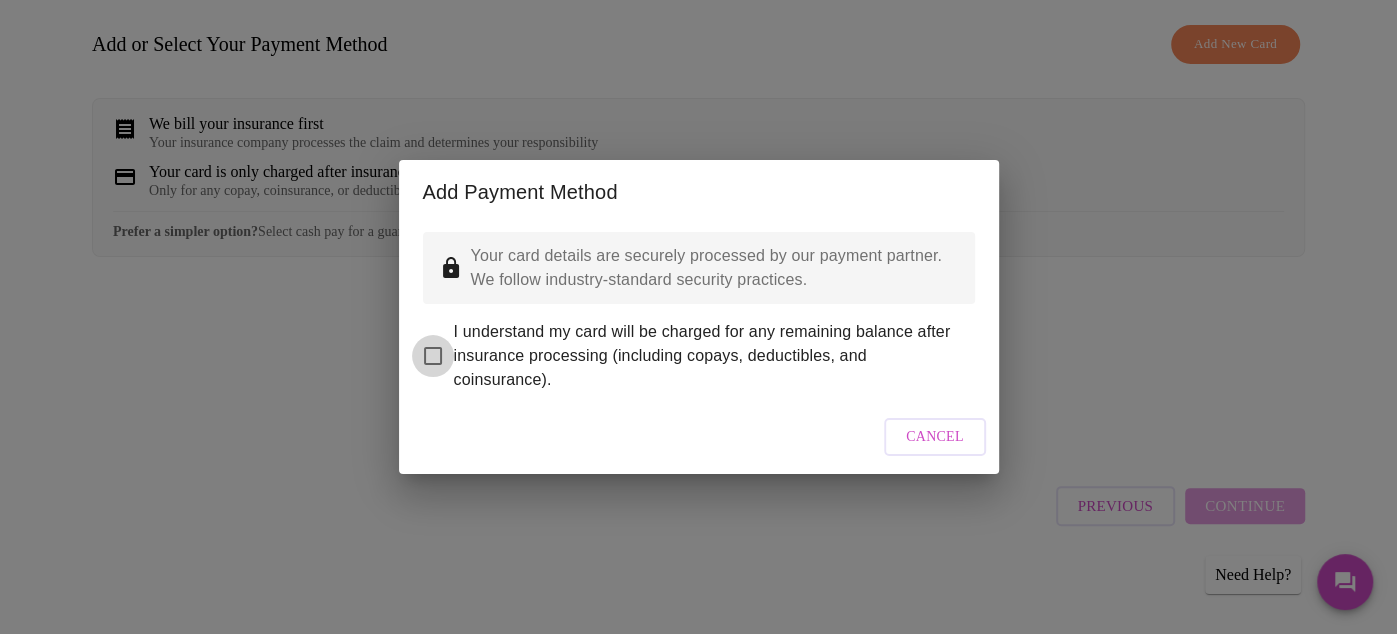 click on "I understand my card will be charged for any remaining balance after insurance processing (including copays, deductibles, and coinsurance)." at bounding box center [433, 356] 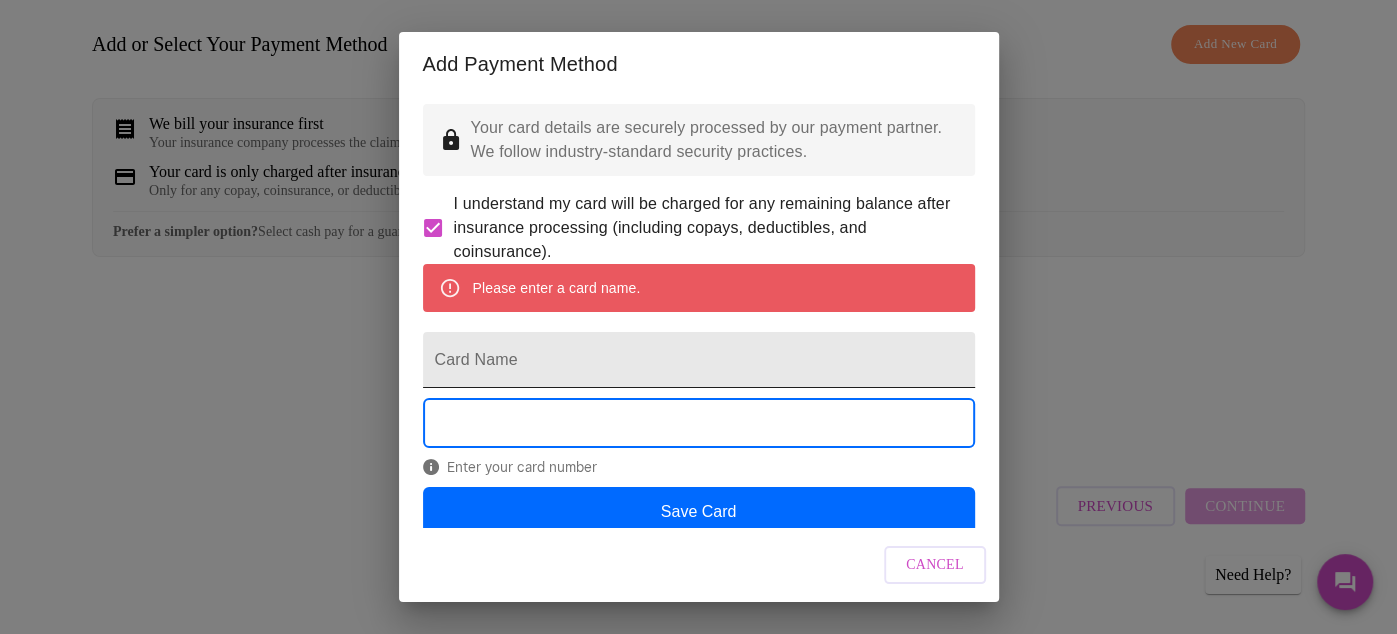 click on "Card Name" at bounding box center [699, 360] 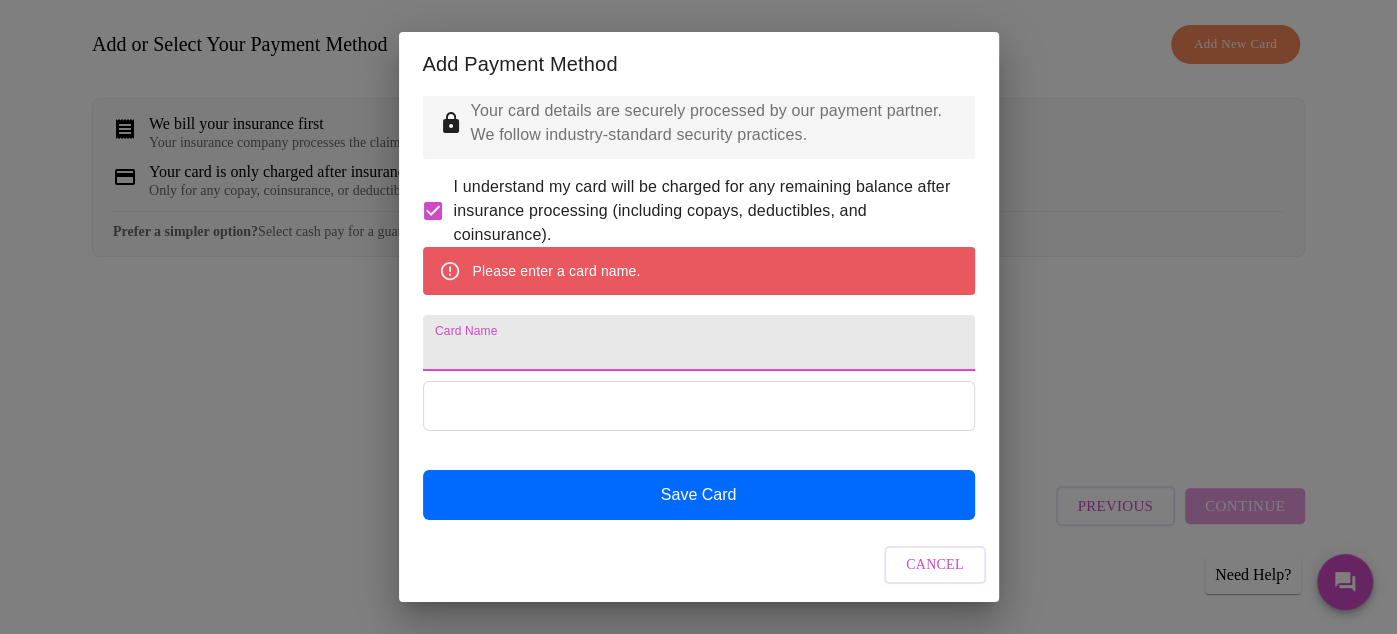 scroll, scrollTop: 95, scrollLeft: 0, axis: vertical 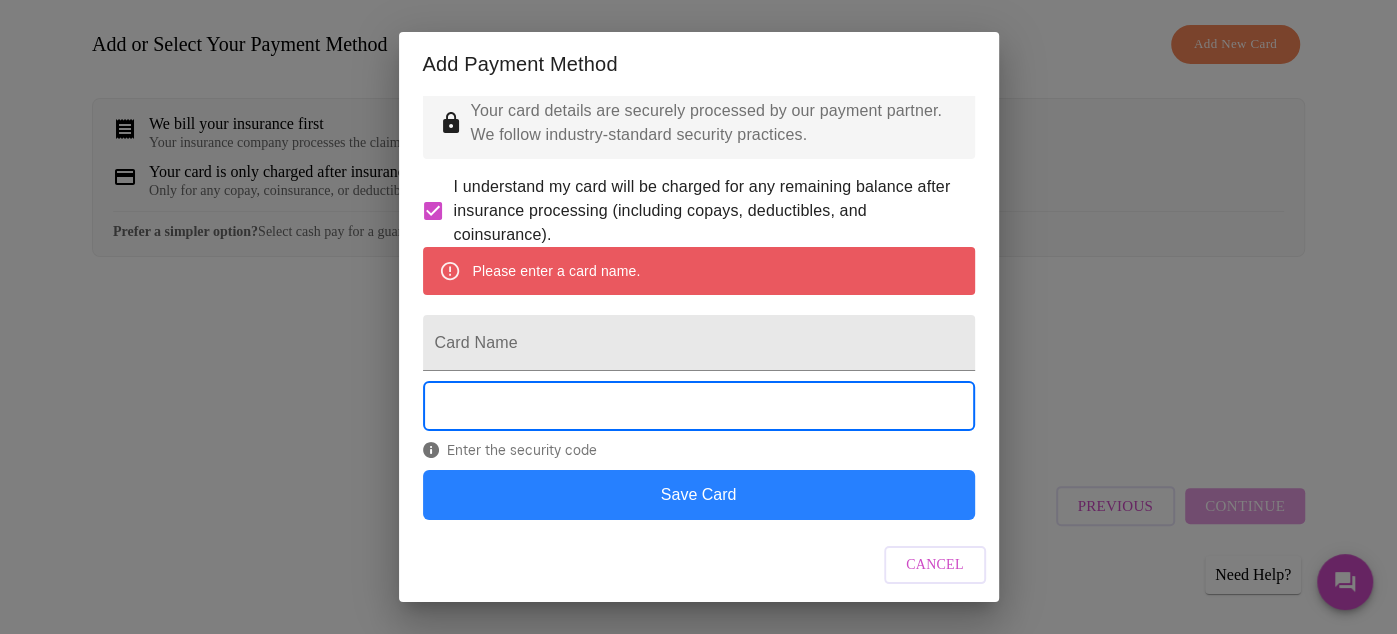 click on "Save Card" at bounding box center [699, 495] 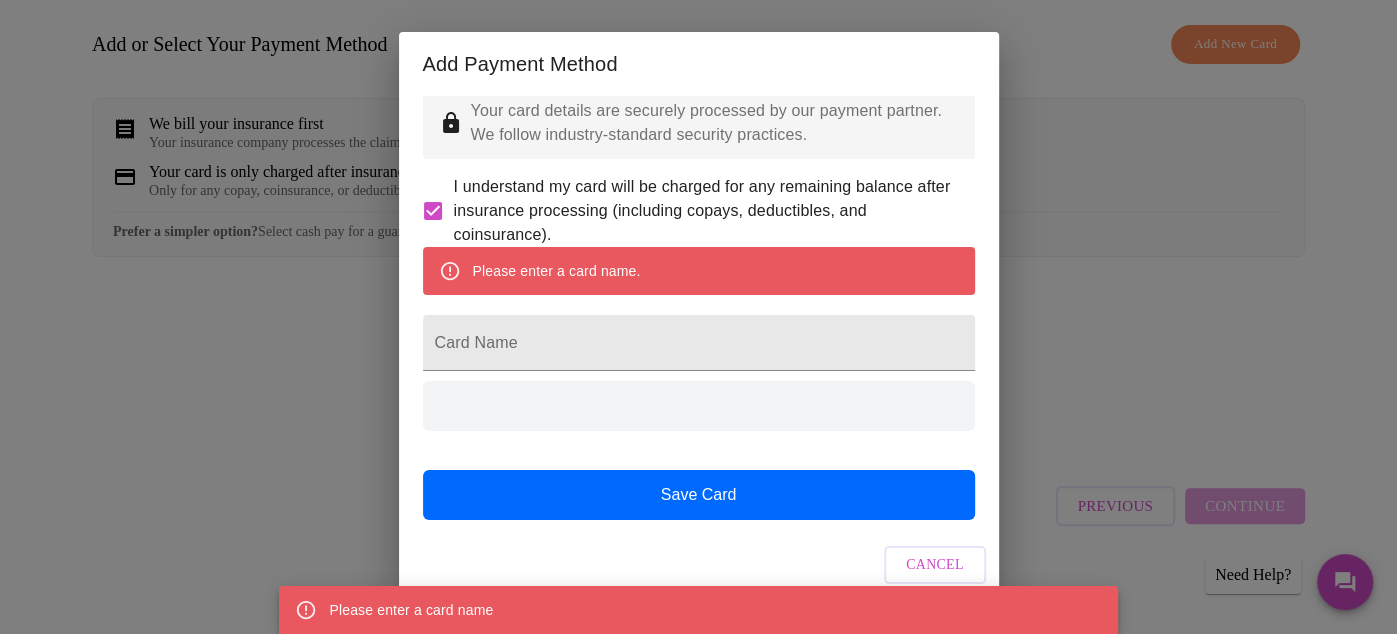 scroll, scrollTop: 0, scrollLeft: 0, axis: both 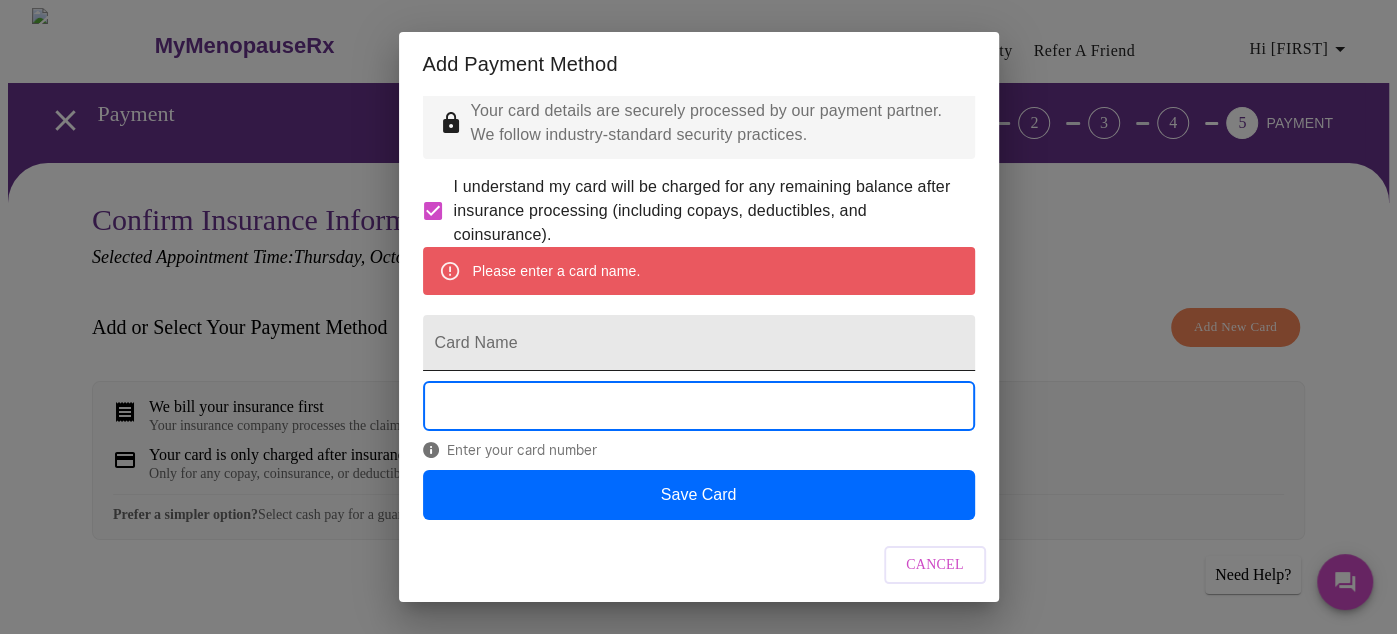 click on "Card Name" at bounding box center [699, 343] 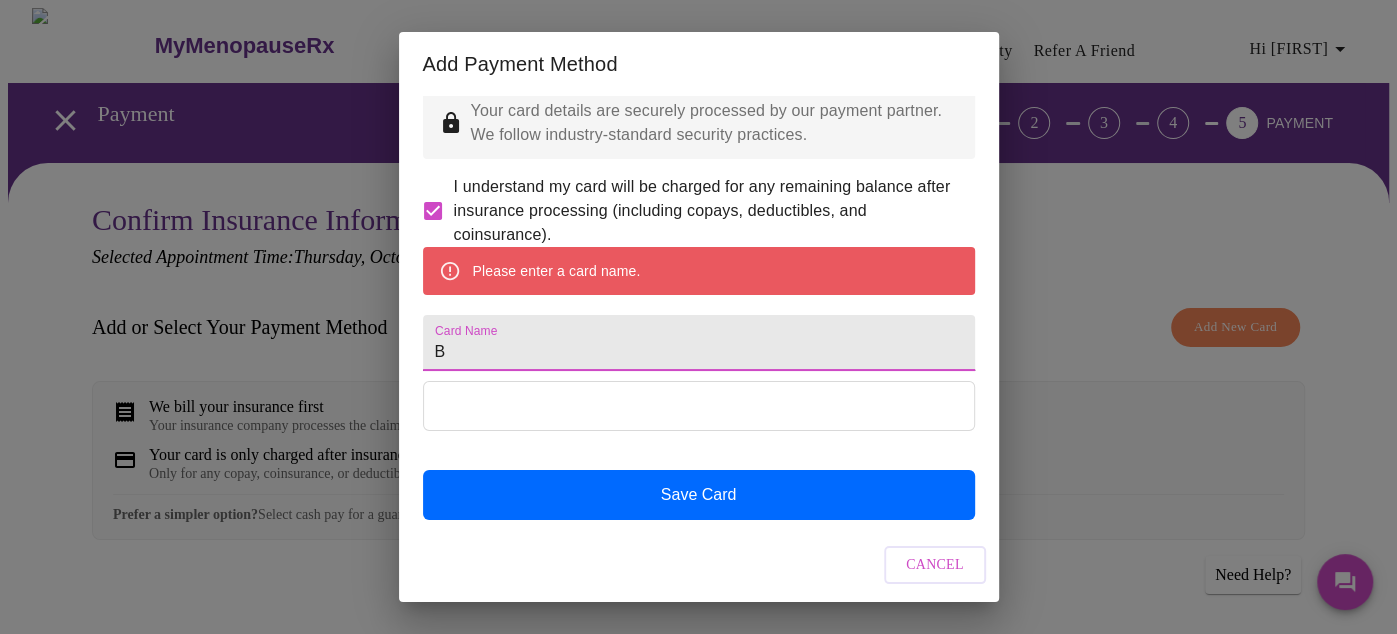 scroll, scrollTop: 34, scrollLeft: 0, axis: vertical 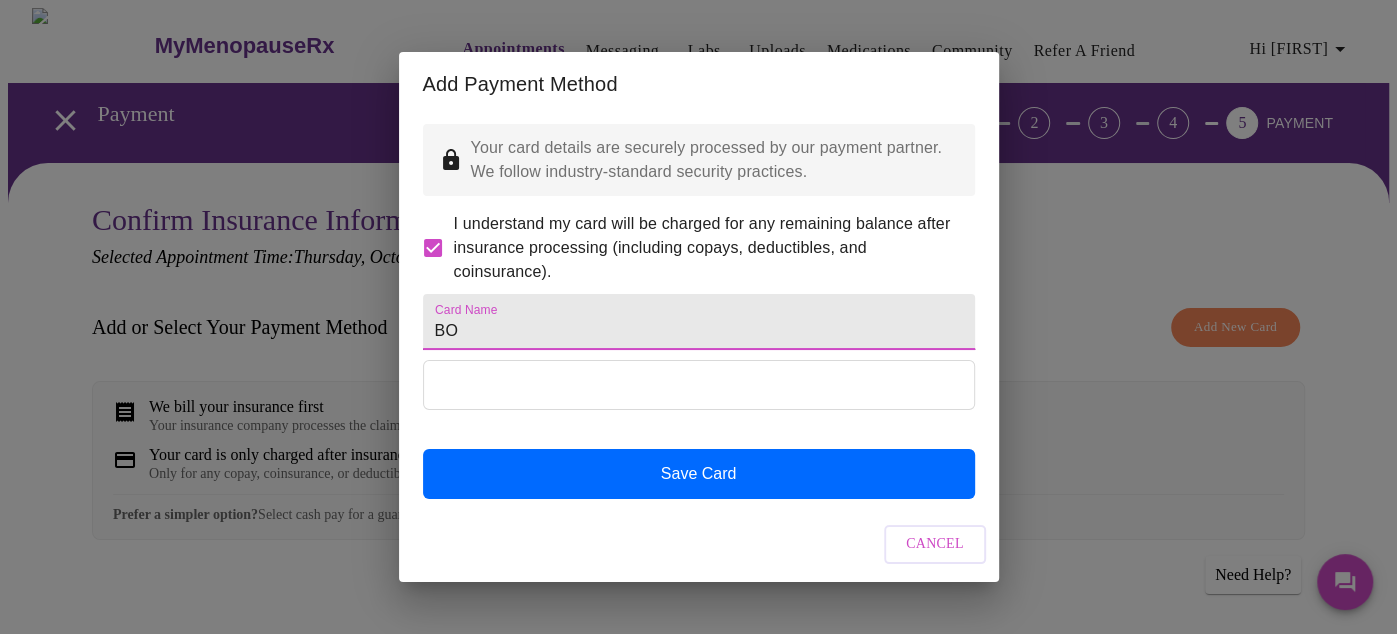 type on "B" 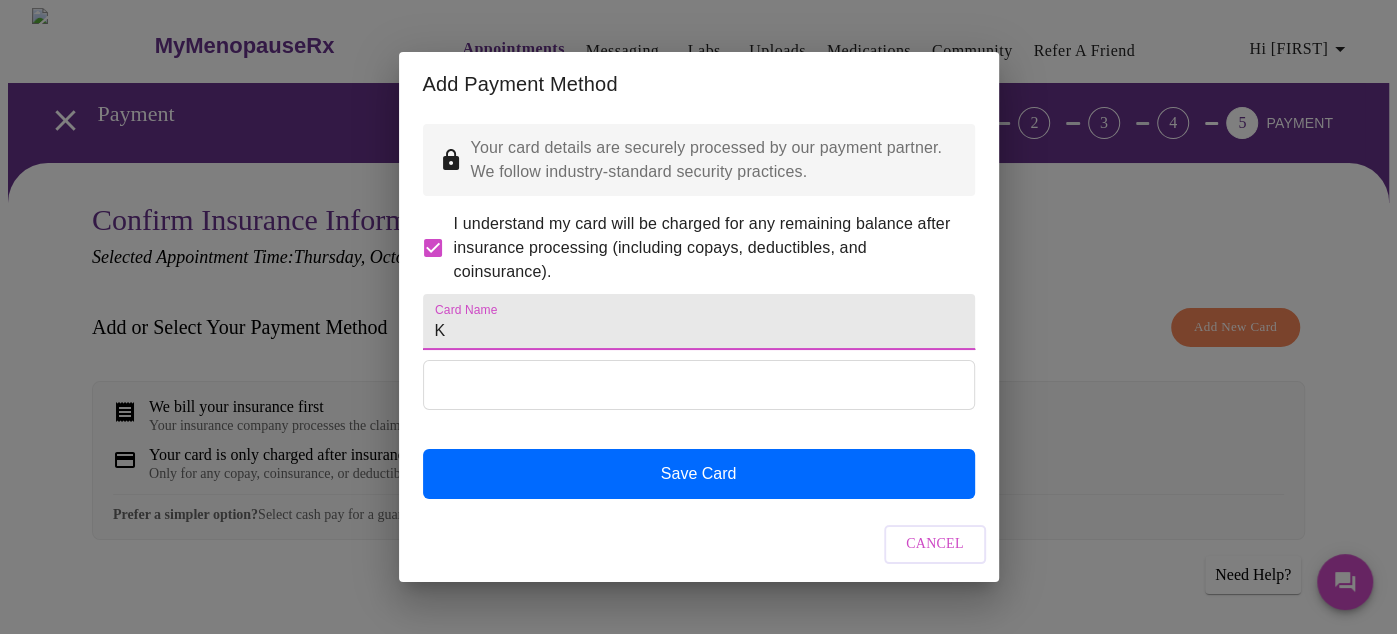 scroll, scrollTop: 34, scrollLeft: 0, axis: vertical 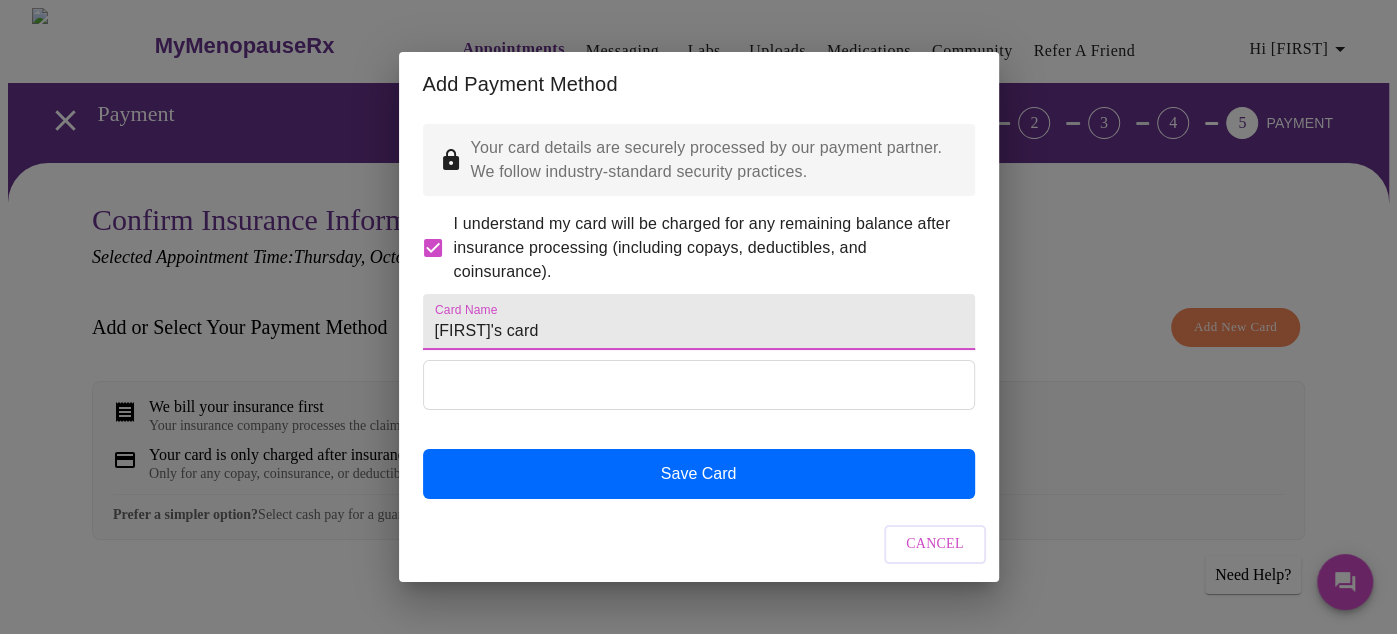 type on "[FIRST]'s card" 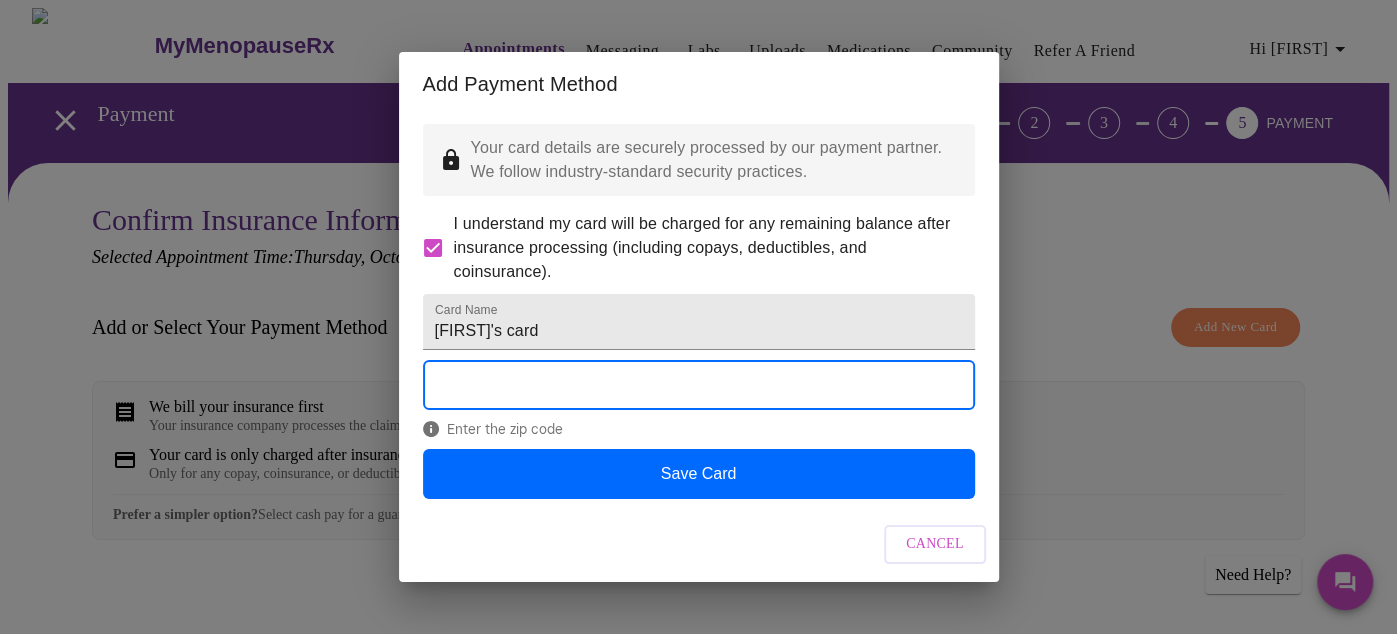 click on "I understand my card will be charged for any remaining balance after insurance processing (including copays, deductibles, and coinsurance)." at bounding box center [706, 248] 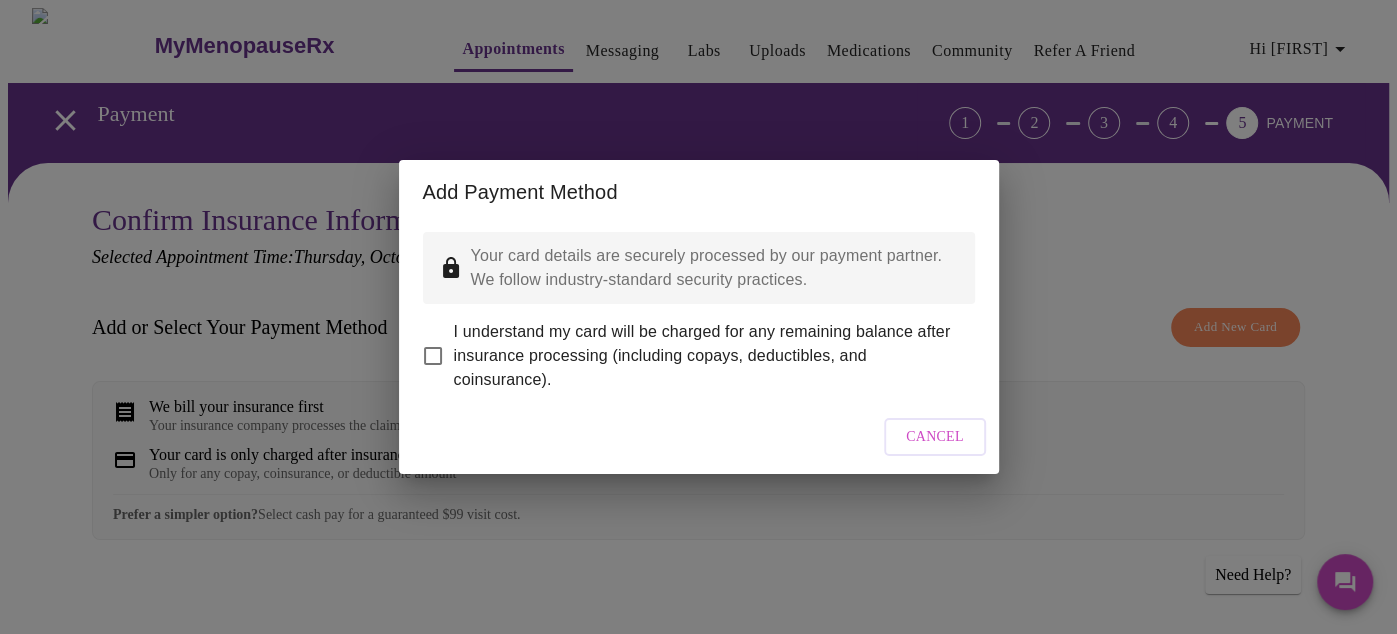 click on "I understand my card will be charged for any remaining balance after insurance processing (including copays, deductibles, and coinsurance)." at bounding box center (706, 356) 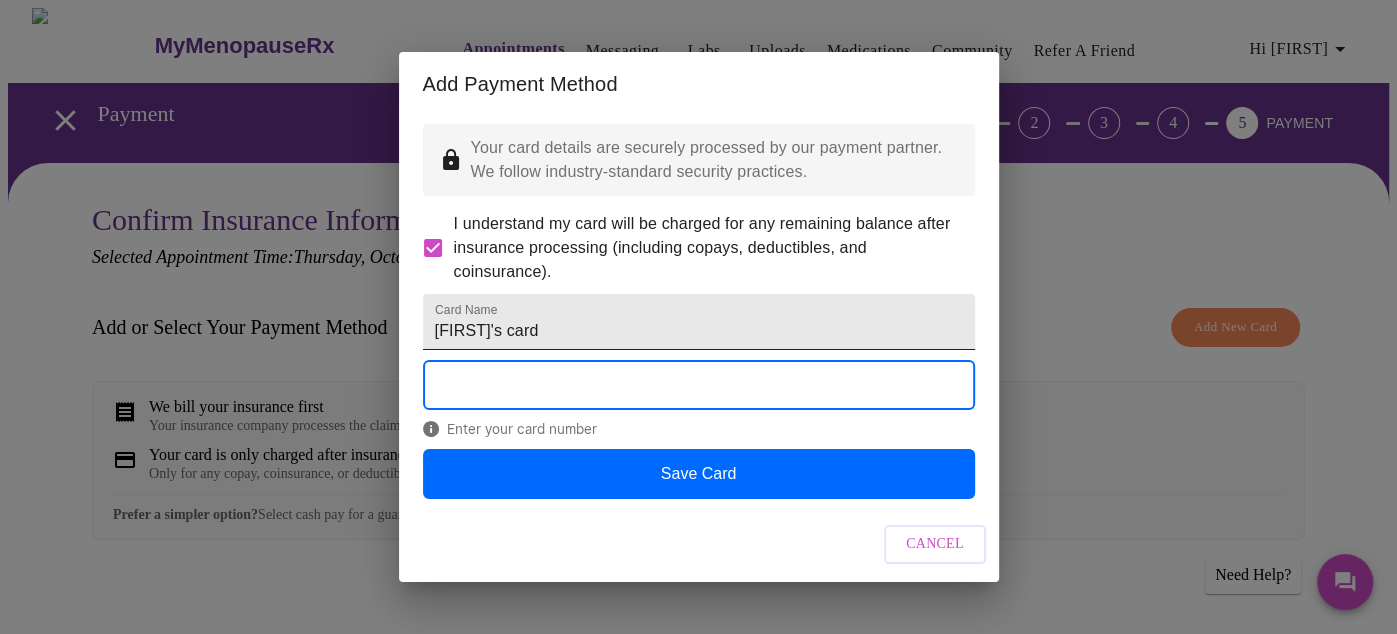scroll, scrollTop: 34, scrollLeft: 0, axis: vertical 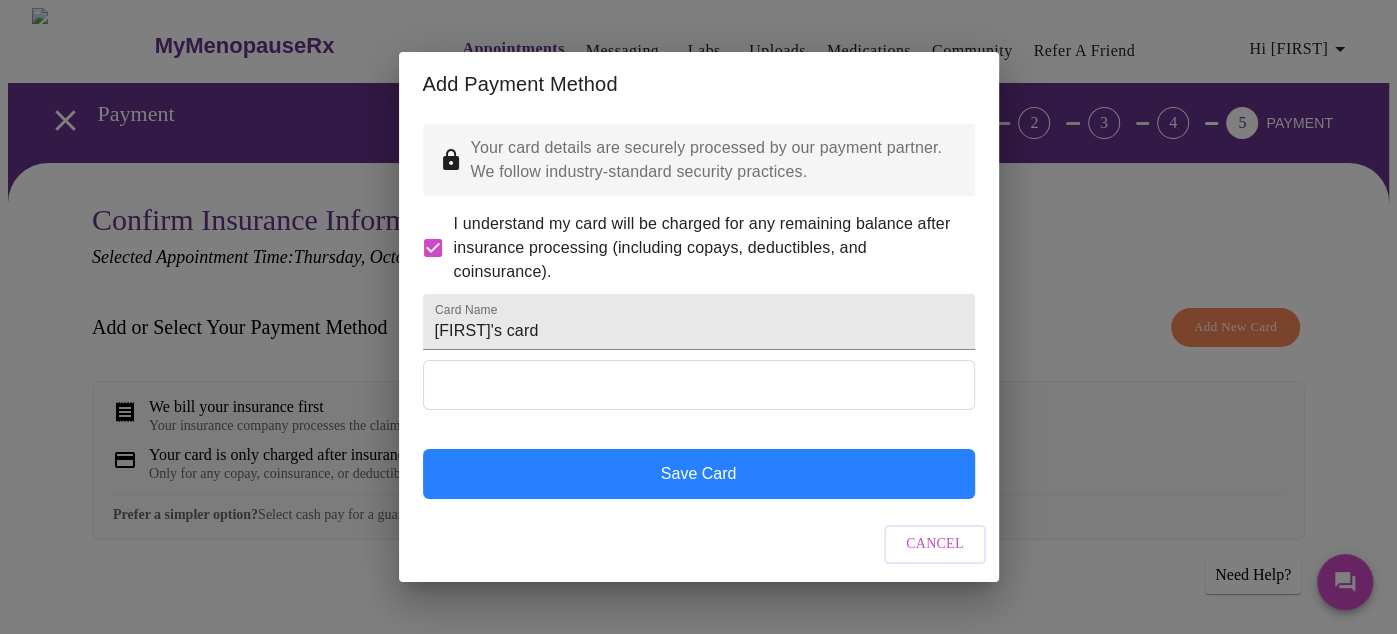 click on "Save Card" at bounding box center [699, 474] 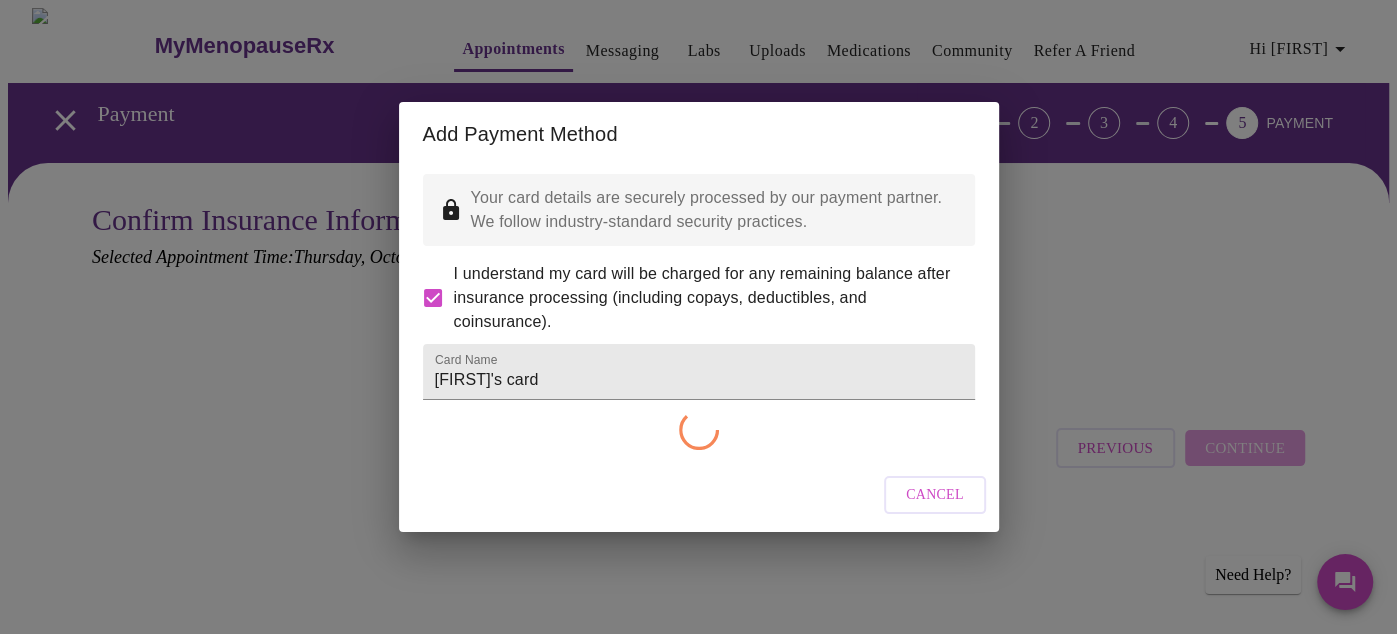 scroll, scrollTop: 0, scrollLeft: 0, axis: both 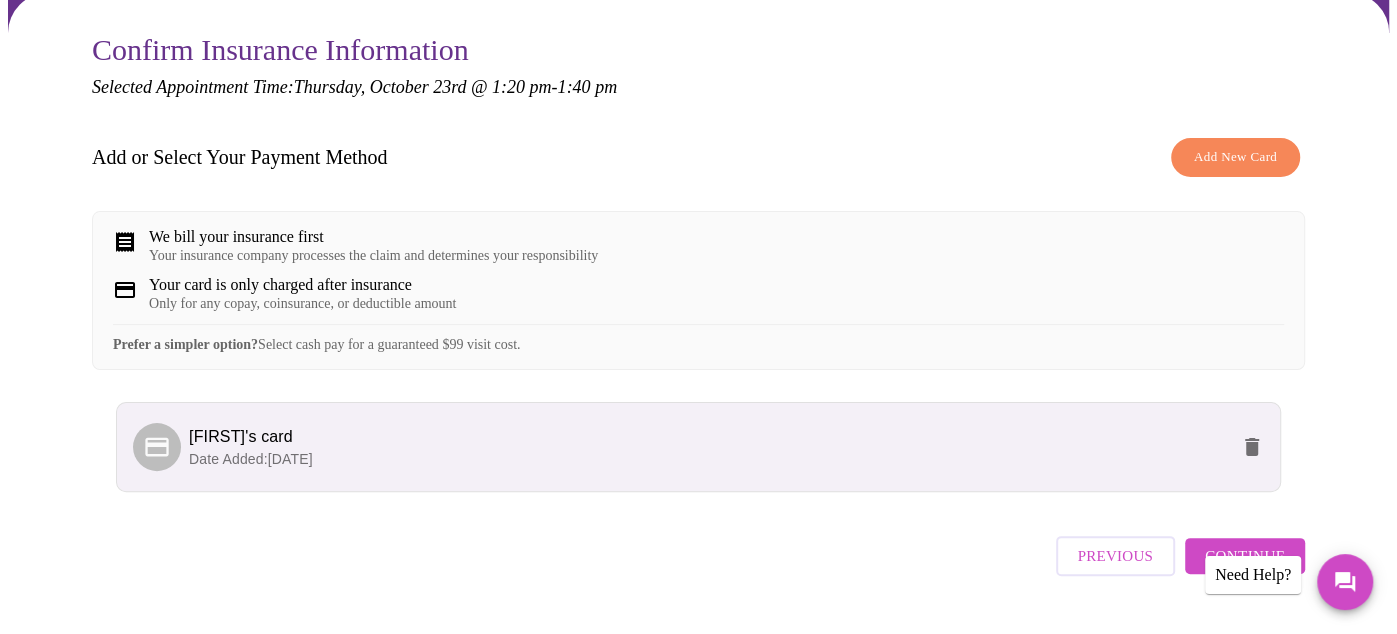 click 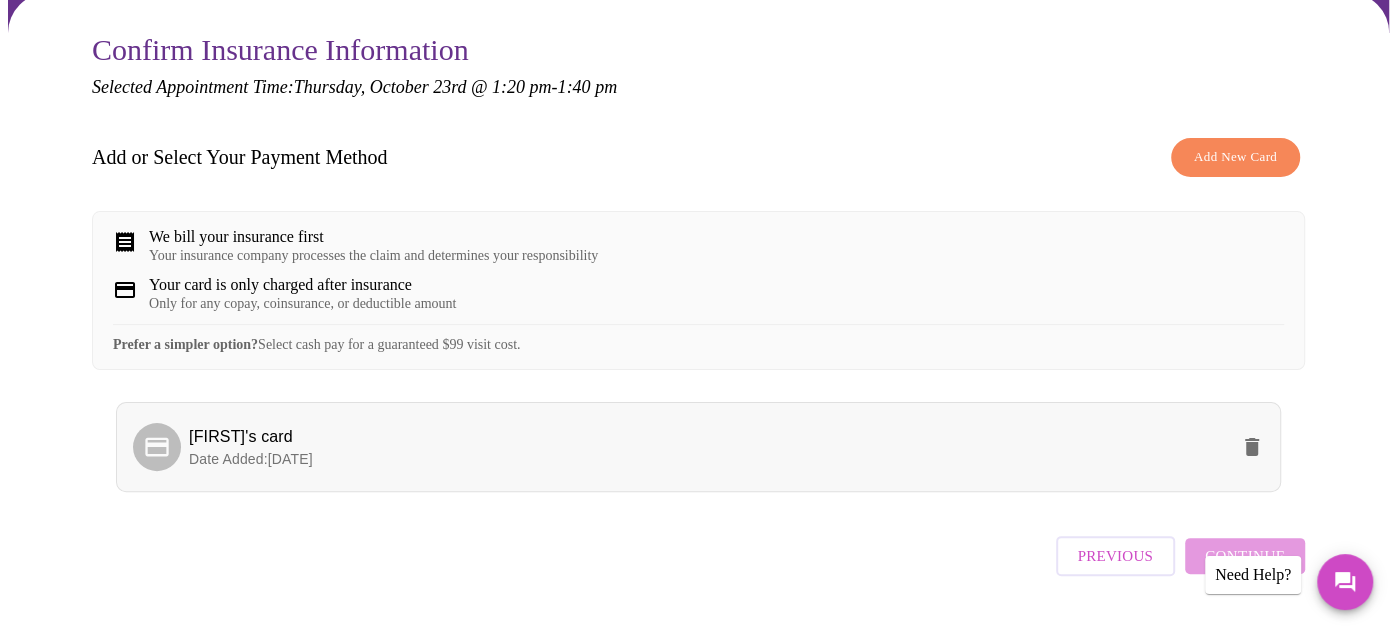 click on "[FIRST]'s card" at bounding box center (241, 436) 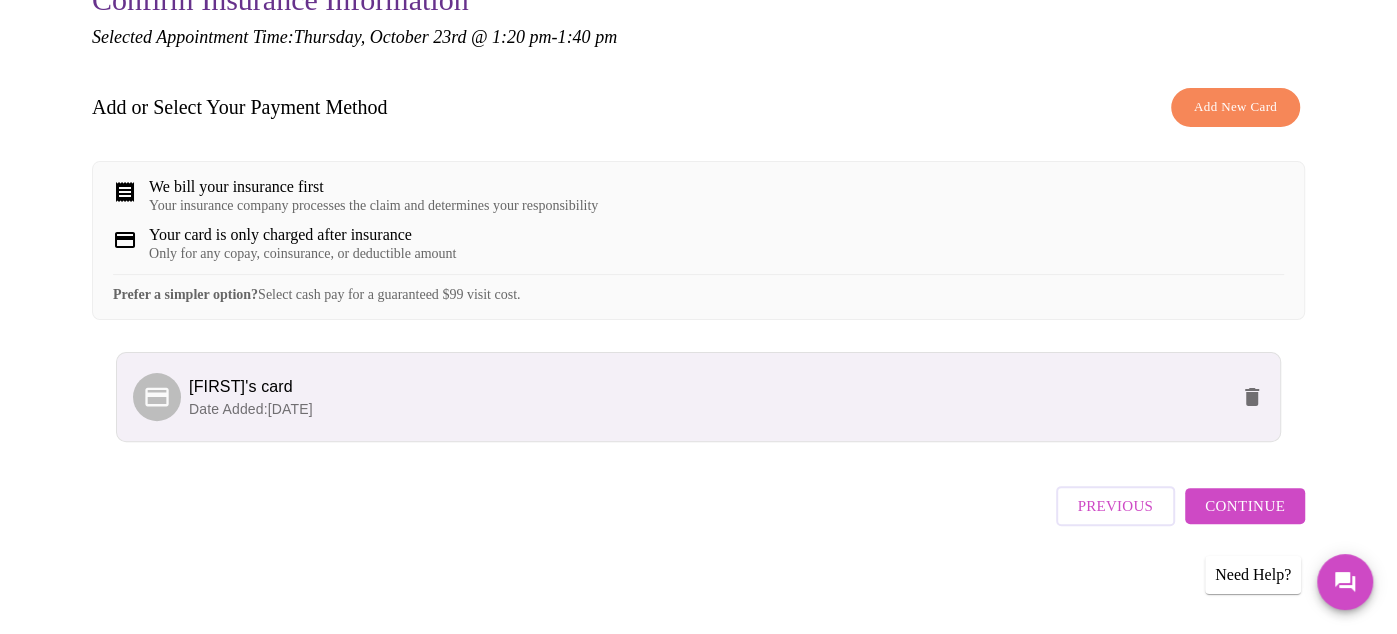 scroll, scrollTop: 250, scrollLeft: 0, axis: vertical 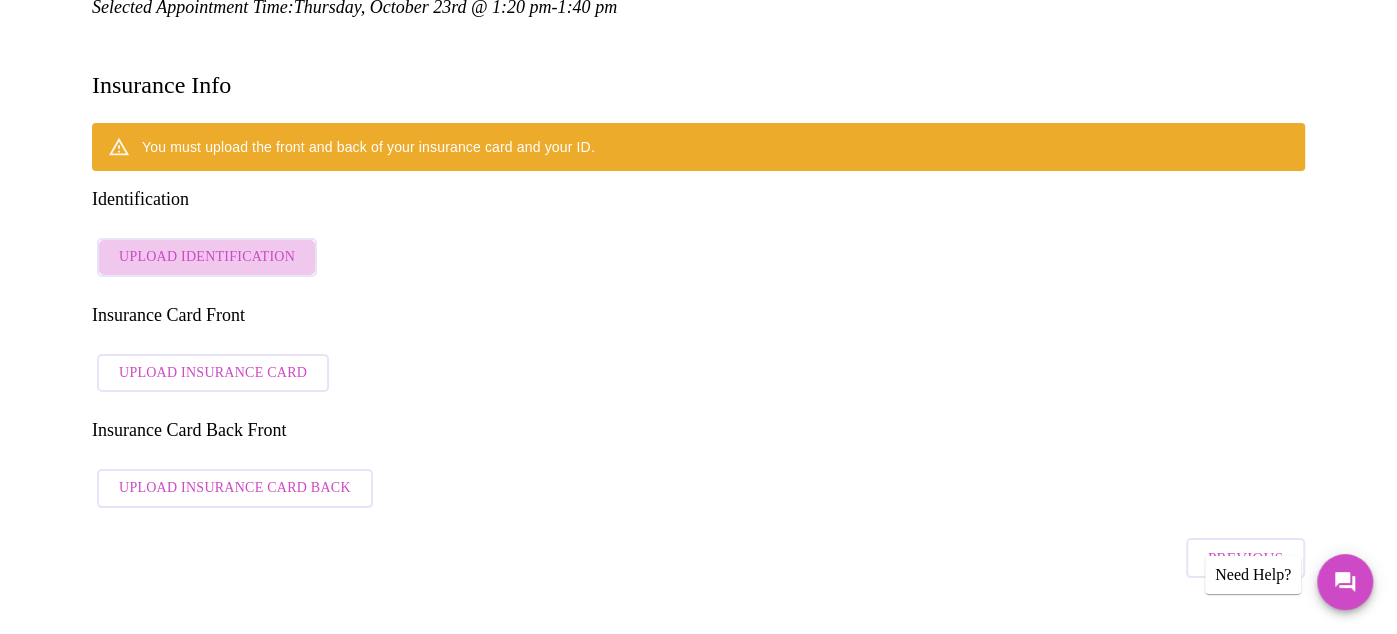 click on "Upload Identification" at bounding box center (207, 257) 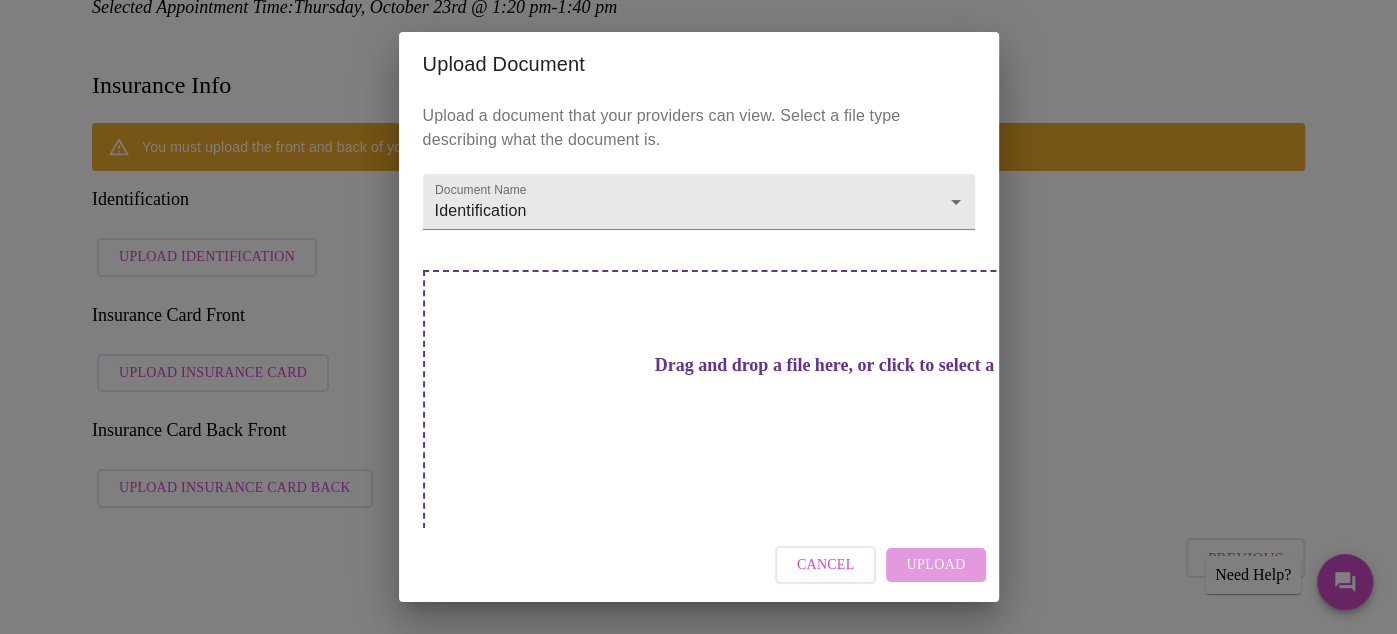 click on "Upload Document Upload a document that your providers can view. Select a file type describing what the document is. Document Name Identification Identification Drag and drop a file here, or click to select a file Cancel Upload" at bounding box center [698, 317] 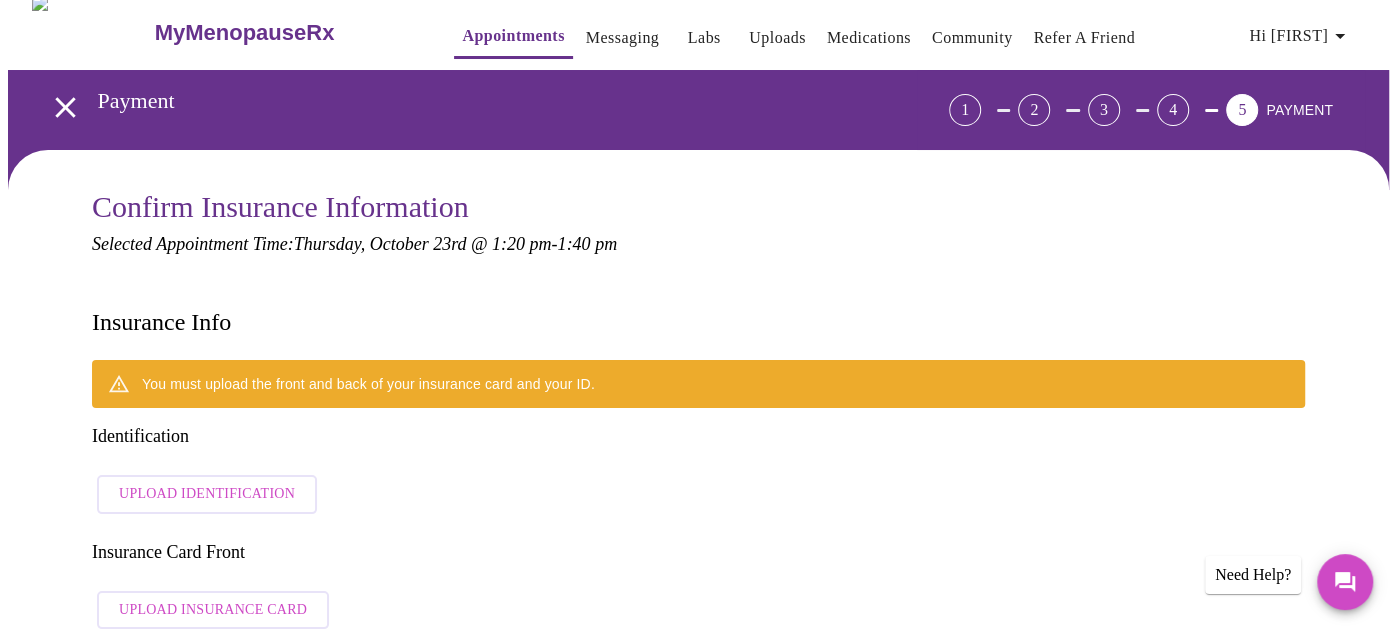 scroll, scrollTop: 5, scrollLeft: 0, axis: vertical 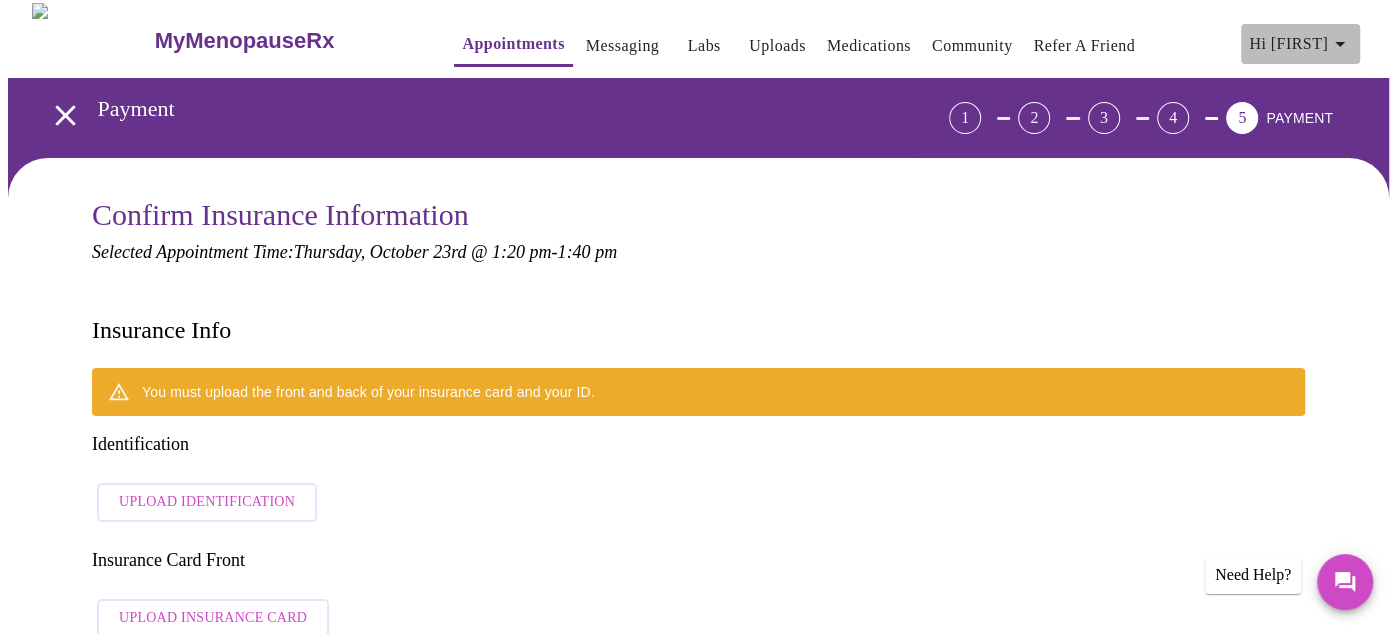 click 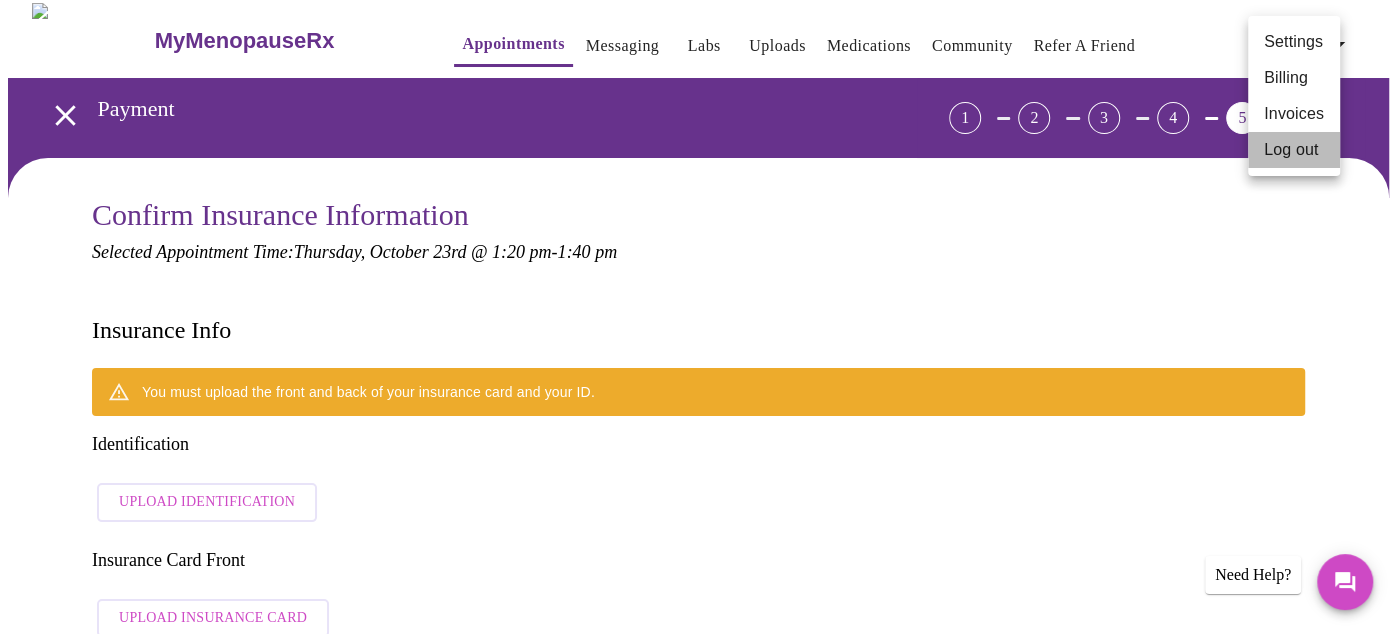 click on "Log out" at bounding box center (1294, 150) 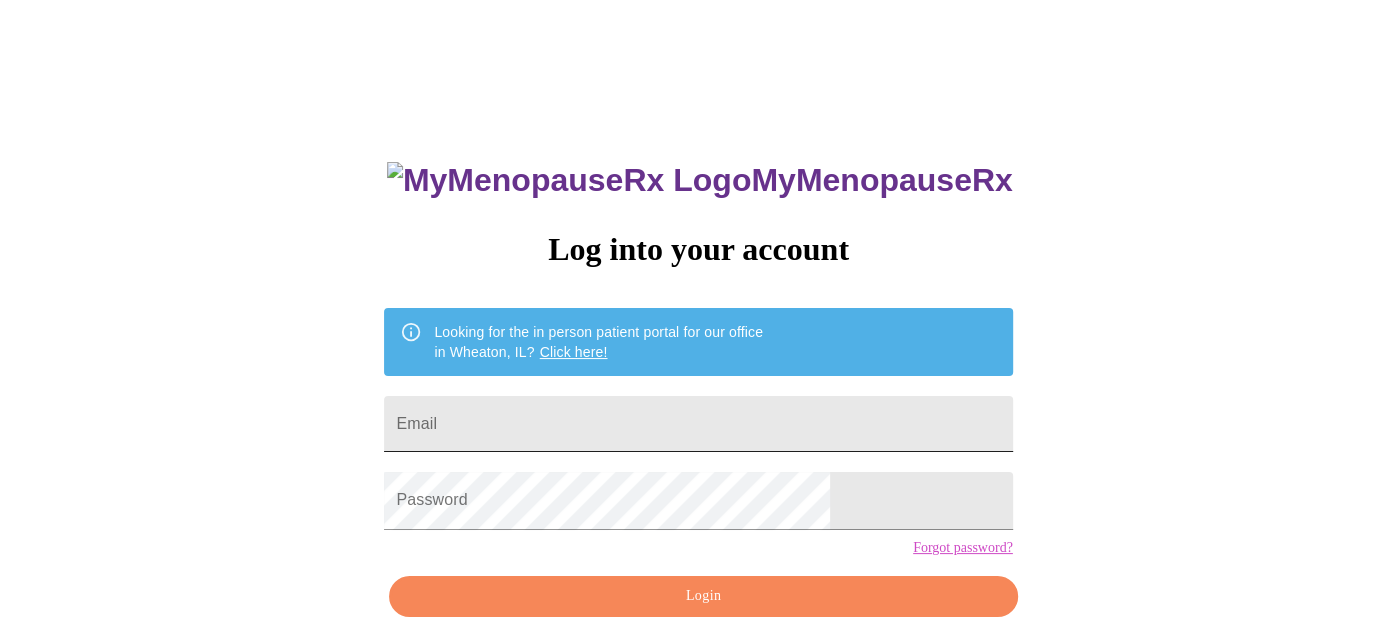 click on "Email" at bounding box center (698, 424) 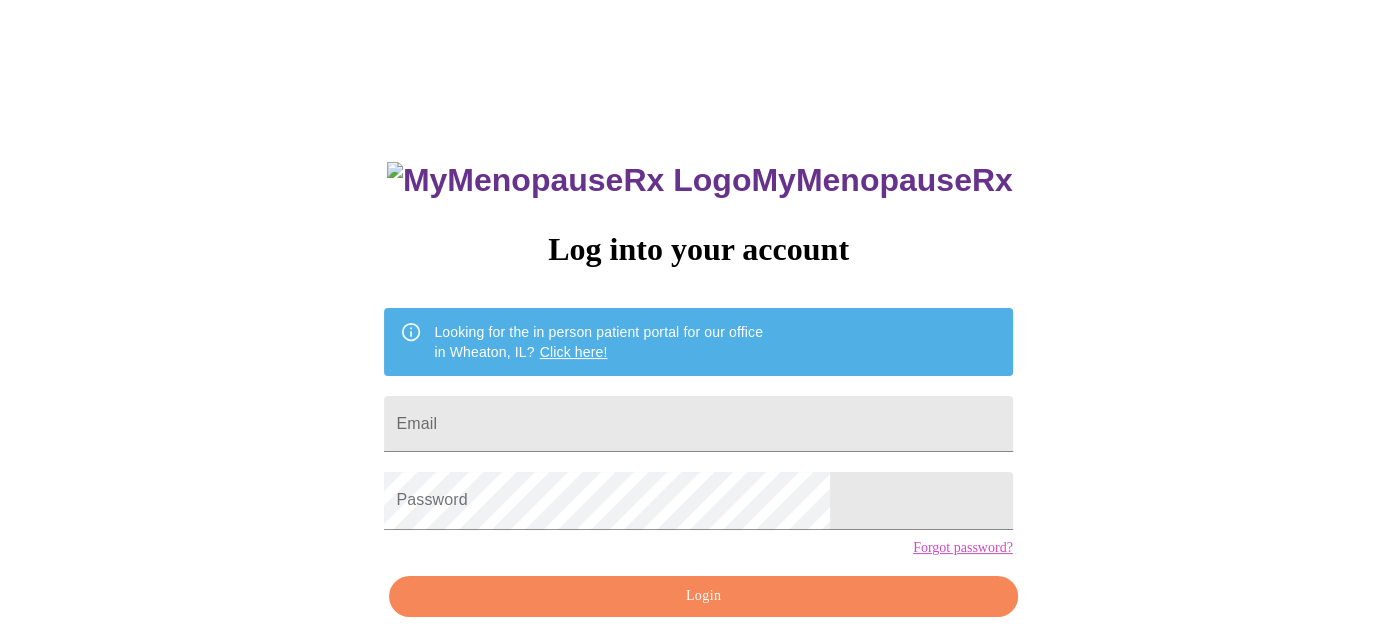 click on "MyMenopauseRx Log into your account Looking for the in person patient portal for our office   in Wheaton, IL? Click here! Email Password Forgot password? Login Don't have an account?" at bounding box center [698, 383] 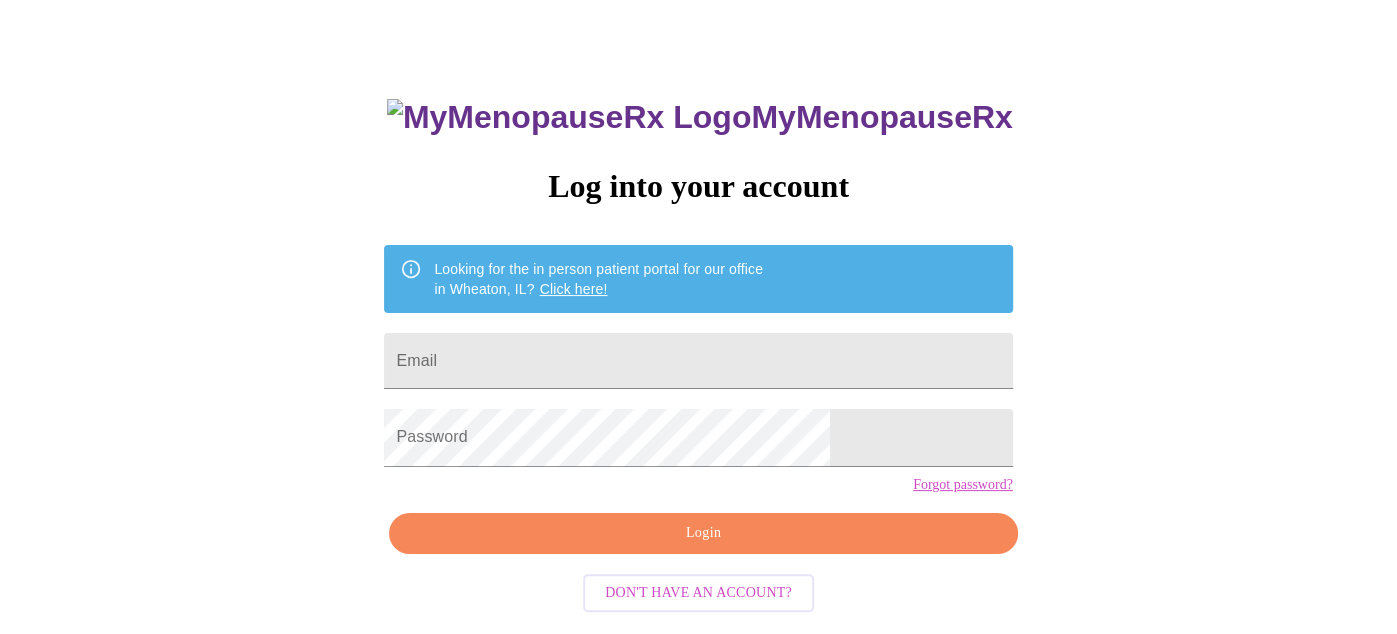 scroll, scrollTop: 0, scrollLeft: 0, axis: both 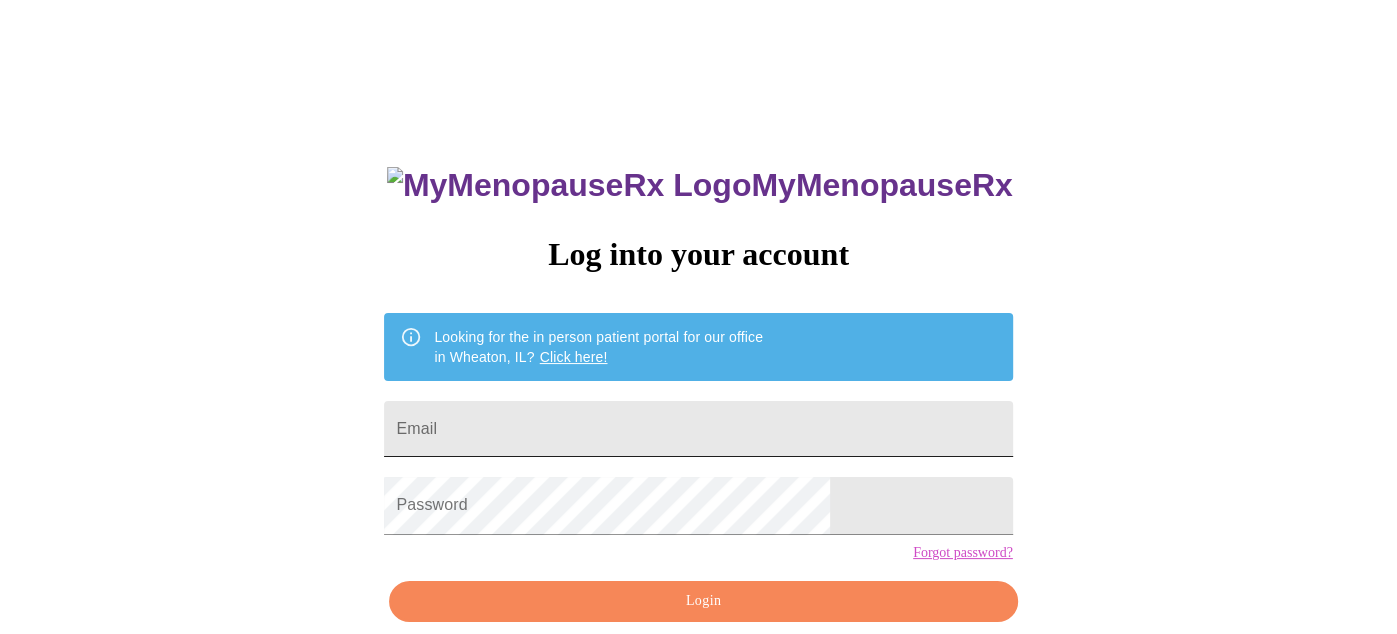 click on "Email" at bounding box center (698, 429) 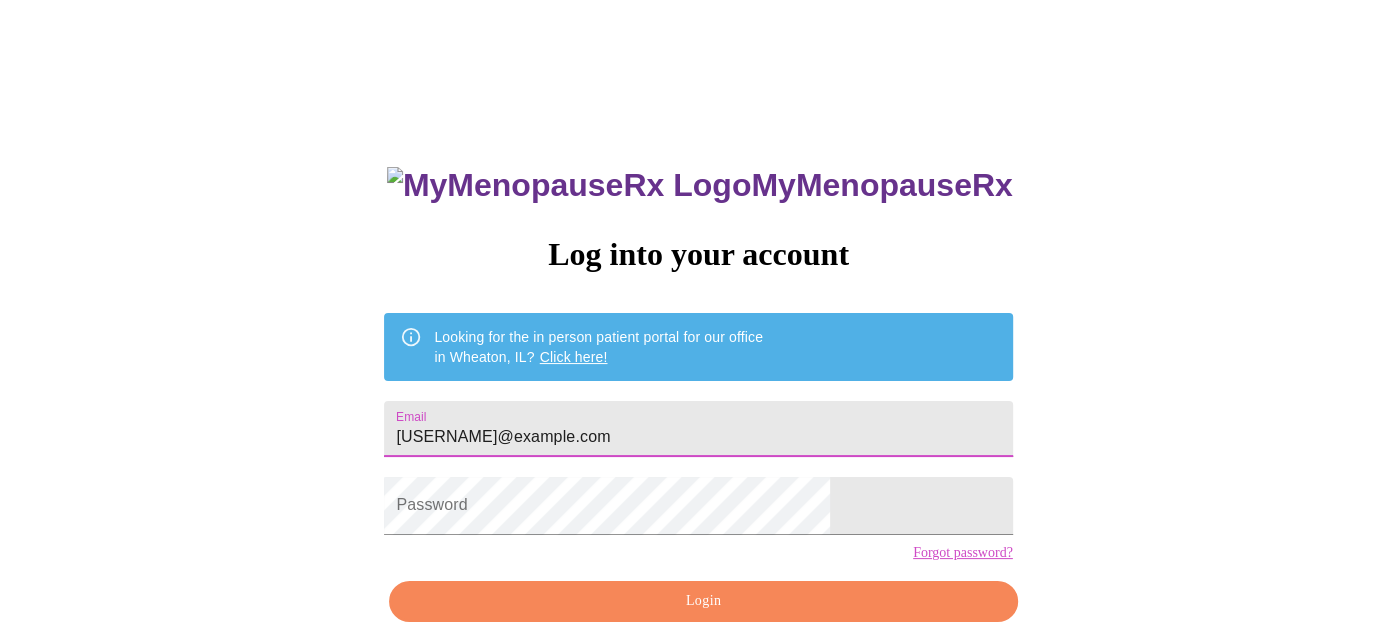 type on "[USERNAME]@example.com" 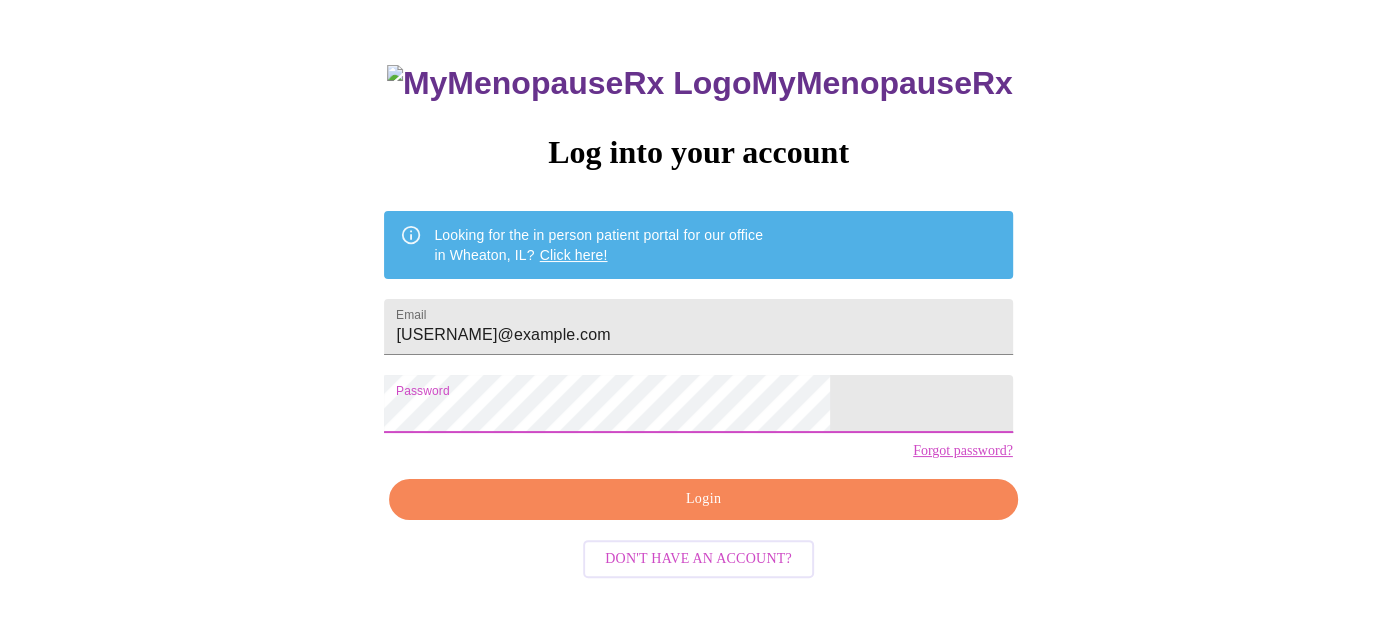 scroll, scrollTop: 103, scrollLeft: 0, axis: vertical 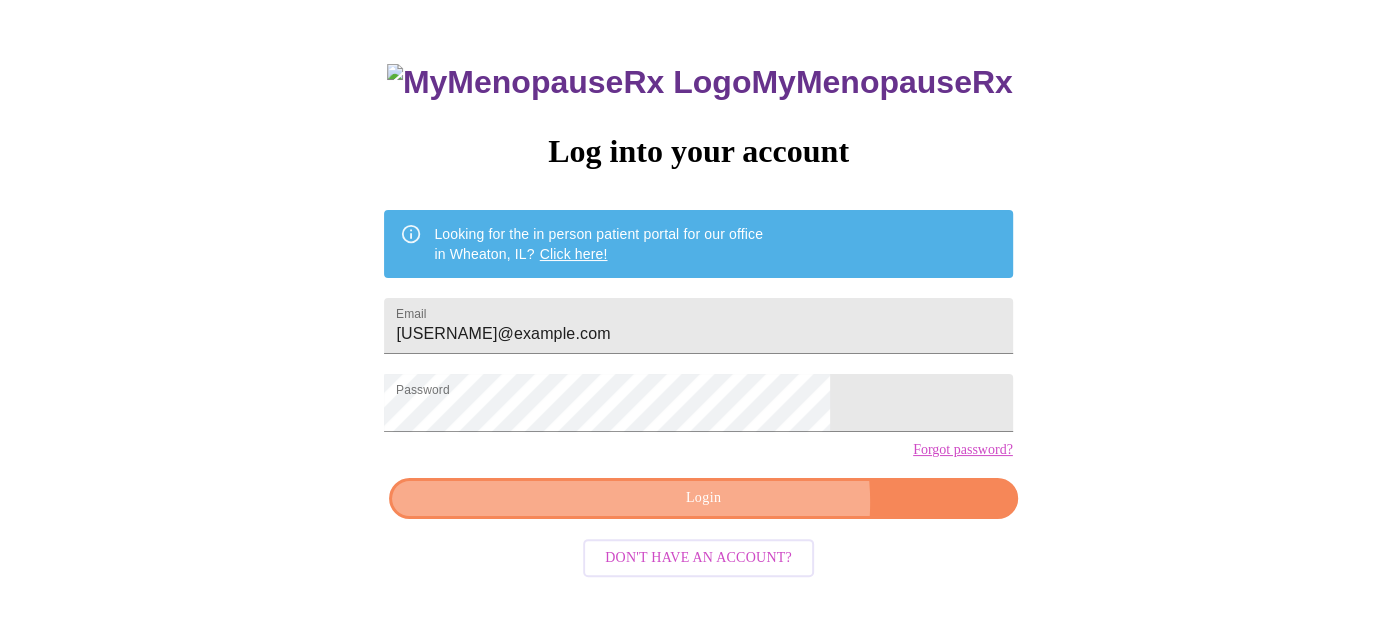 click on "Login" at bounding box center [703, 498] 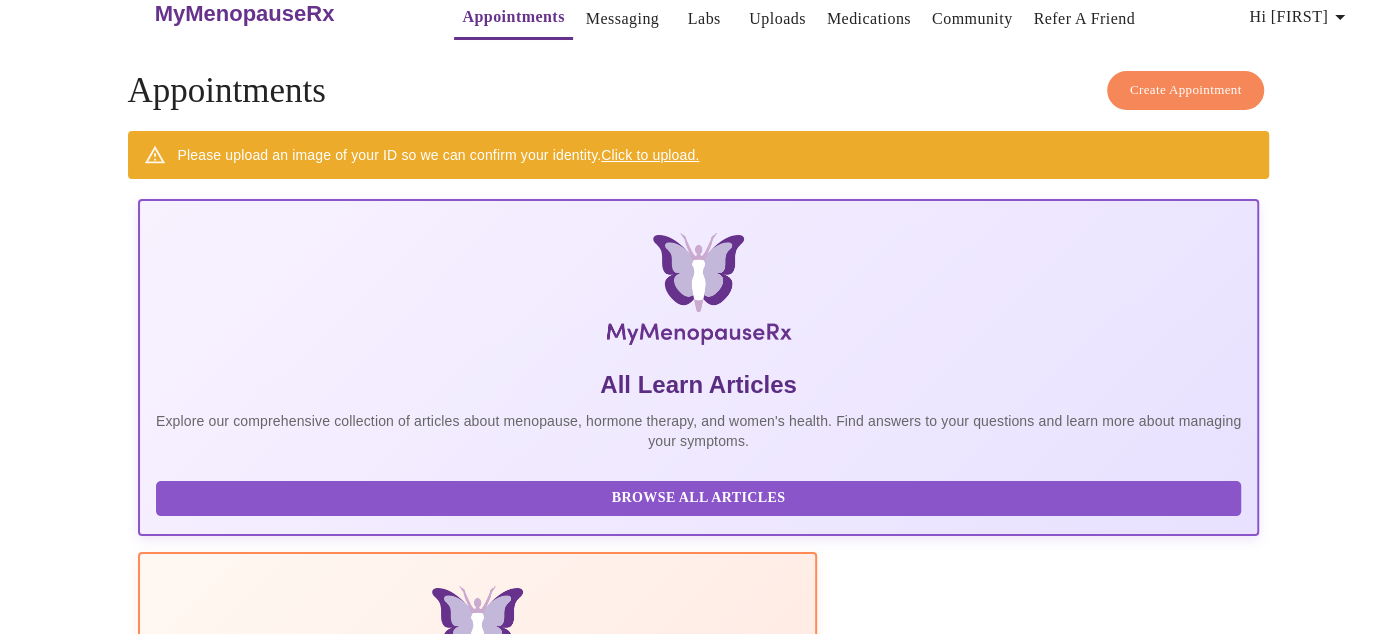 scroll, scrollTop: 0, scrollLeft: 0, axis: both 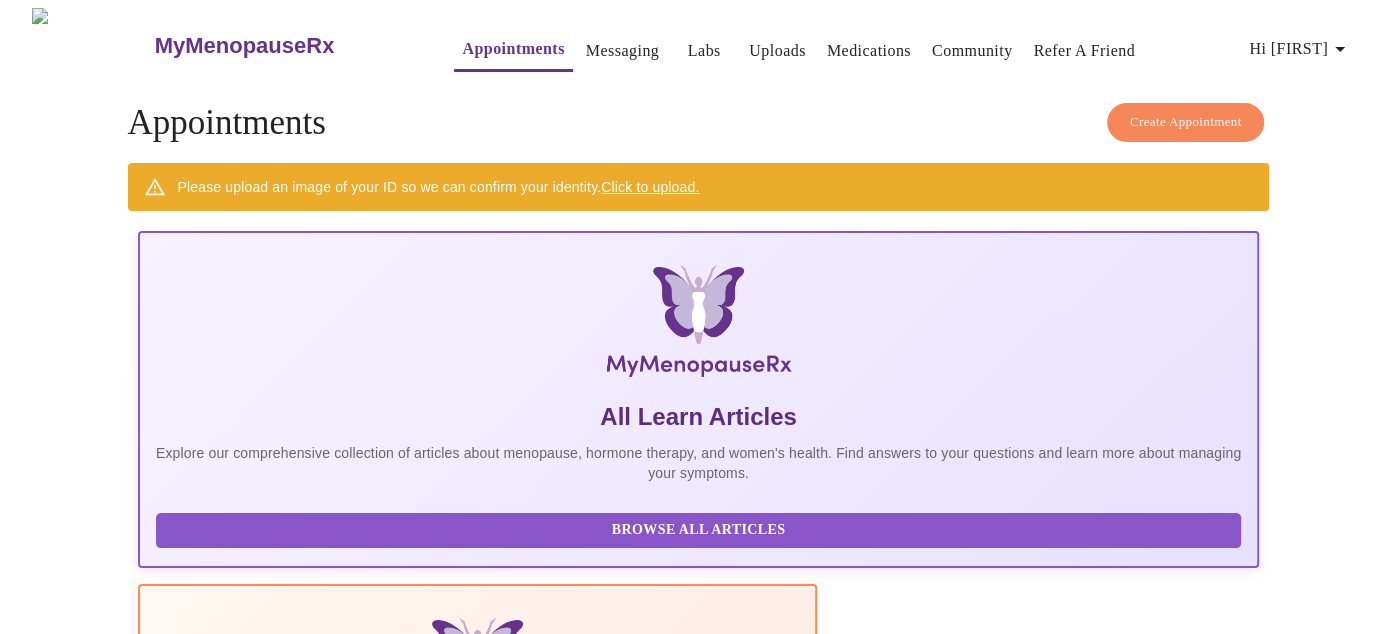 click on "Hi [FIRST]" at bounding box center (1300, 49) 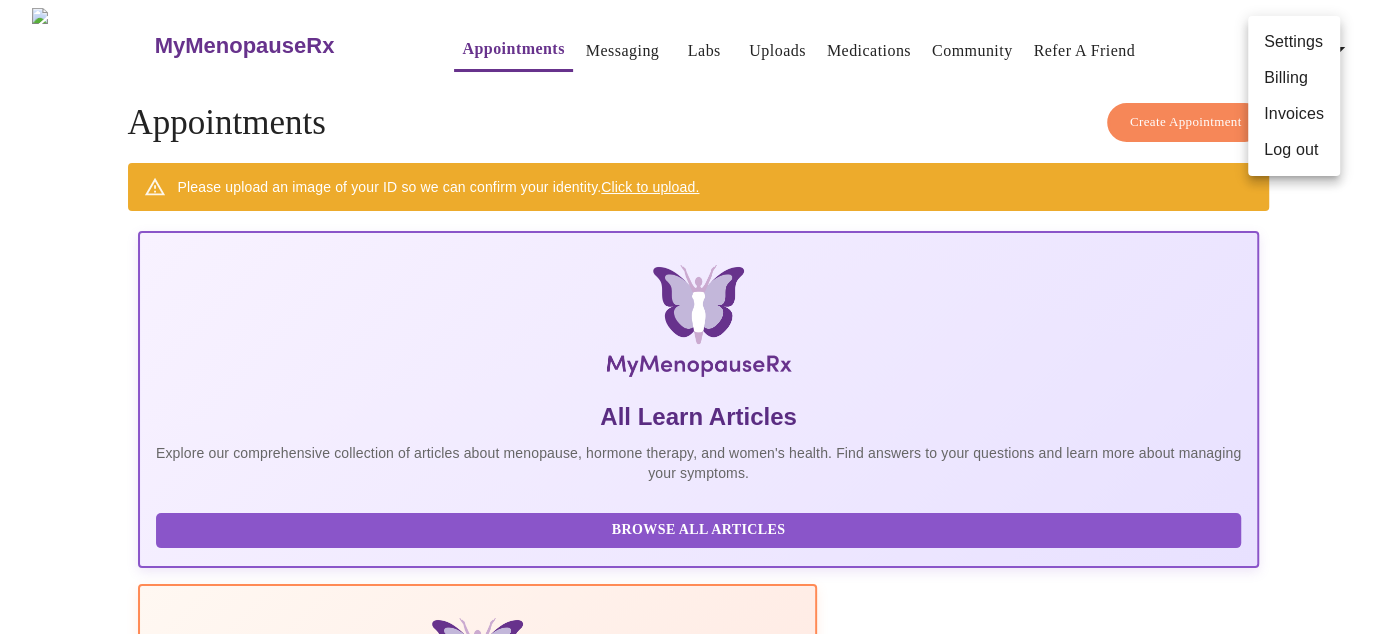 click at bounding box center [698, 317] 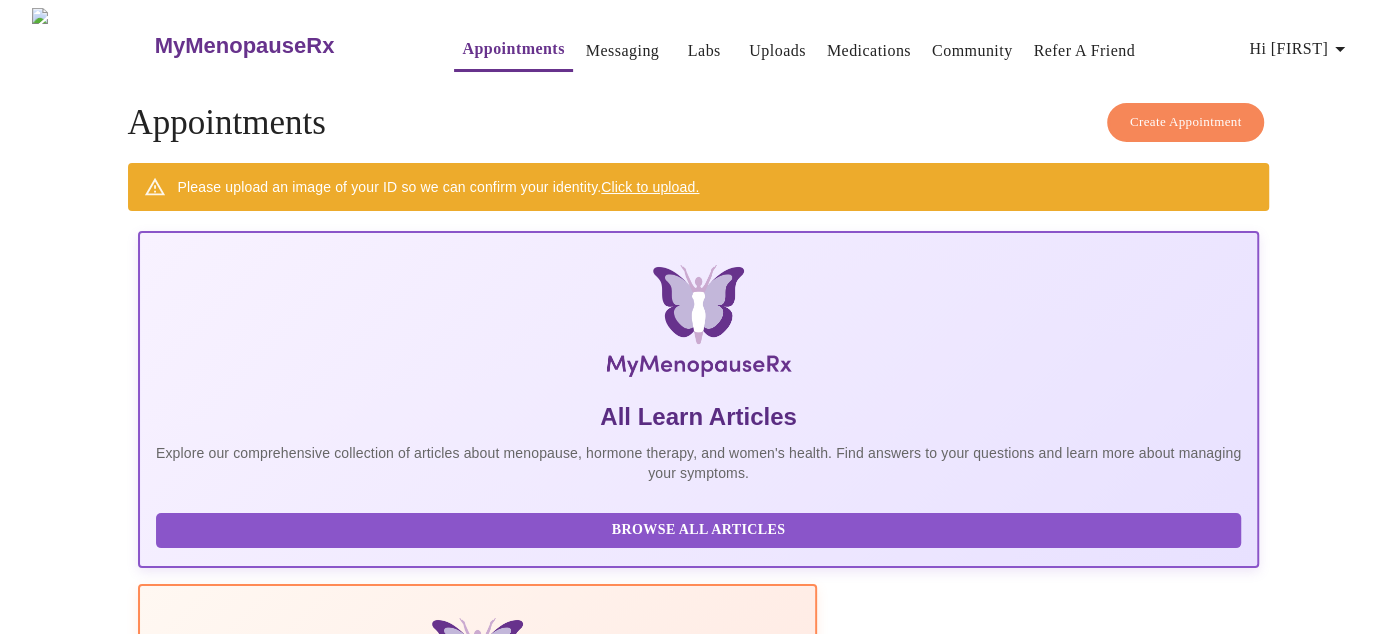 click on "Uploads" at bounding box center (777, 51) 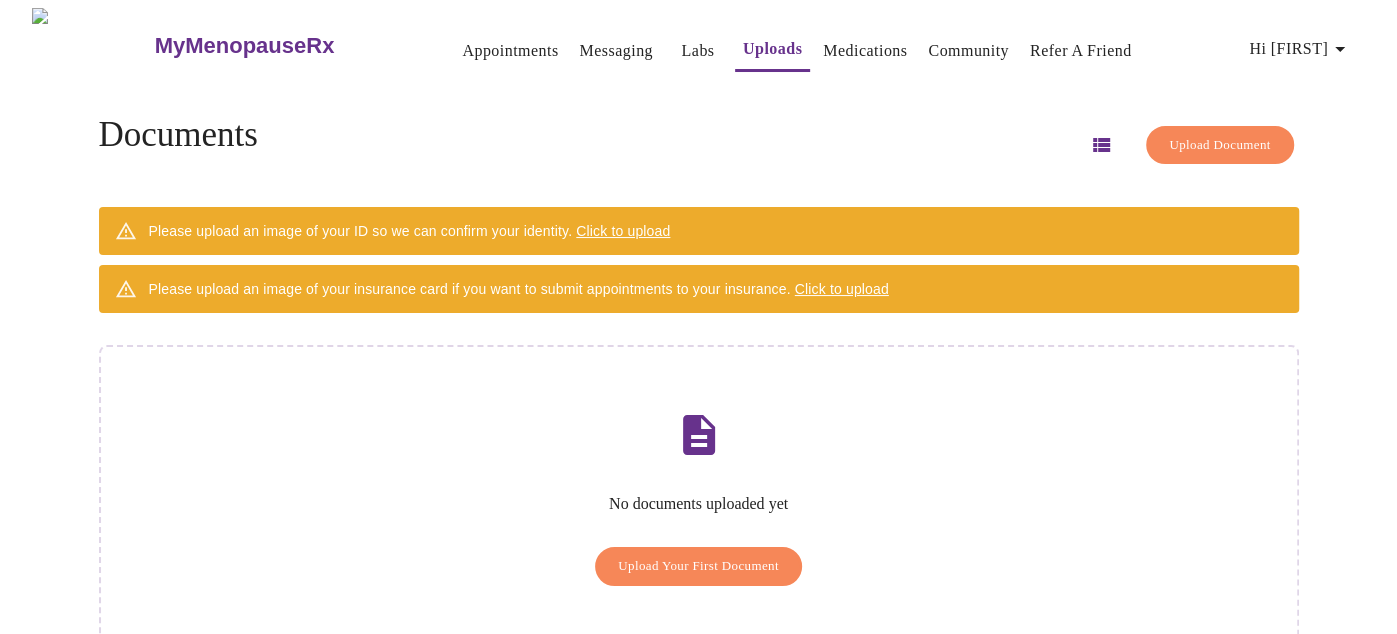 click on "Click to upload" at bounding box center [623, 231] 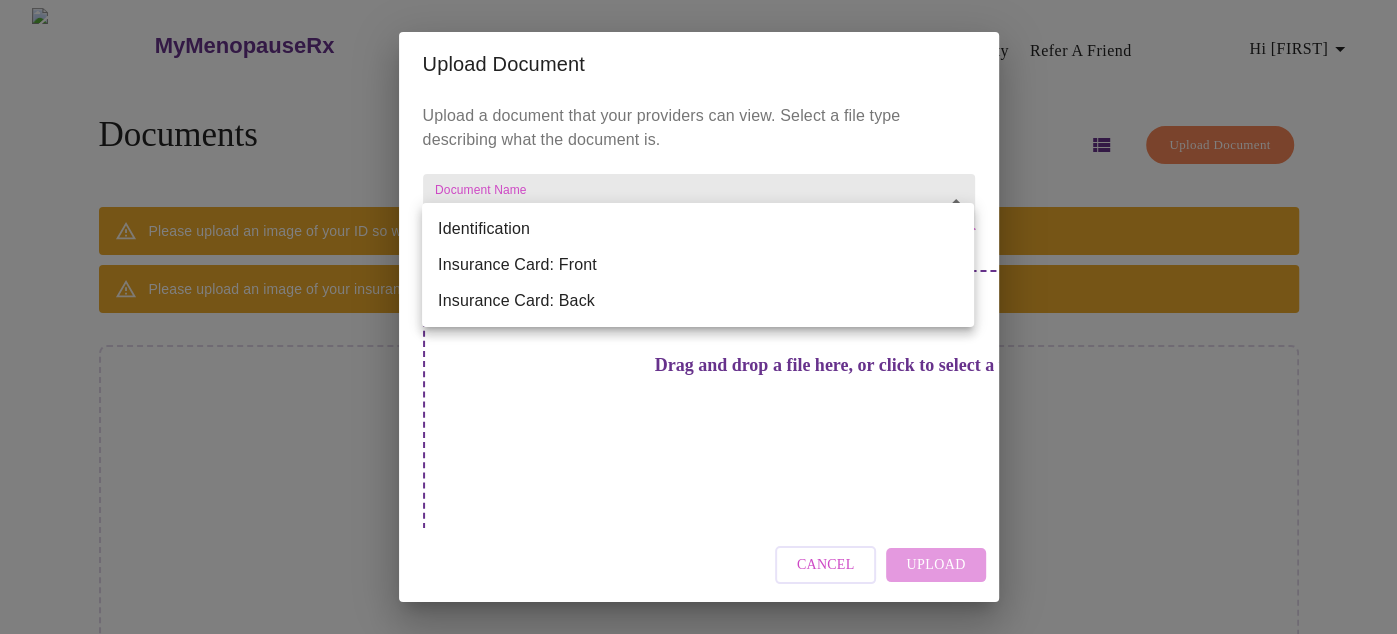 click on "MyMenopauseRx Appointments Messaging Labs Uploads Medications Community Refer a Friend Hi [FIRST]   Documents Upload Document Please upload an image of your ID so we can confirm your identity.   Click to upload Please upload an image of your insurance card if you want to submit appointments to your insurance.   Click to upload No documents uploaded yet Upload Your First Document Settings Billing Invoices Log out Upload Document Upload a document that your providers can view. Select a file type describing what the document is. Document Name ​ Drag and drop a file here, or click to select a file Cancel Upload Identification Insurance Card: Front Insurance Card: Back" at bounding box center [698, 351] 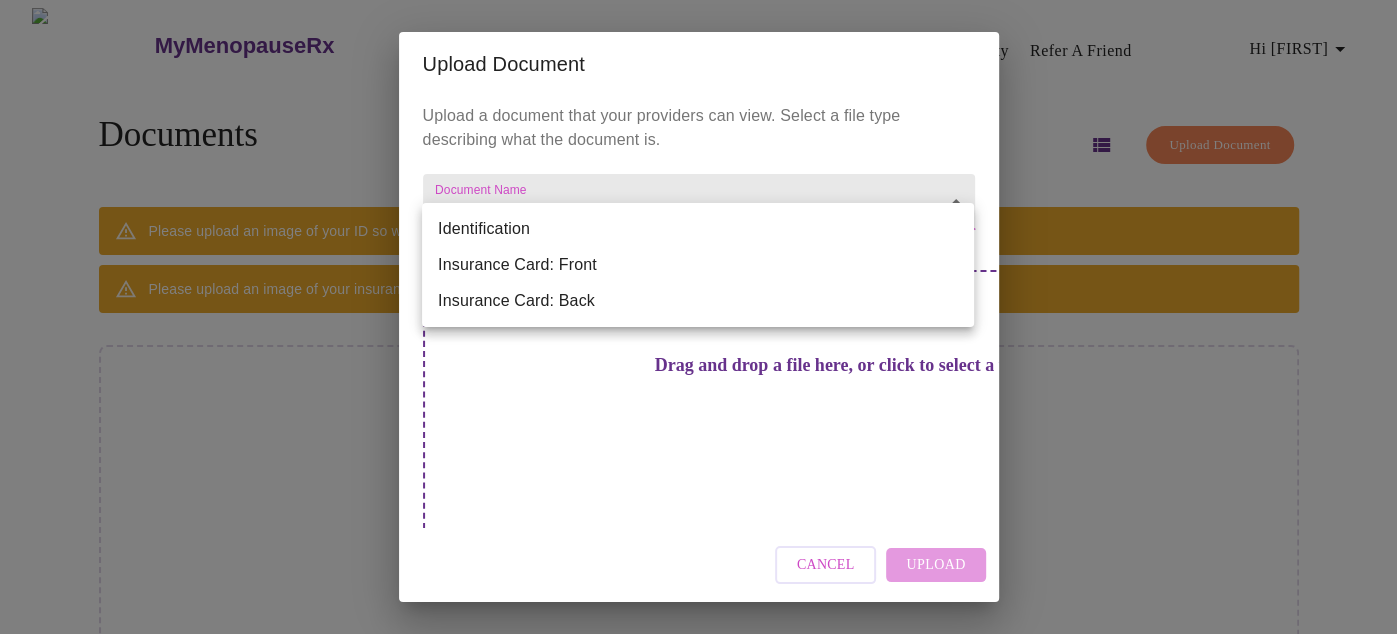 click on "Identification" at bounding box center (698, 229) 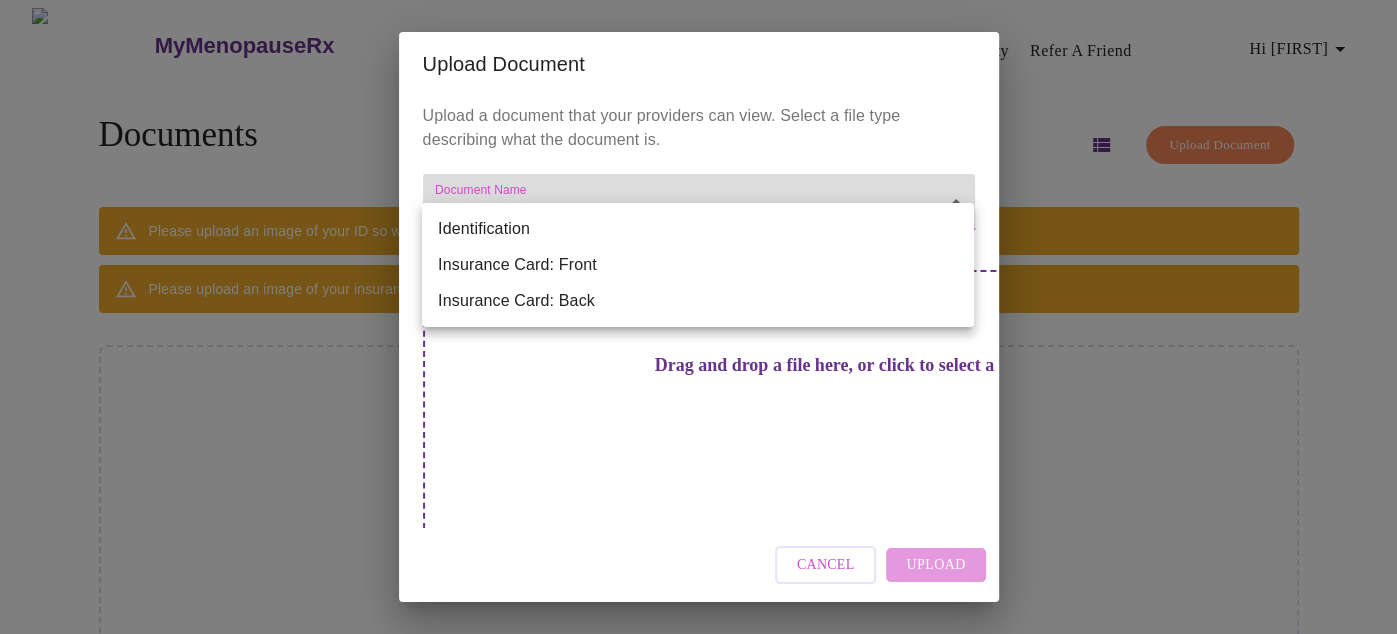 type on "Identification" 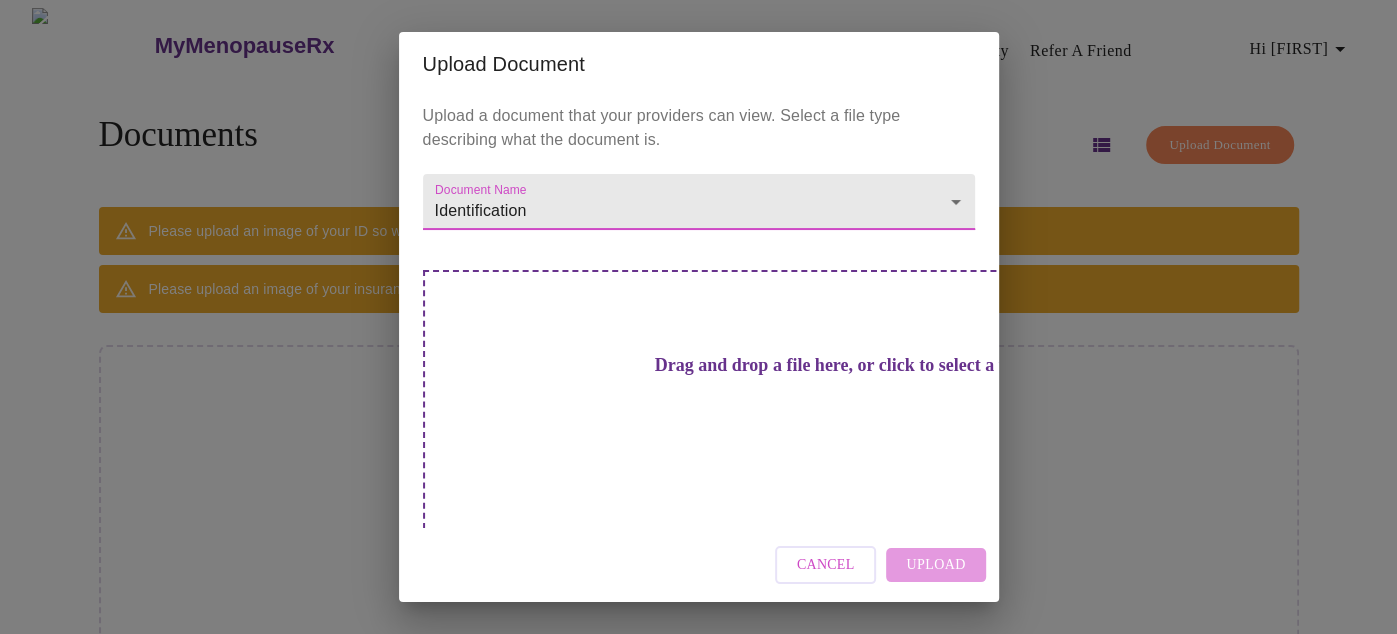 click on "Drag and drop a file here, or click to select a file" at bounding box center [839, 365] 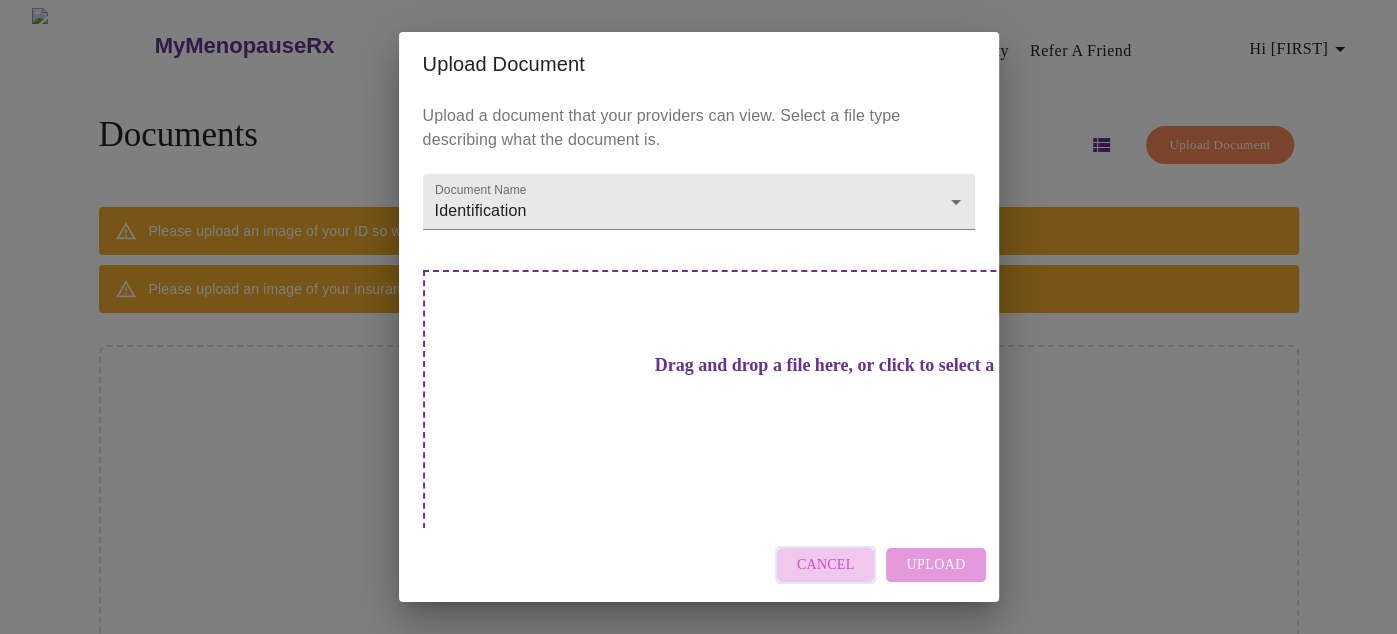 click on "Cancel" at bounding box center [826, 565] 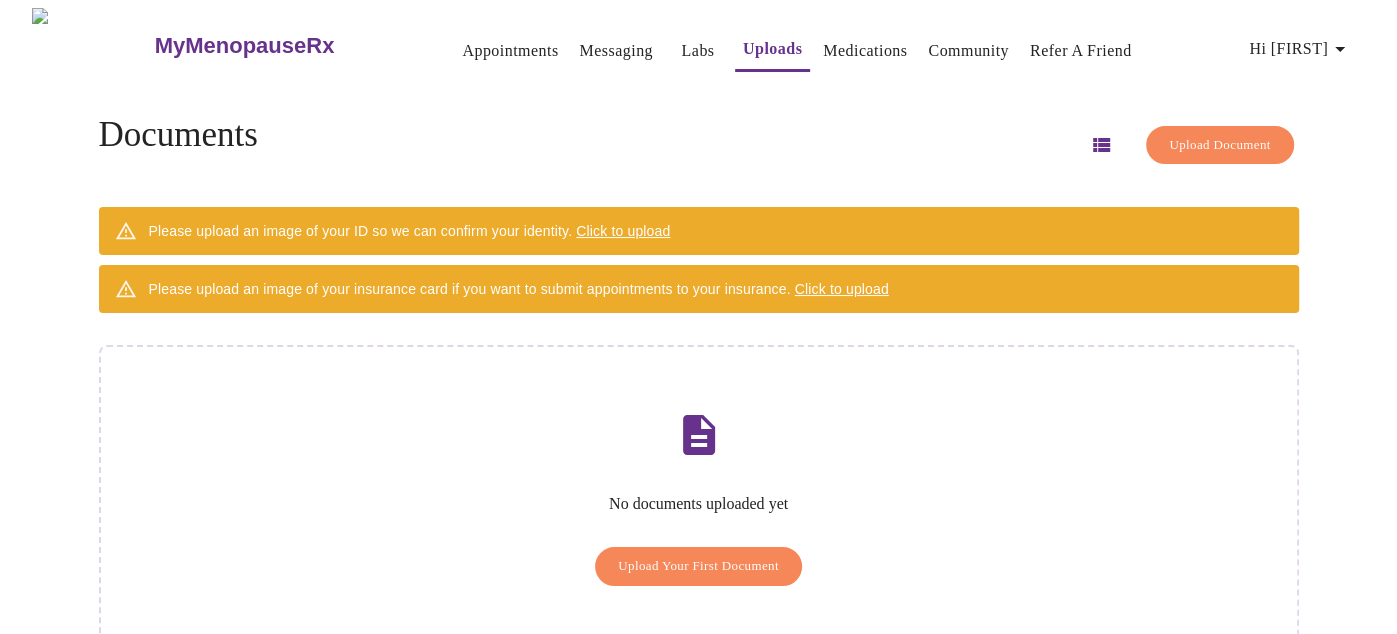 click on "Hi [FIRST]" at bounding box center (1300, 49) 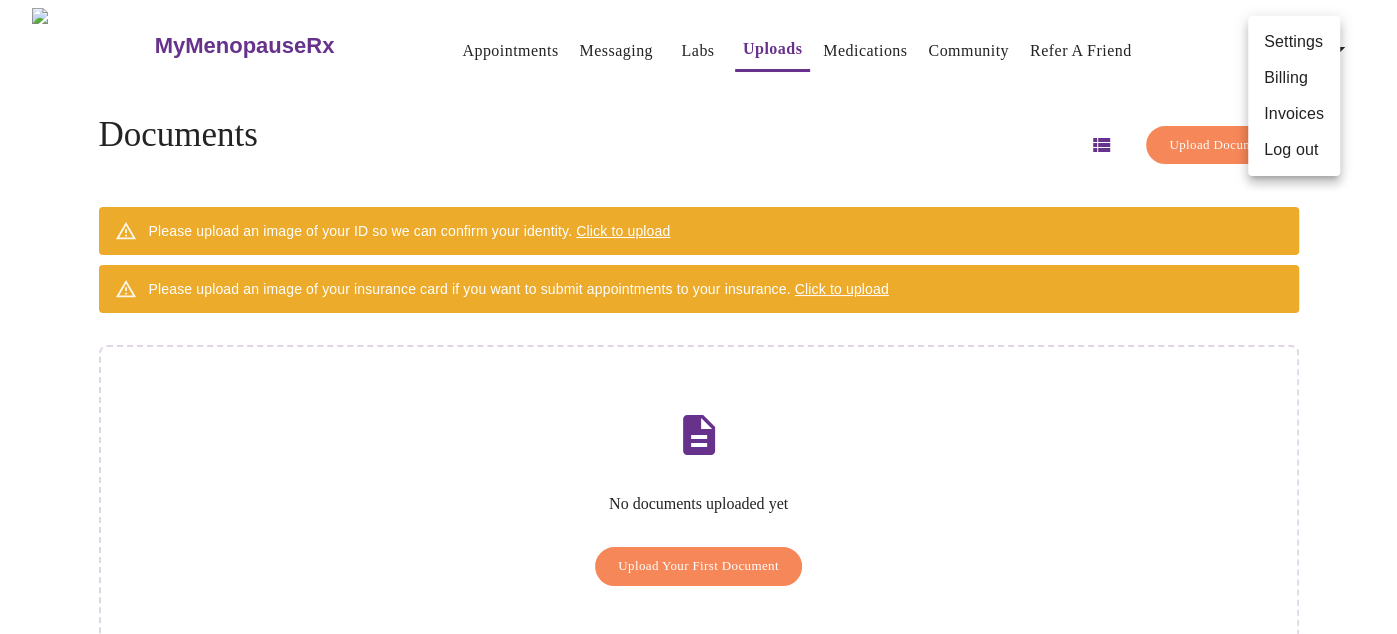 click on "Log out" at bounding box center [1294, 150] 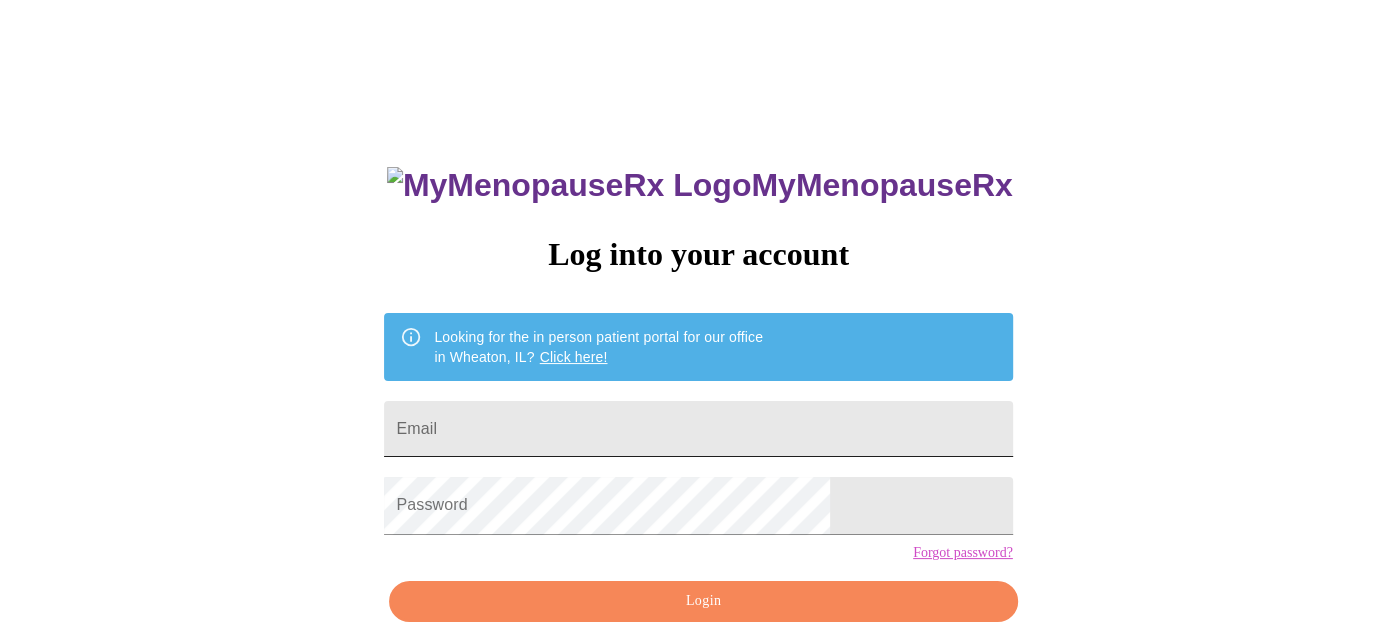 click on "Email" at bounding box center (698, 429) 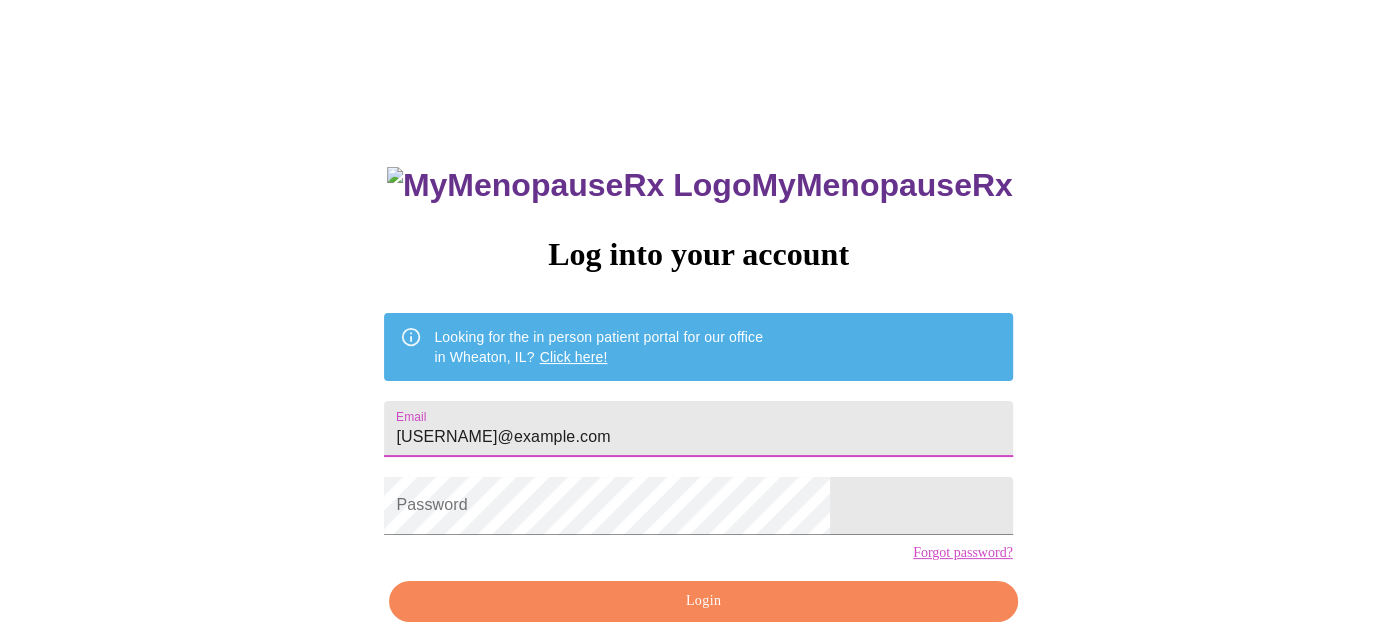 type on "[USERNAME]@example.com" 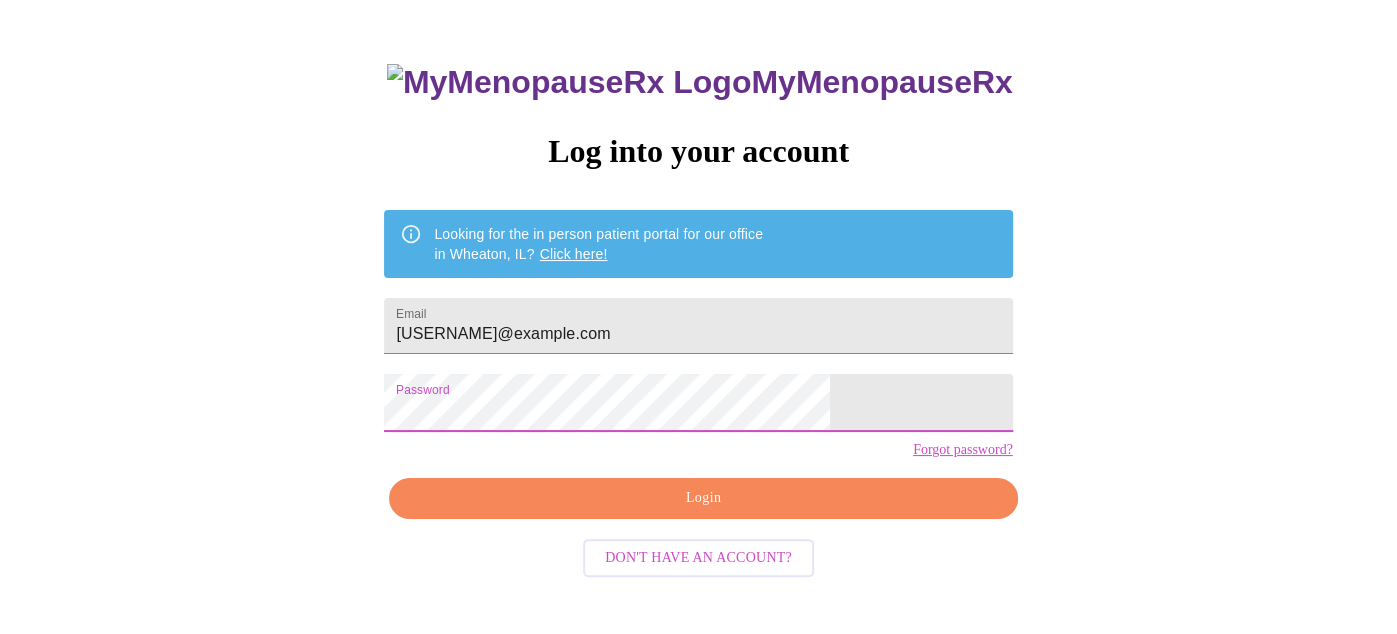 click on "Login" at bounding box center [703, 498] 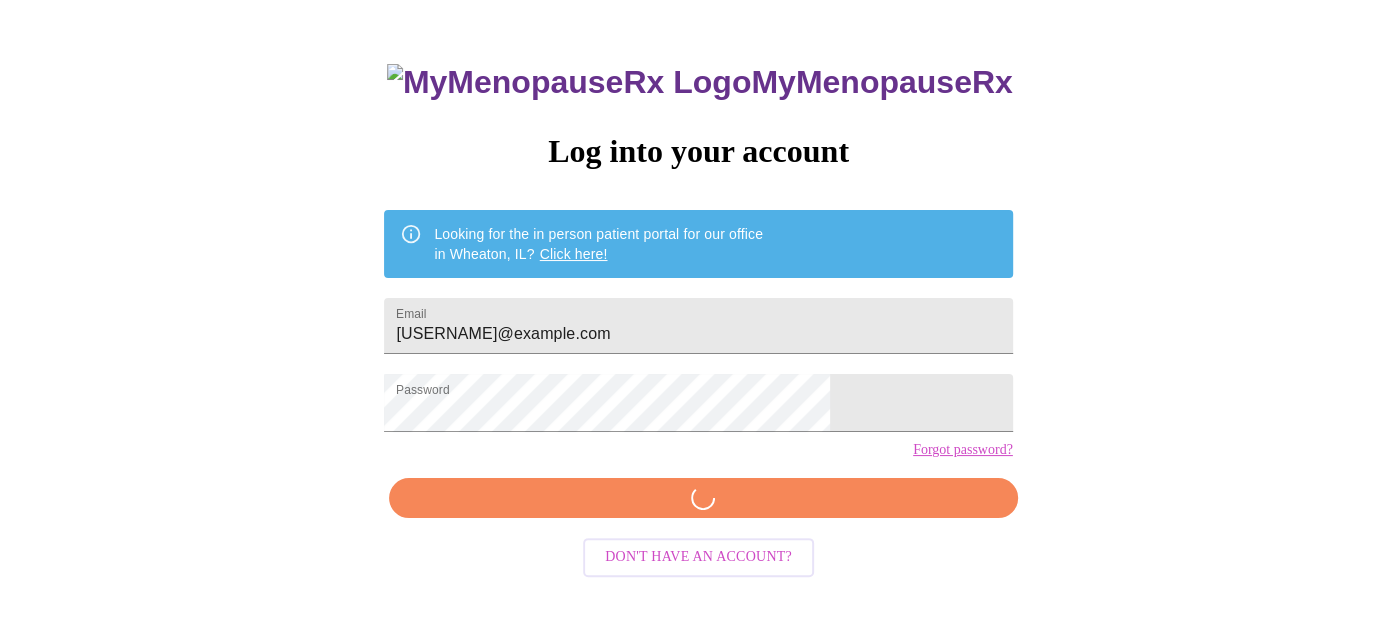 scroll, scrollTop: 99, scrollLeft: 0, axis: vertical 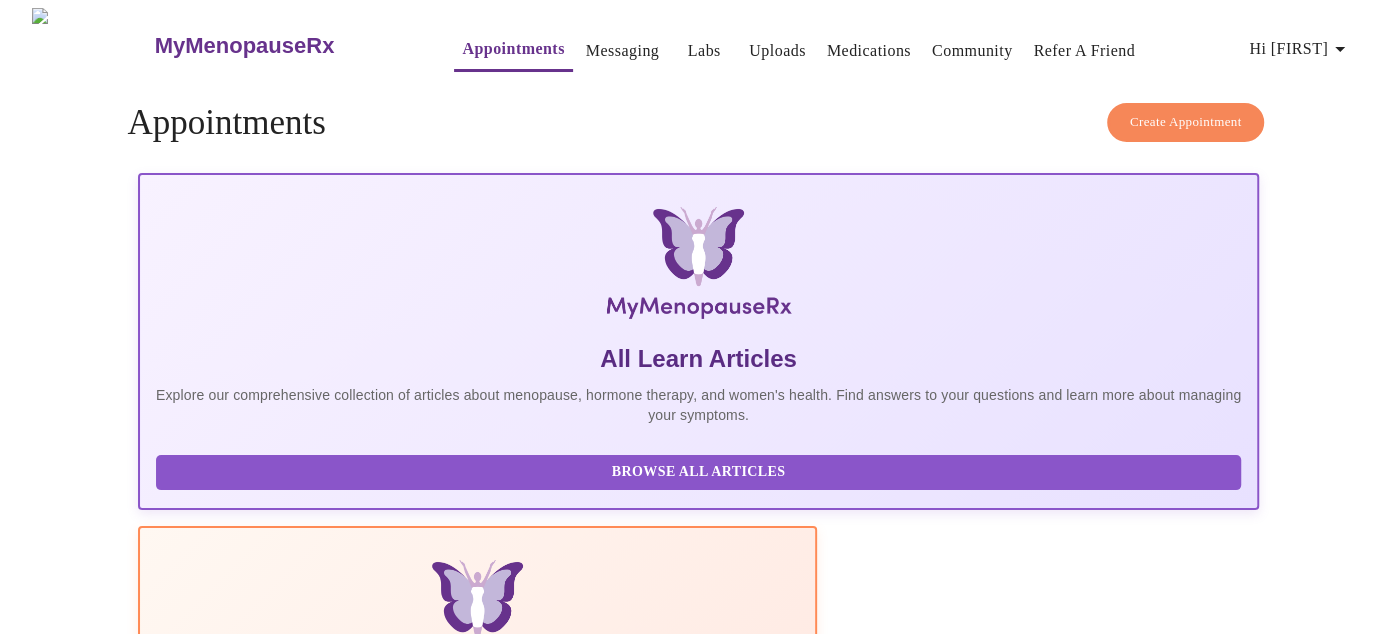 click on "Uploads" at bounding box center (777, 51) 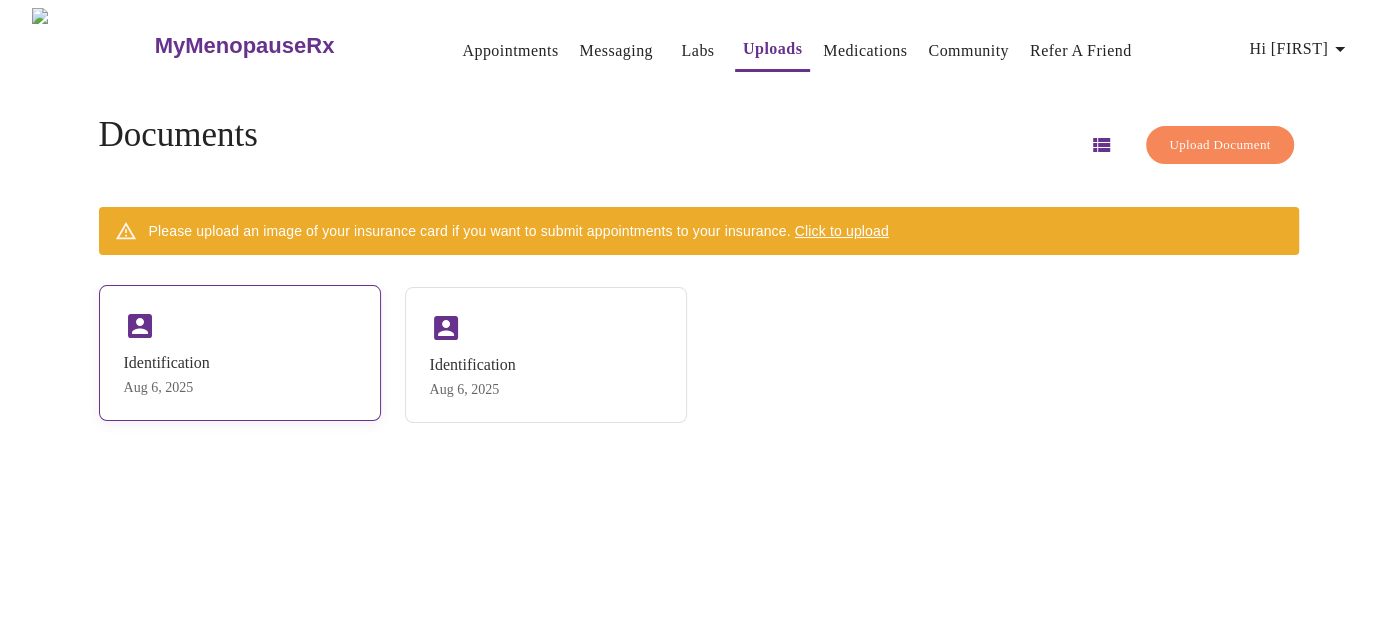 click on "Identification Aug 6, 2025" at bounding box center [167, 375] 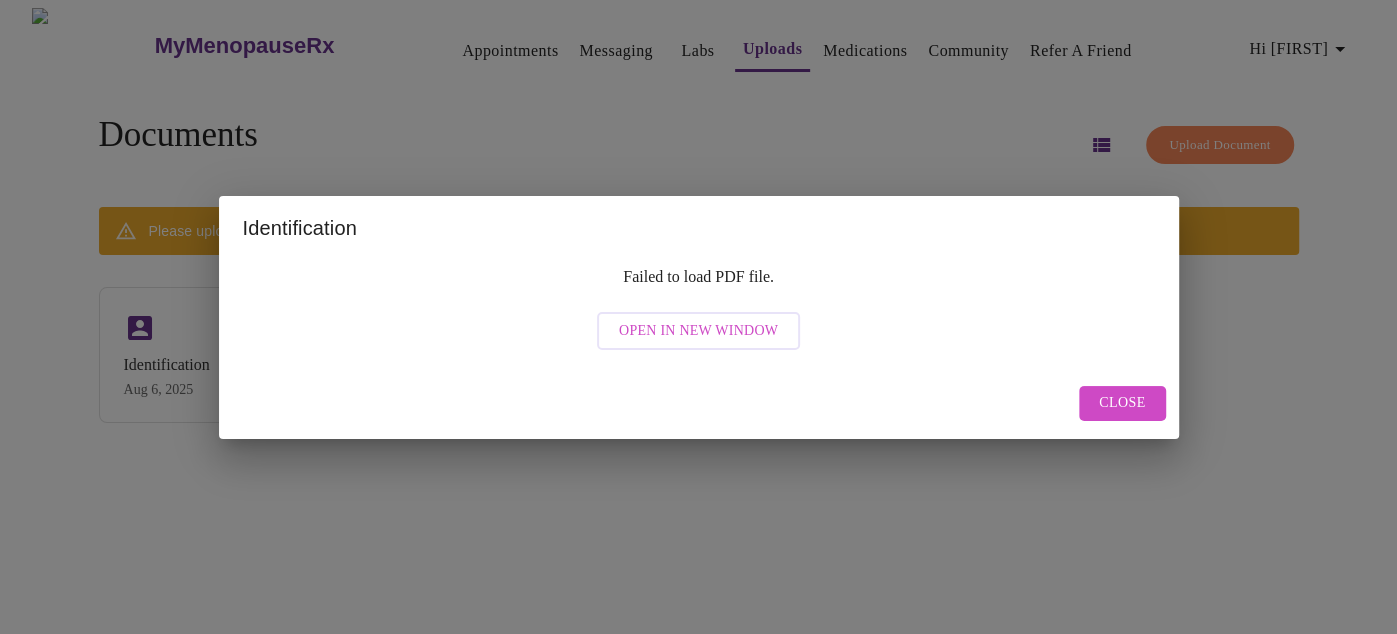 click on "Close" at bounding box center [1122, 403] 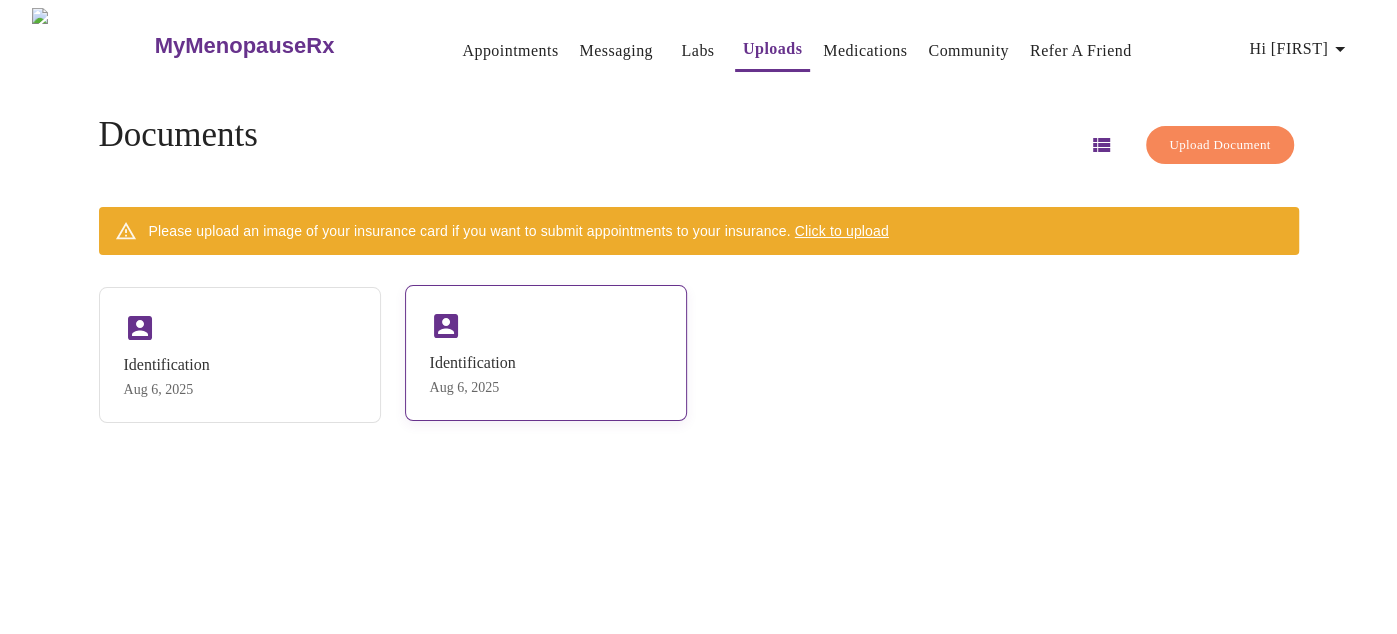click on "Identification" at bounding box center (473, 363) 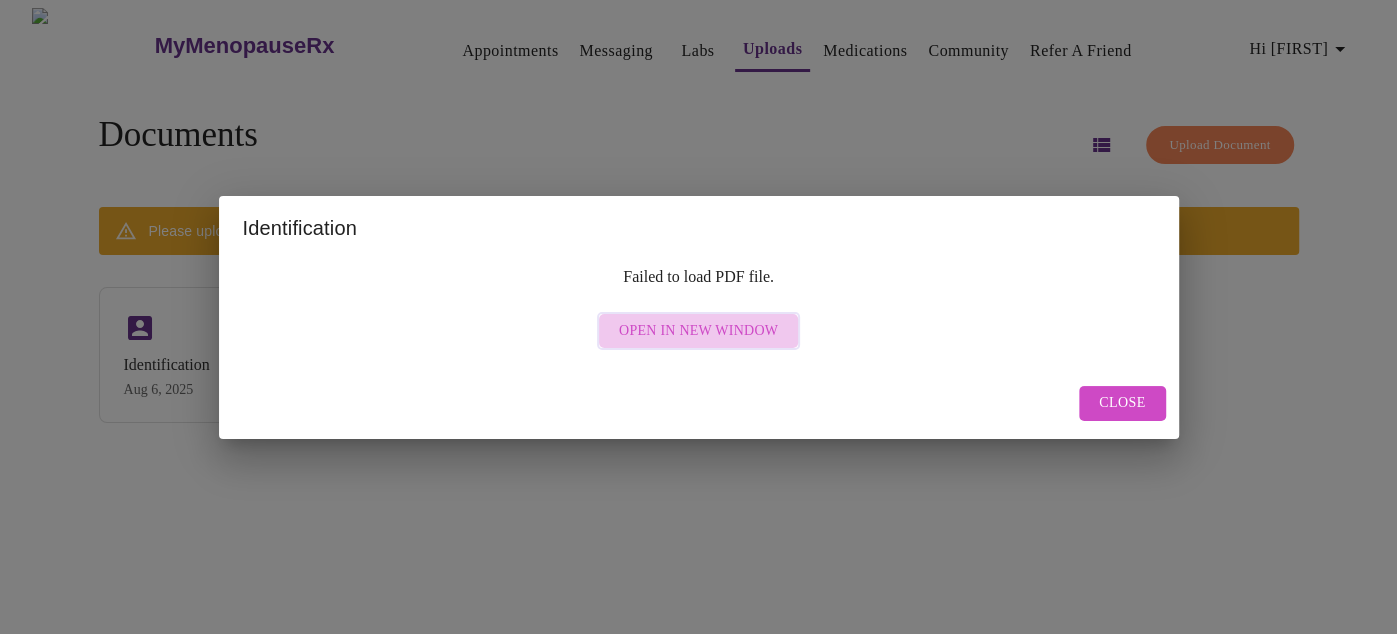 click on "Open in New Window" at bounding box center (698, 331) 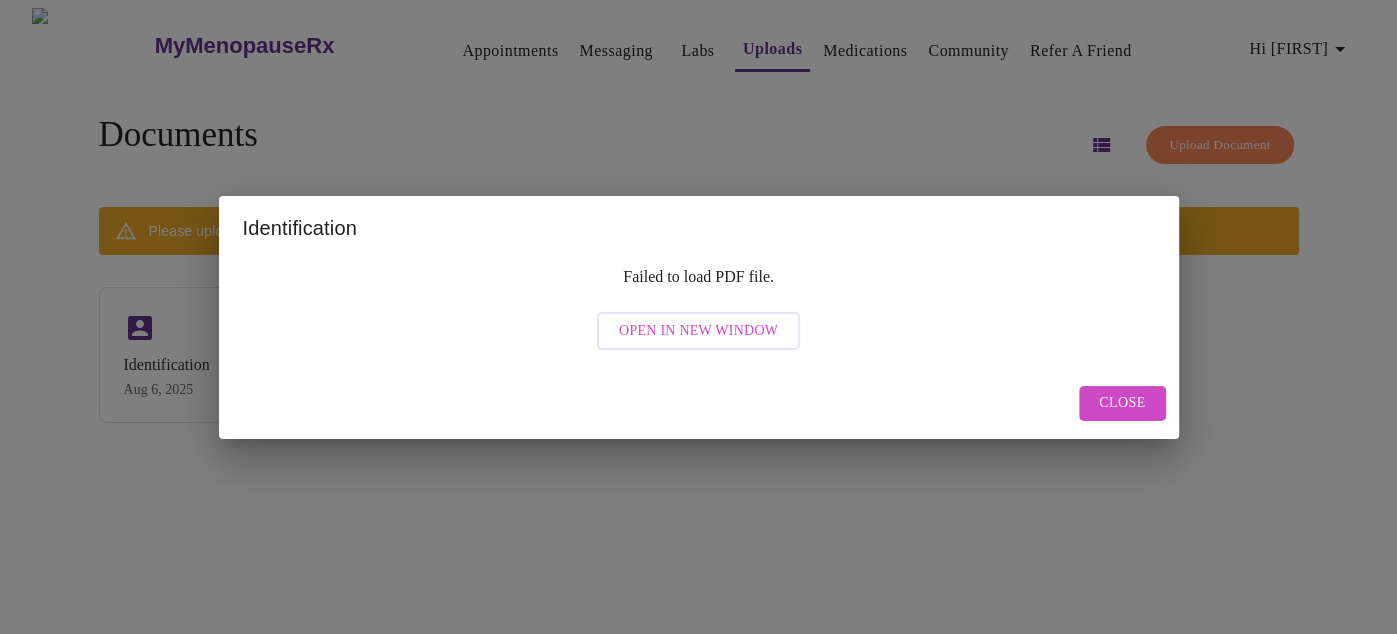 click on "Close" at bounding box center [1122, 403] 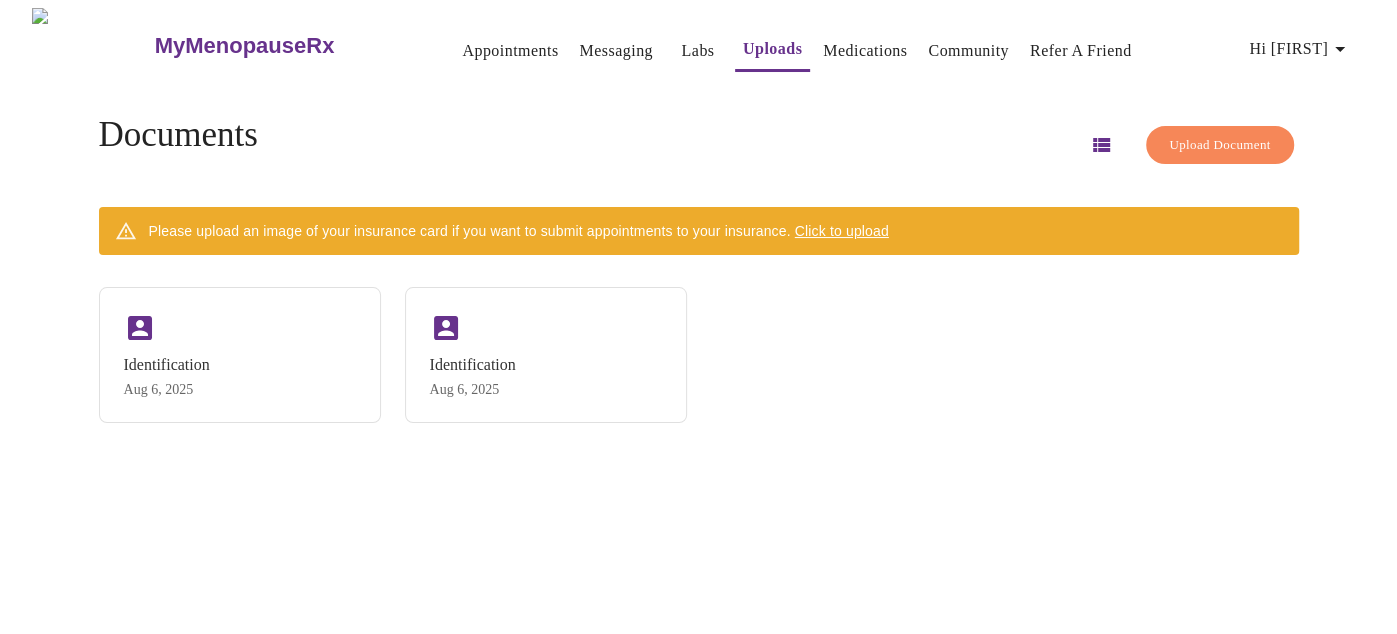 click on "Click to upload" at bounding box center (842, 231) 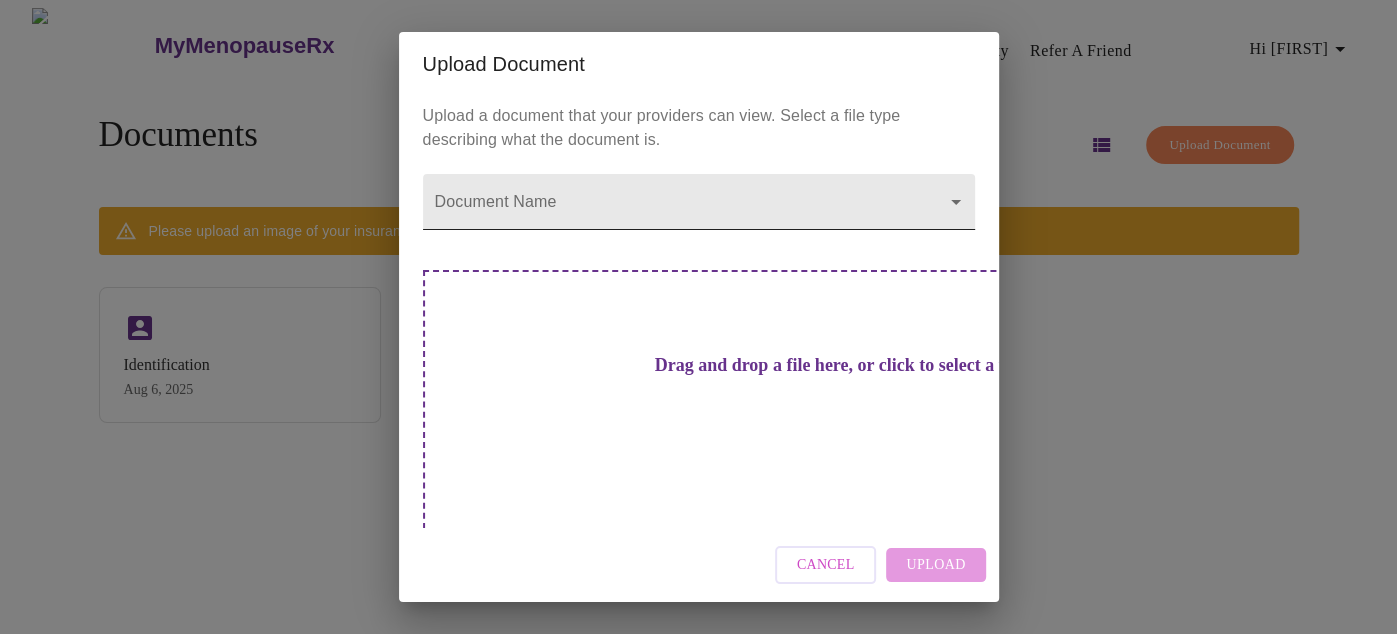 click on "MyMenopauseRx Appointments Messaging Labs Uploads Medications Community Refer a Friend Hi [FIRST]   Documents Upload Document Please upload an image of your insurance card if you want to submit appointments to your insurance.   Click to upload Identification Aug 6, 2025 Identification Aug 6, 2025 Settings Billing Invoices Log out Upload Document Upload a document that your providers can view. Select a file type describing what the document is. Document Name ​ Drag and drop a file here, or click to select a file Cancel Upload" at bounding box center [698, 325] 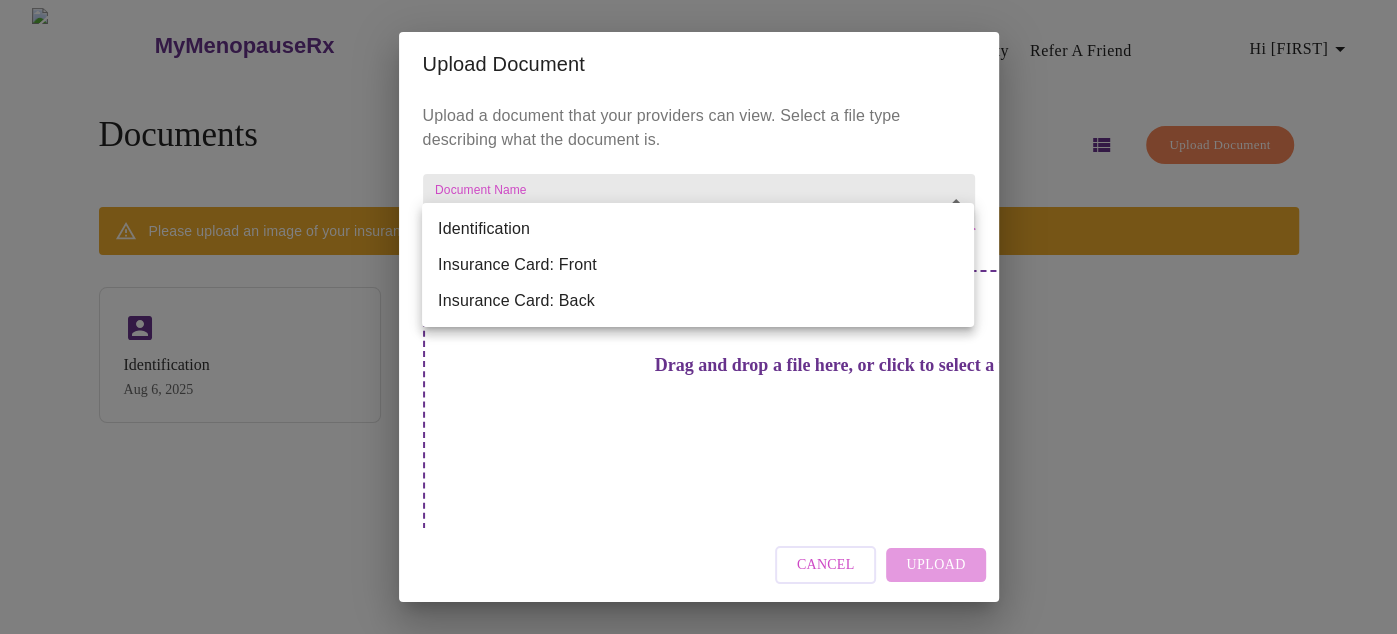 click on "Identification" at bounding box center (698, 229) 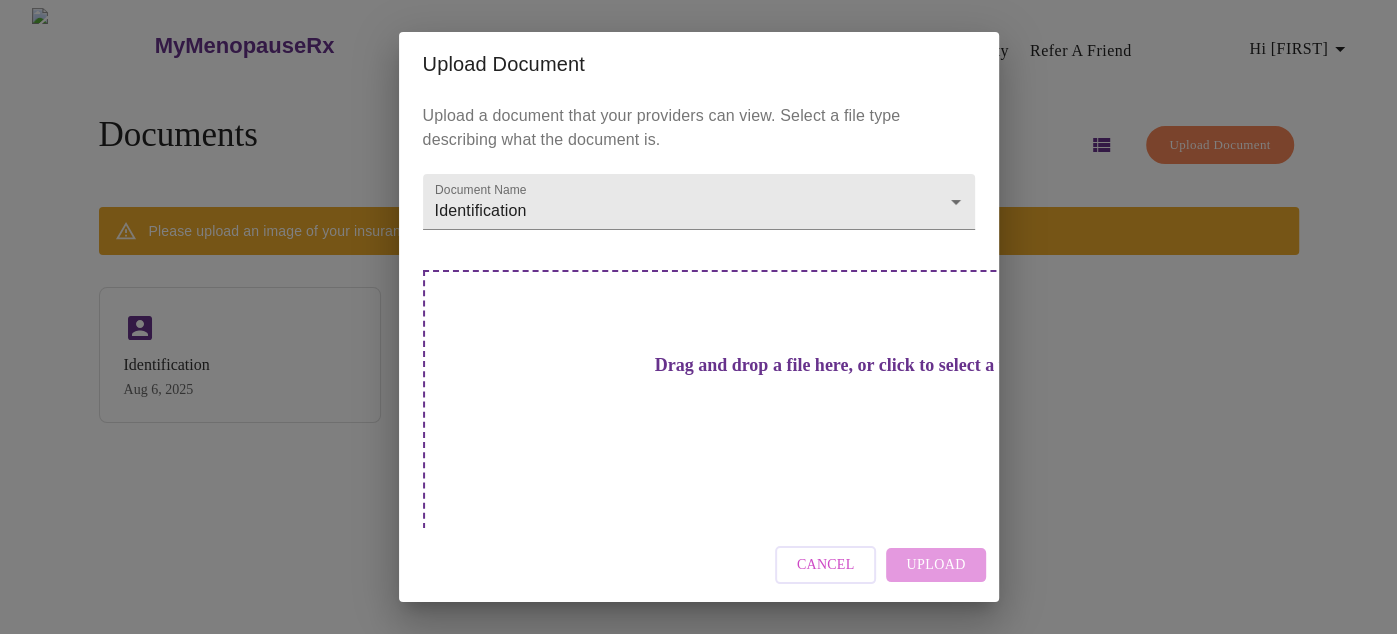 click on "Drag and drop a file here, or click to select a file" at bounding box center [839, 365] 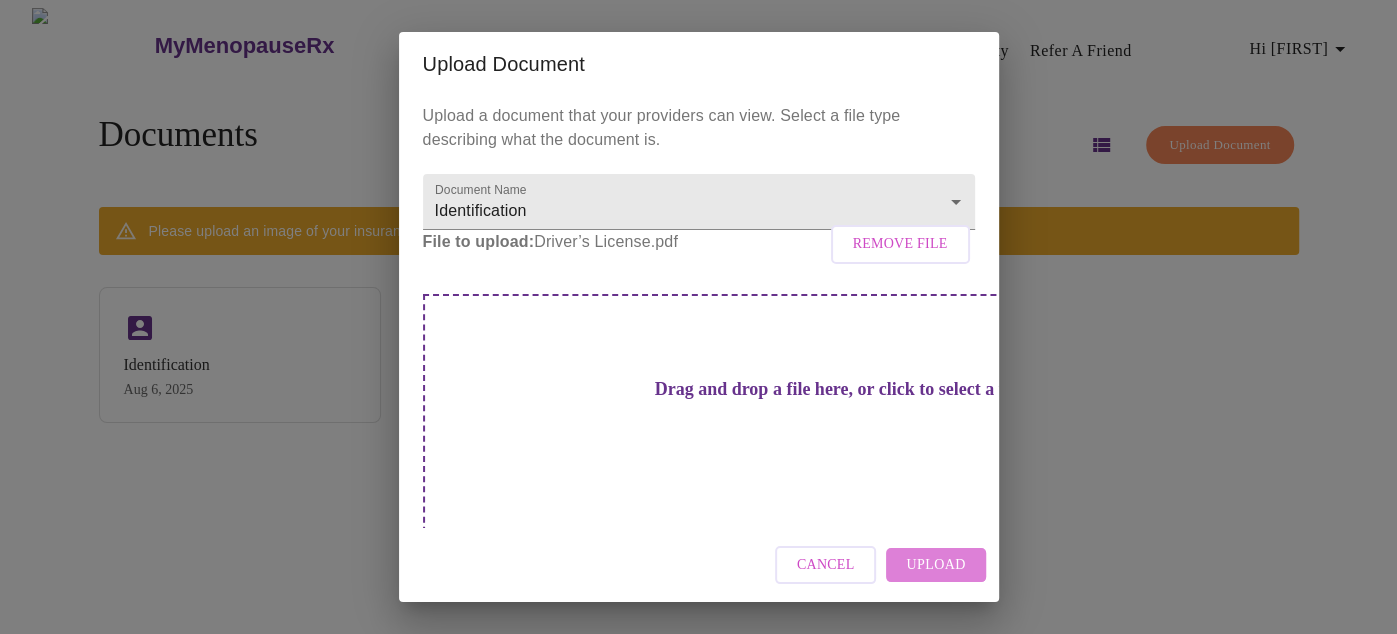 click on "Upload" at bounding box center (935, 565) 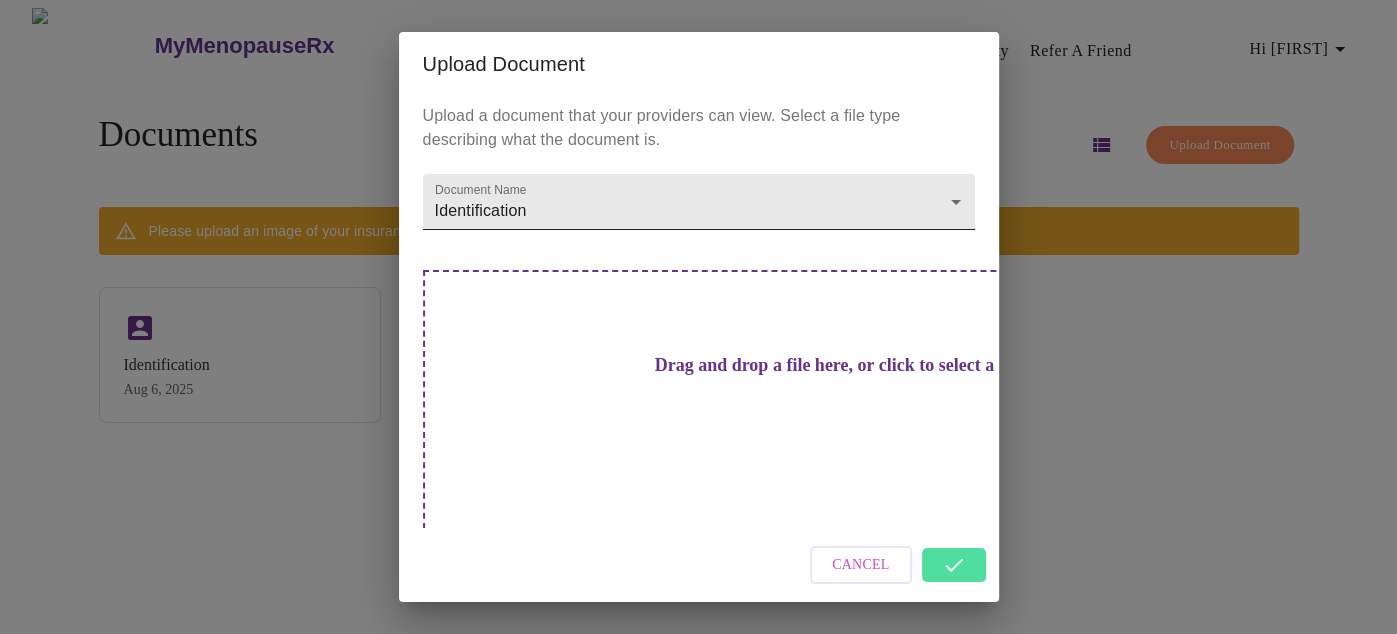 click on "MyMenopauseRx Appointments Messaging Labs Uploads Medications Community Refer a Friend Hi [FIRST]   Documents Upload Document Please upload an image of your insurance card if you want to submit appointments to your insurance.   Click to upload Identification Aug 6, 2025 Identification Aug 6, 2025 Settings Billing Invoices Log out Upload Document Upload a document that your providers can view. Select a file type describing what the document is. Document Name Identification Identification Drag and drop a file here, or click to select a file Cancel" at bounding box center (698, 325) 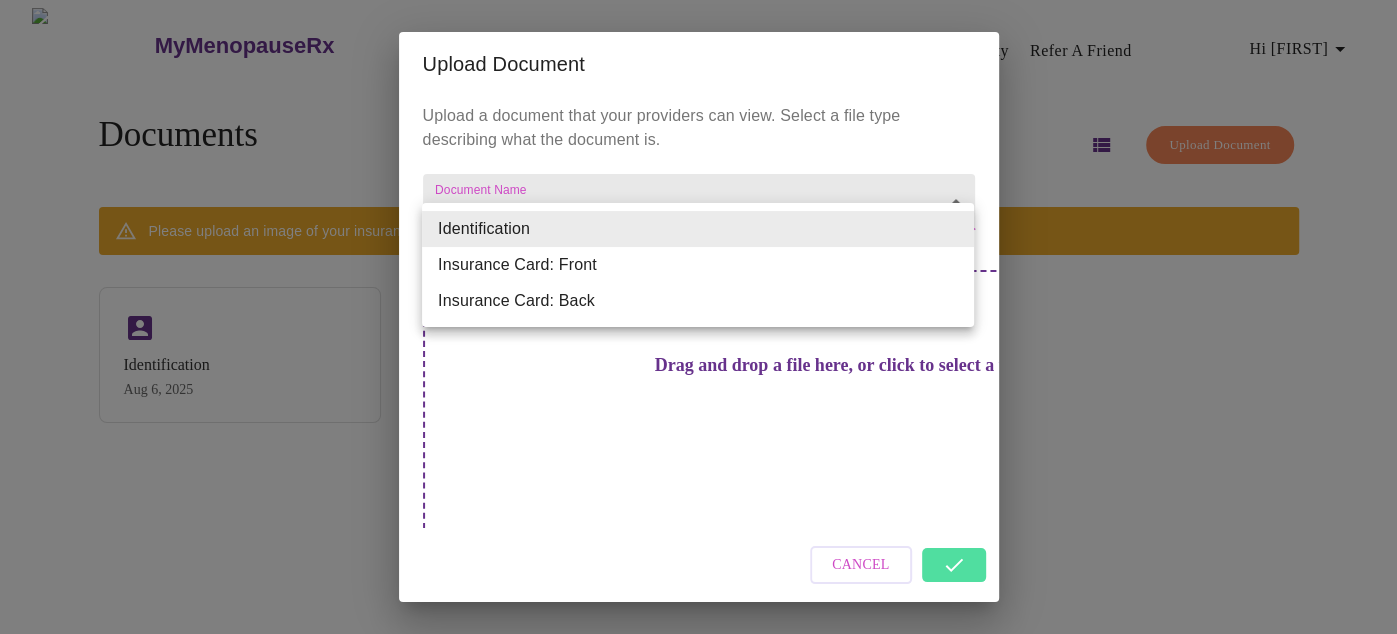 click on "Insurance Card: Front" at bounding box center (698, 265) 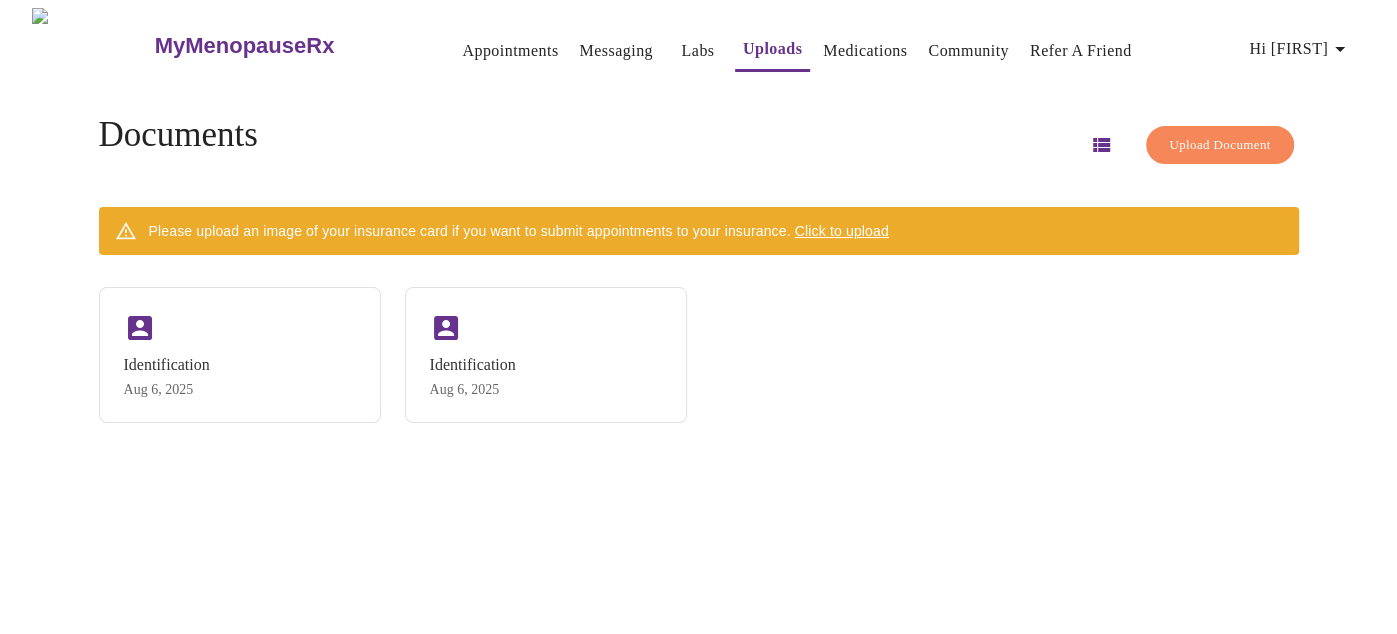 type on "Insurance Card: Front" 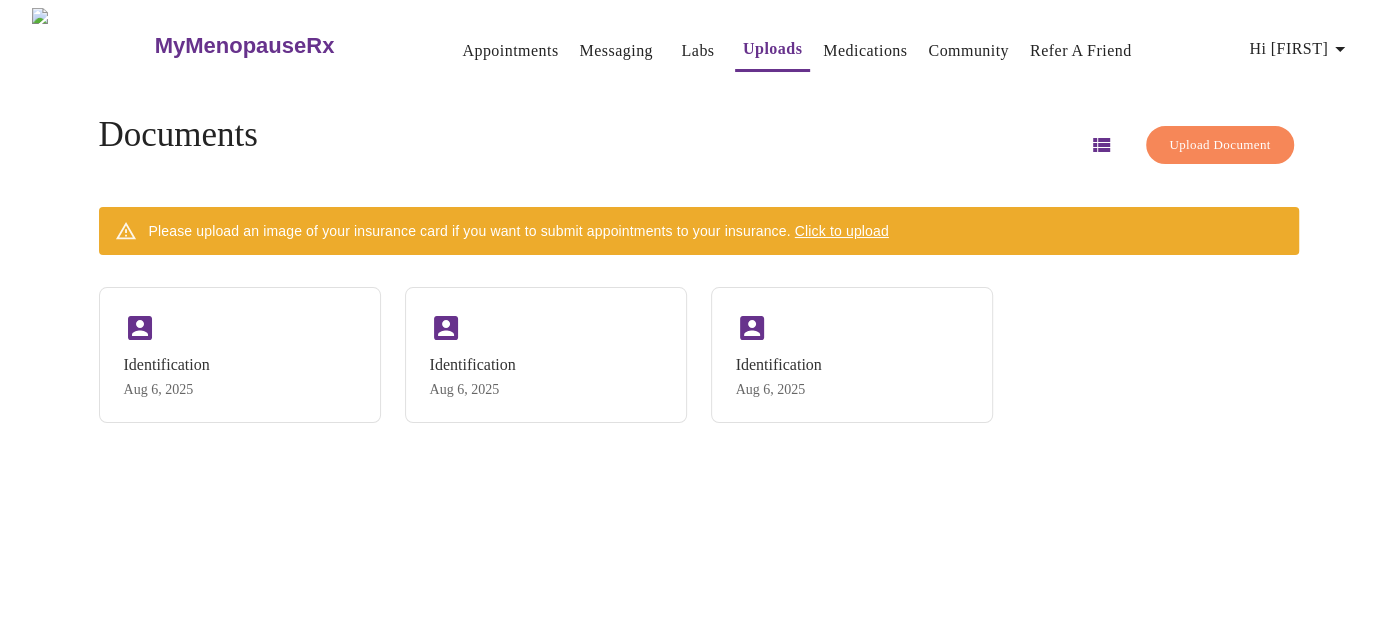 click on "Click to upload" at bounding box center [842, 231] 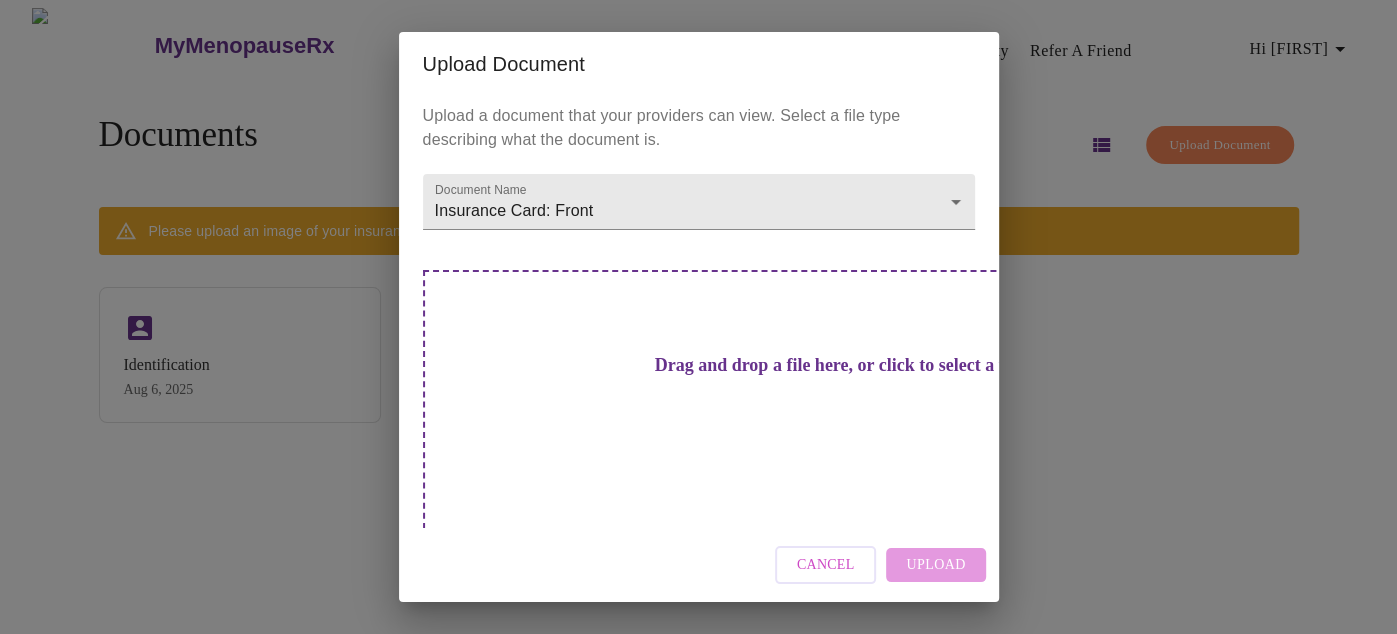 click on "Drag and drop a file here, or click to select a file" at bounding box center (839, 365) 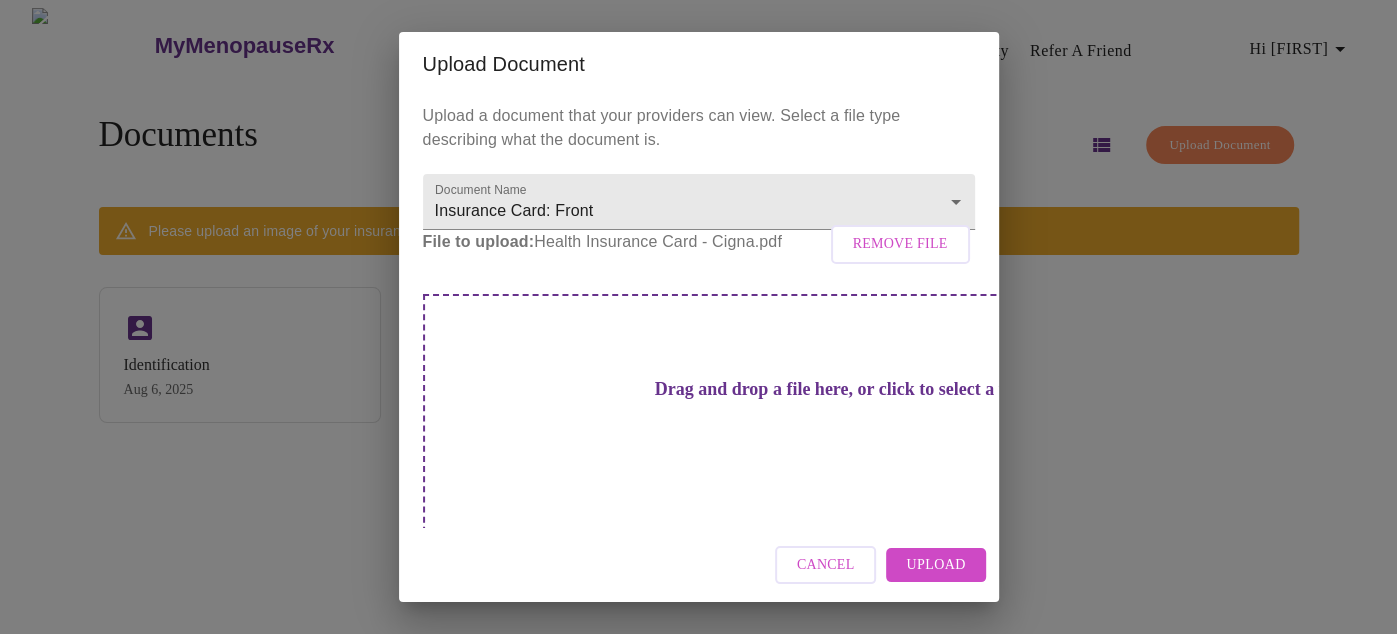 click on "Upload" at bounding box center [935, 565] 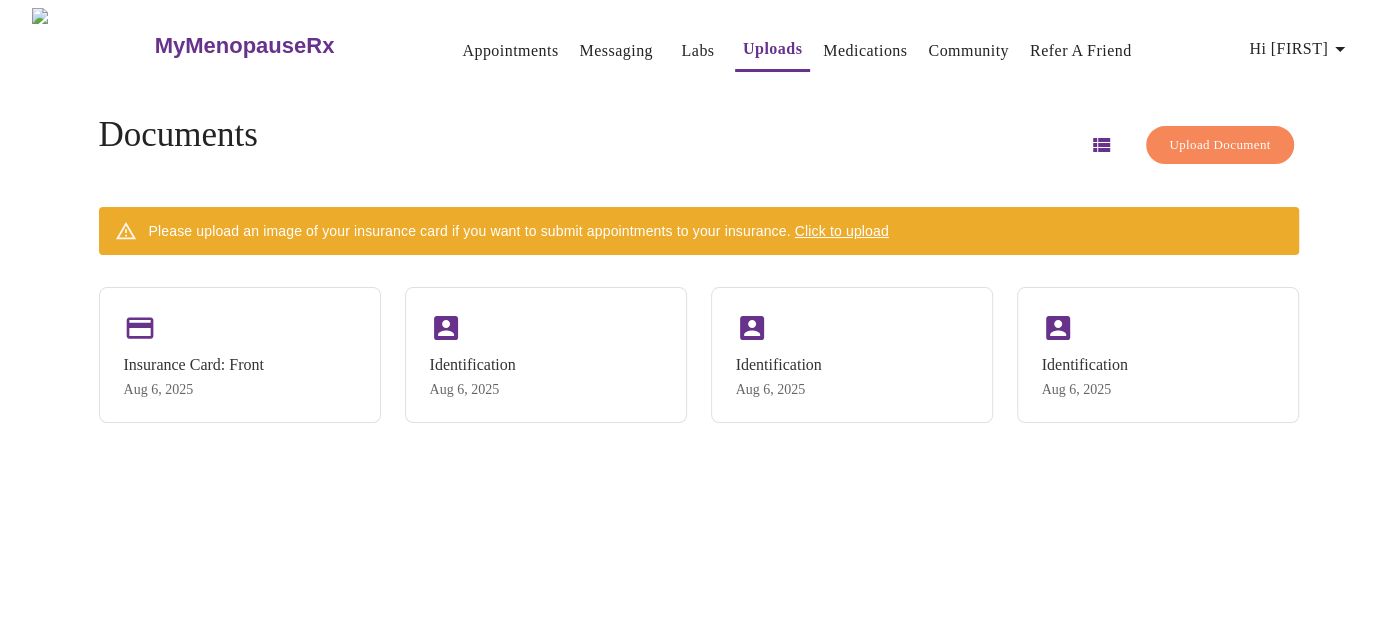 click on "Click to upload" at bounding box center [842, 231] 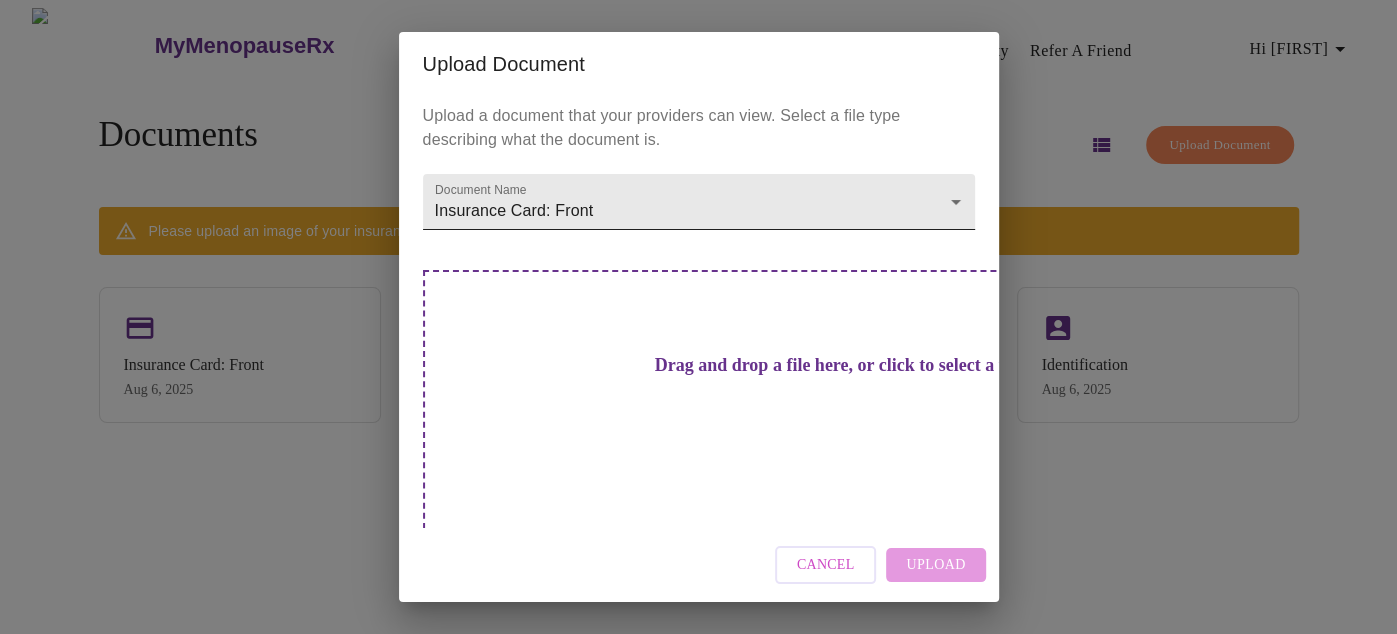 click on "MyMenopauseRx Appointments Messaging Labs Uploads Medications Community Refer a Friend Hi [FIRST]   Documents Upload Document Please upload an image of your insurance card if you want to submit appointments to your insurance.   Click to upload Insurance Card: Front Aug 6, 2025 Identification Aug 6, 2025 Identification Aug 6, 2025 Identification Aug 6, 2025 Settings Billing Invoices Log out Upload Document Upload a document that your providers can view. Select a file type describing what the document is. Document Name Insurance Card: Front Insurance Card: Front Drag and drop a file here, or click to select a file Cancel Upload" at bounding box center [698, 325] 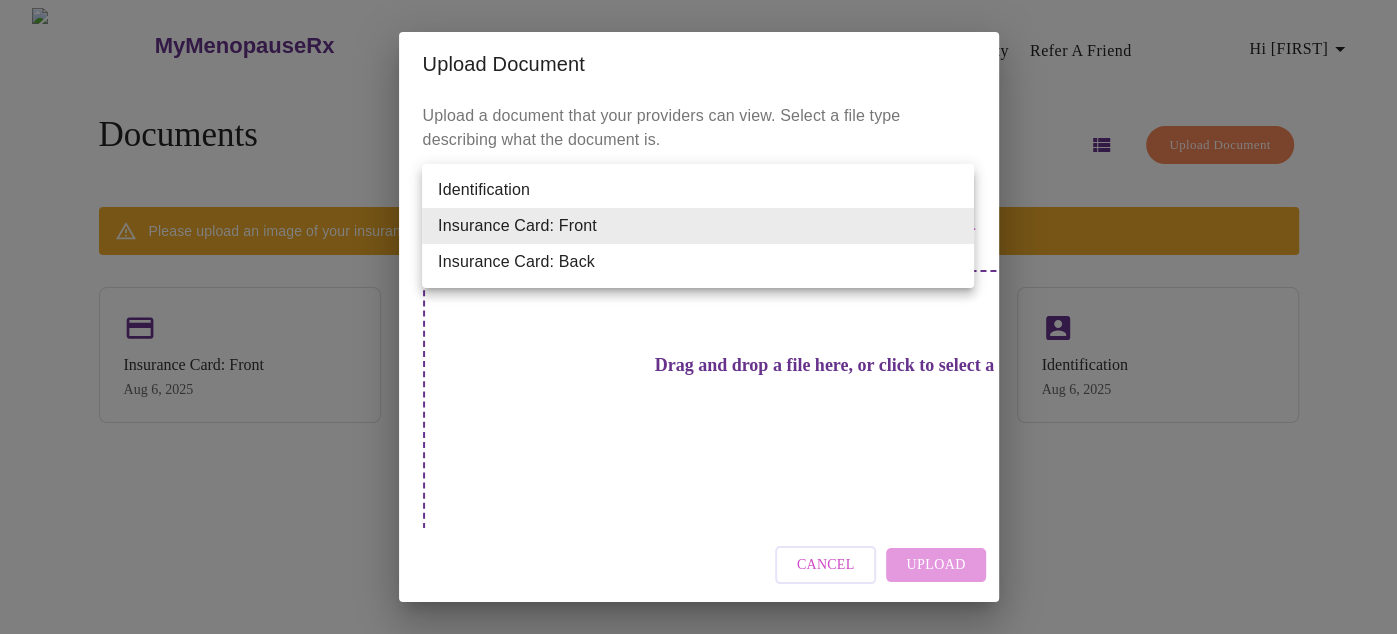 click on "Insurance Card: Back" at bounding box center [698, 262] 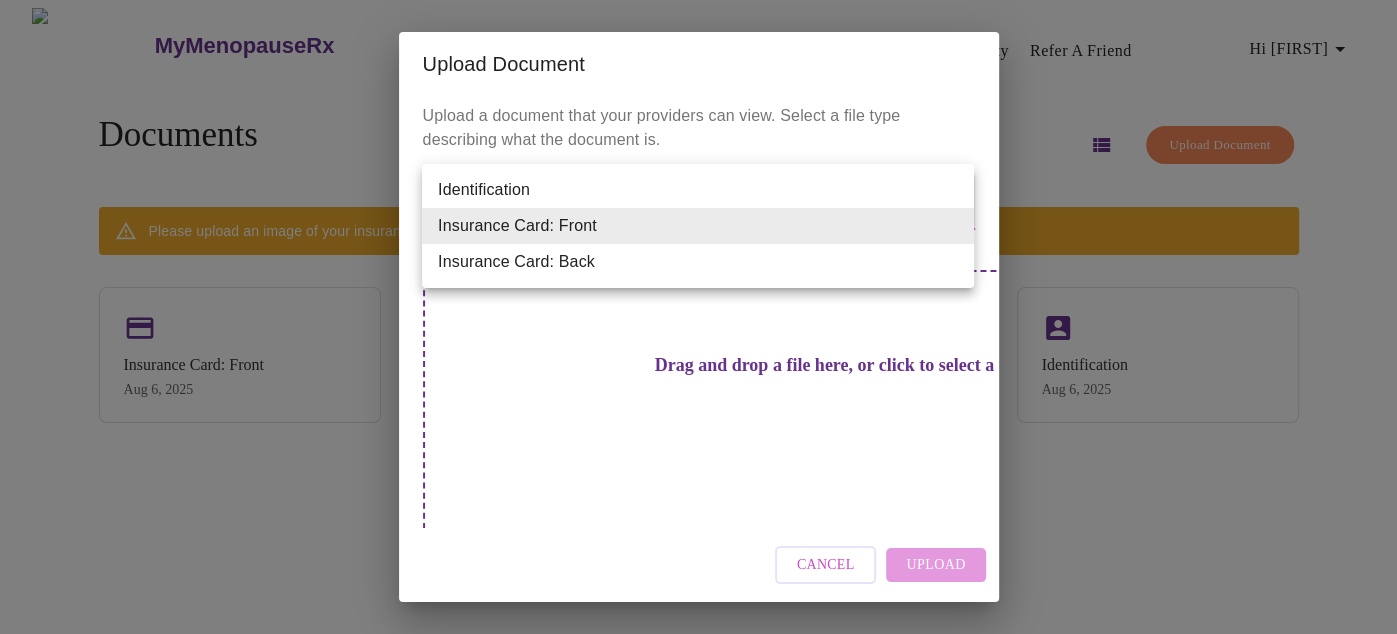 type on "Insurance Card: Back" 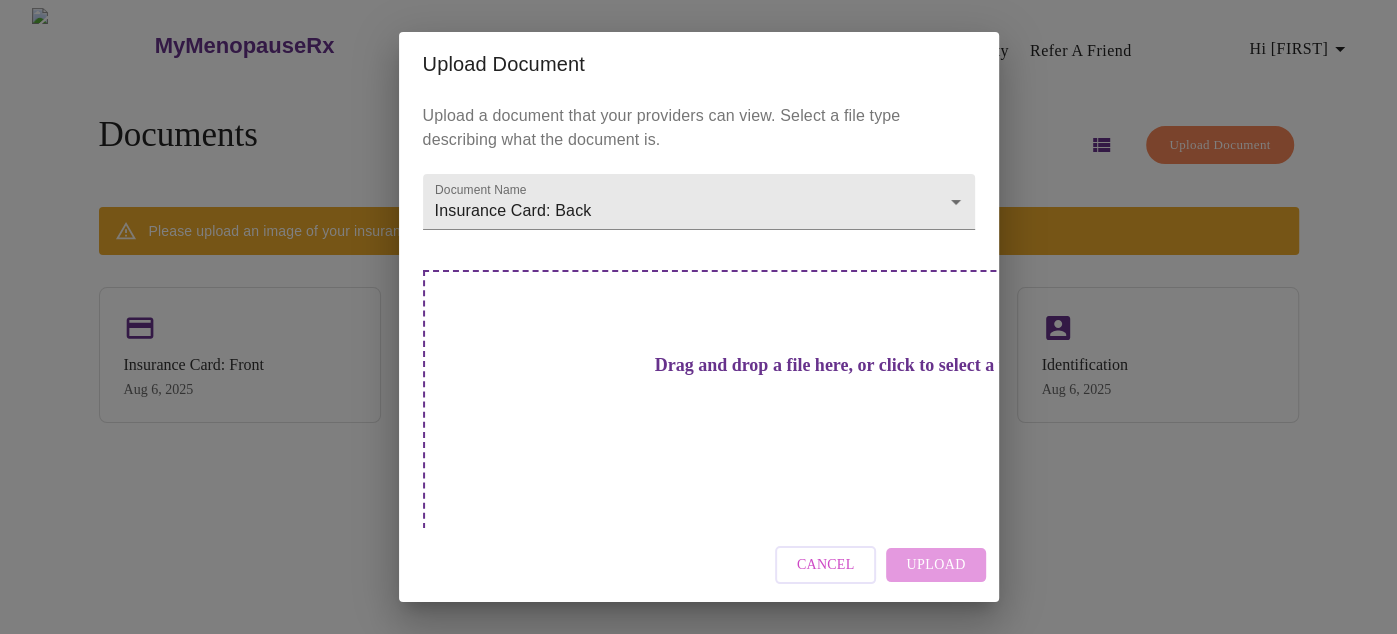 click on "Drag and drop a file here, or click to select a file" at bounding box center [839, 365] 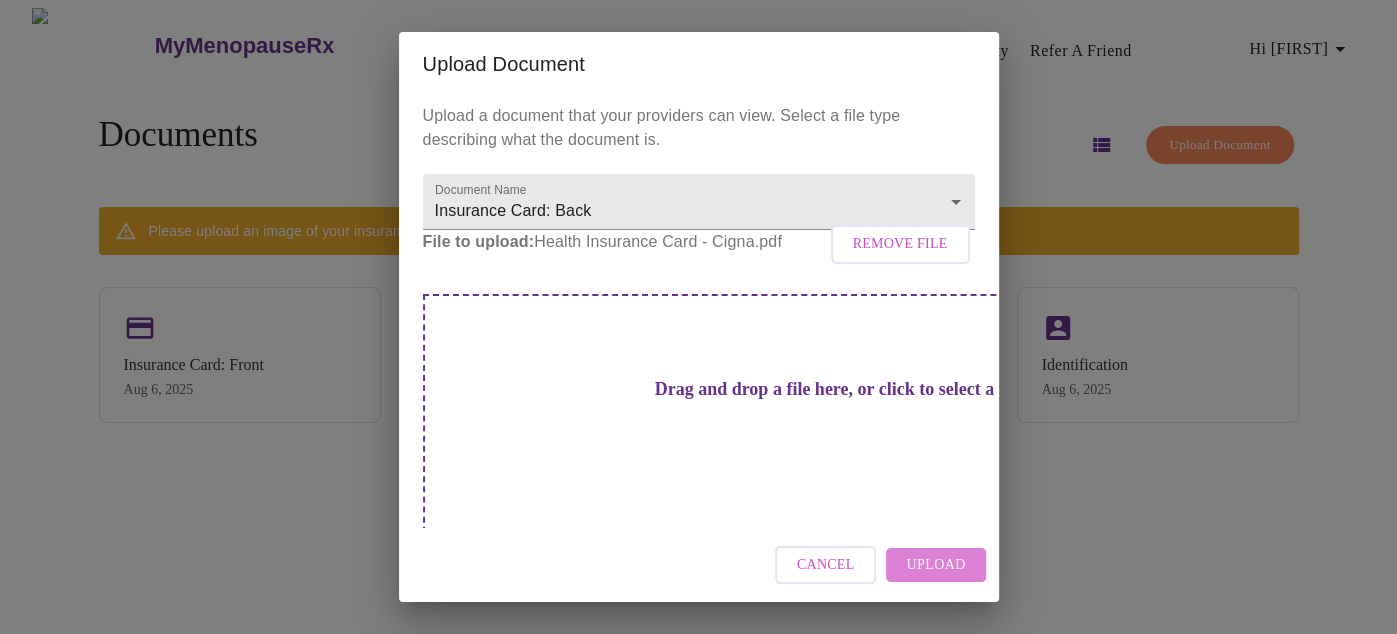 click on "Upload" at bounding box center (935, 565) 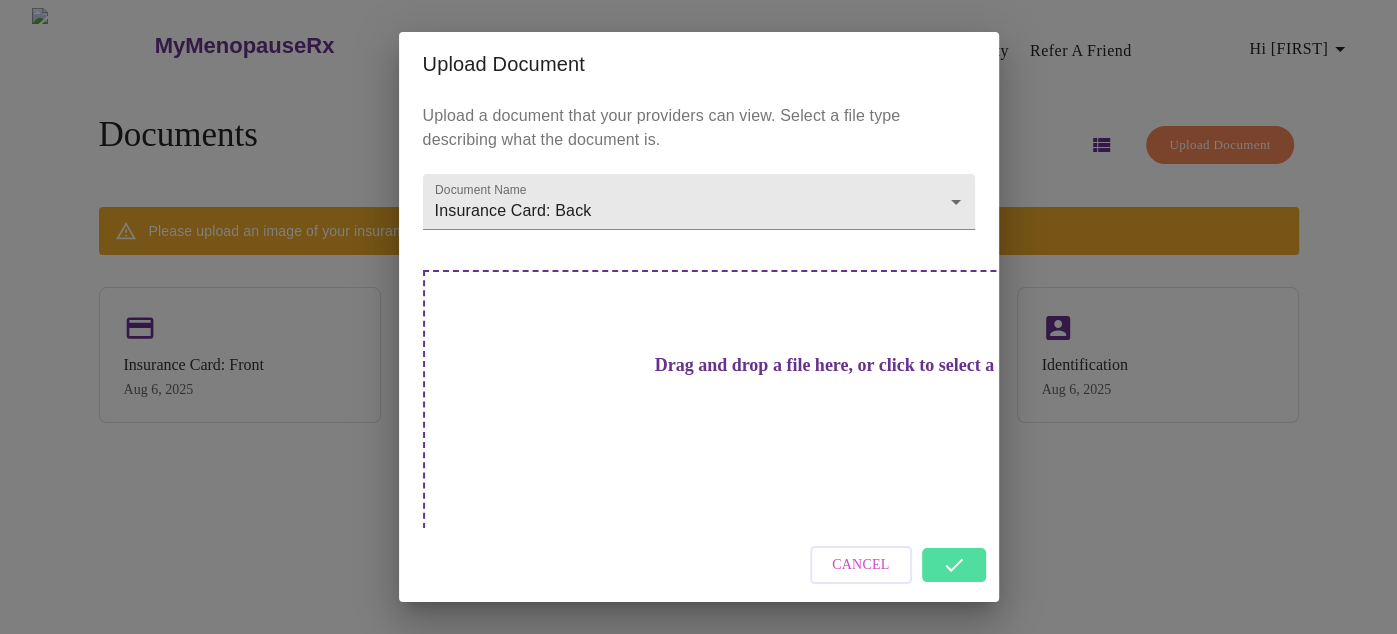 click on "Cancel" at bounding box center (699, 565) 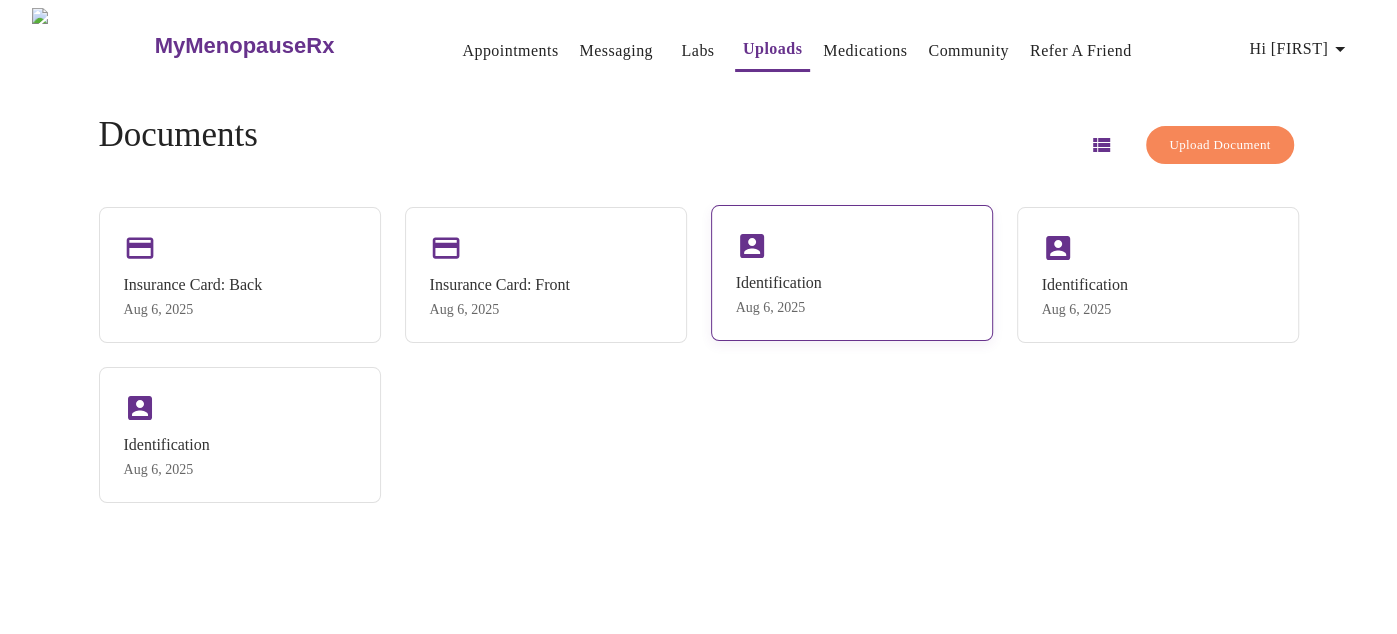 click on "Identification Aug 6, 2025" at bounding box center [779, 295] 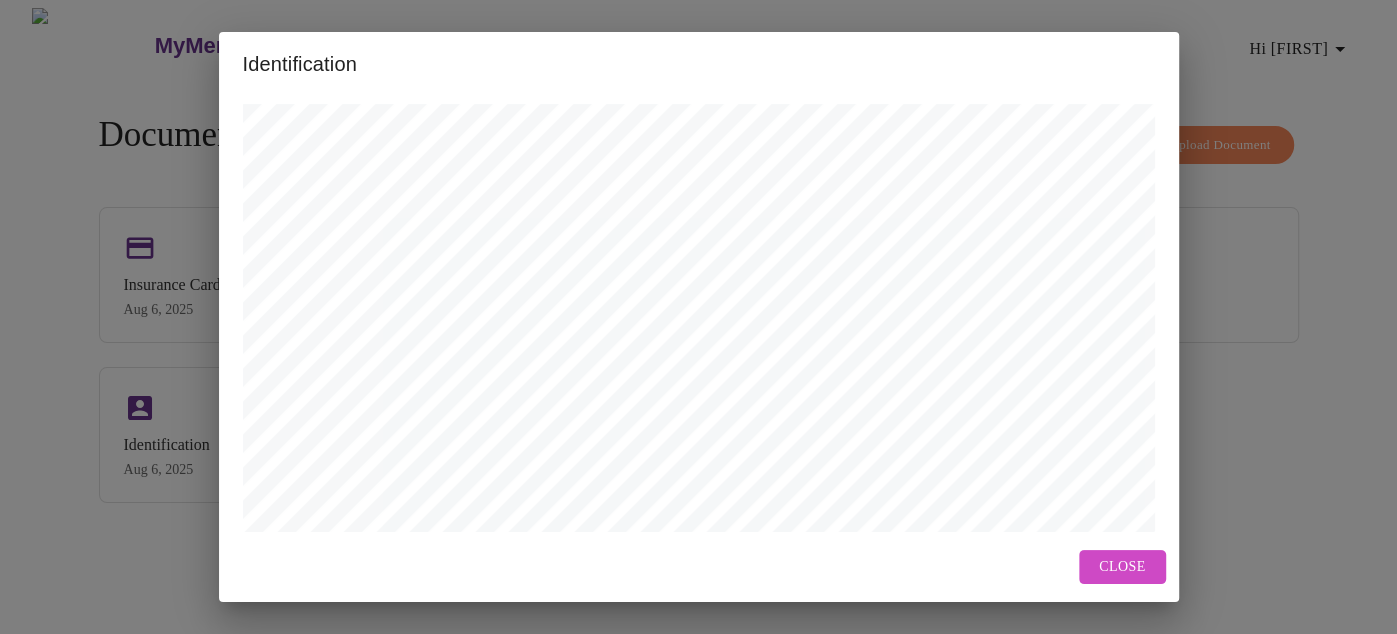 click on "Close" at bounding box center (1122, 567) 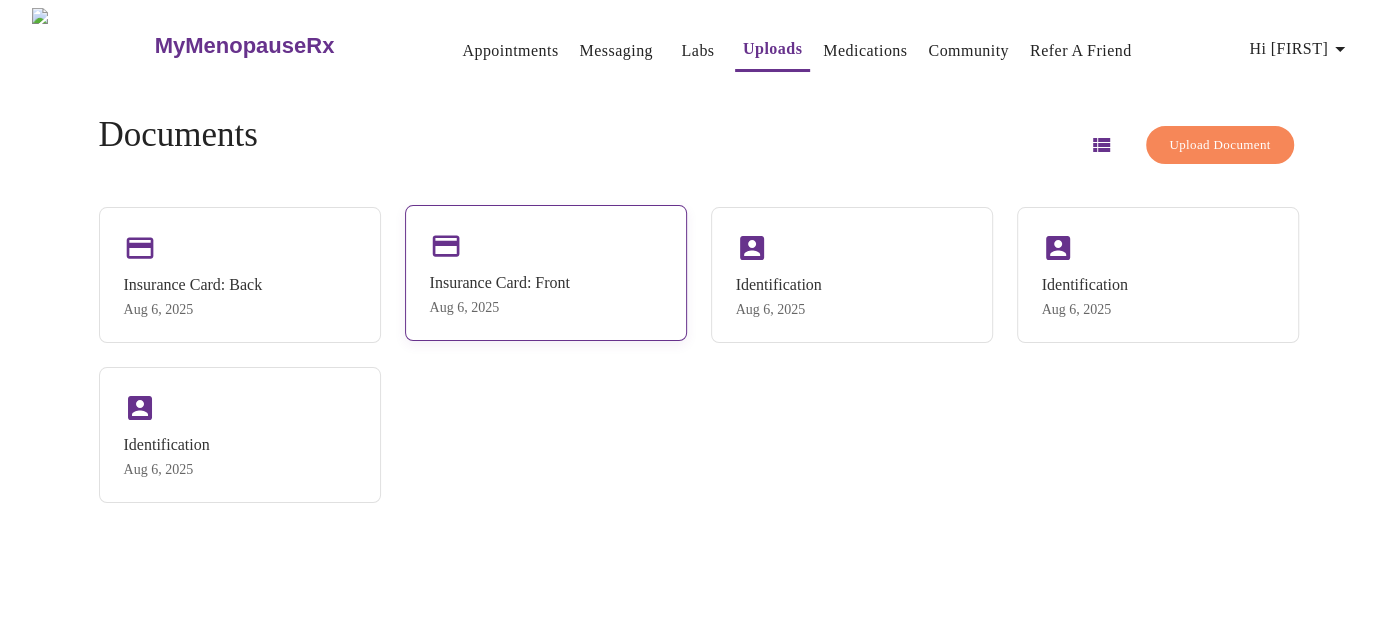 click on "Insurance Card: Front Aug 6, 2025" at bounding box center [546, 273] 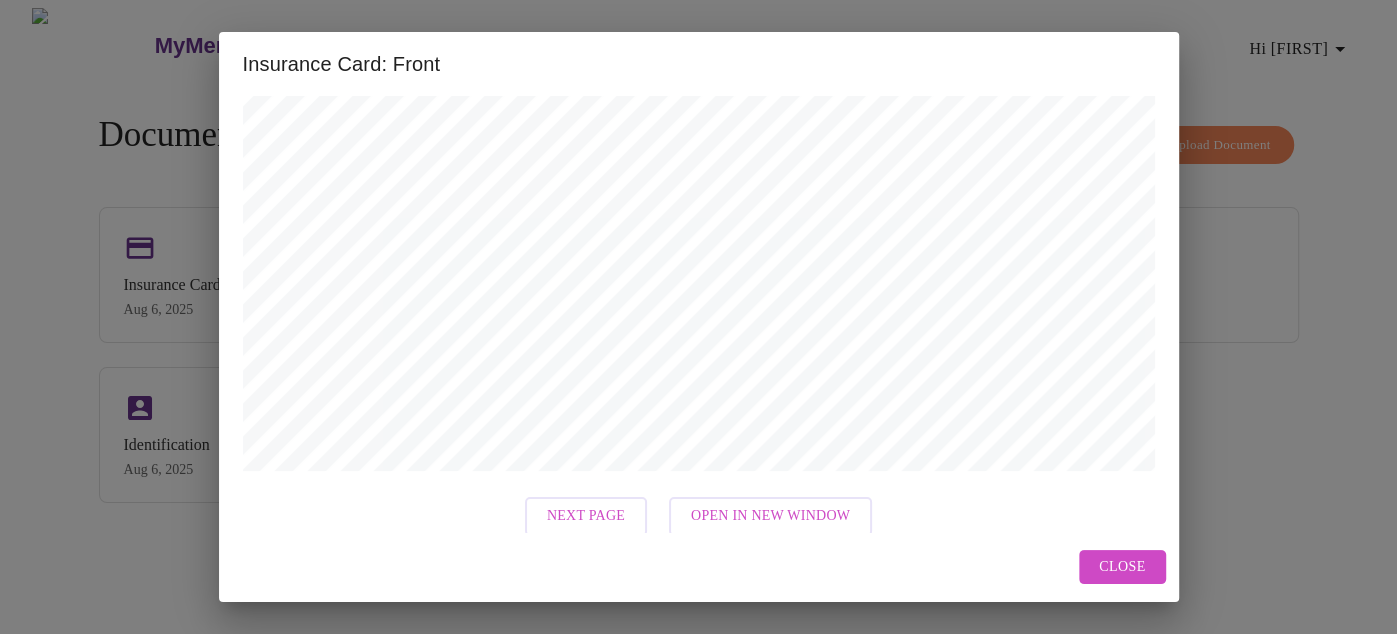 scroll, scrollTop: 260, scrollLeft: 0, axis: vertical 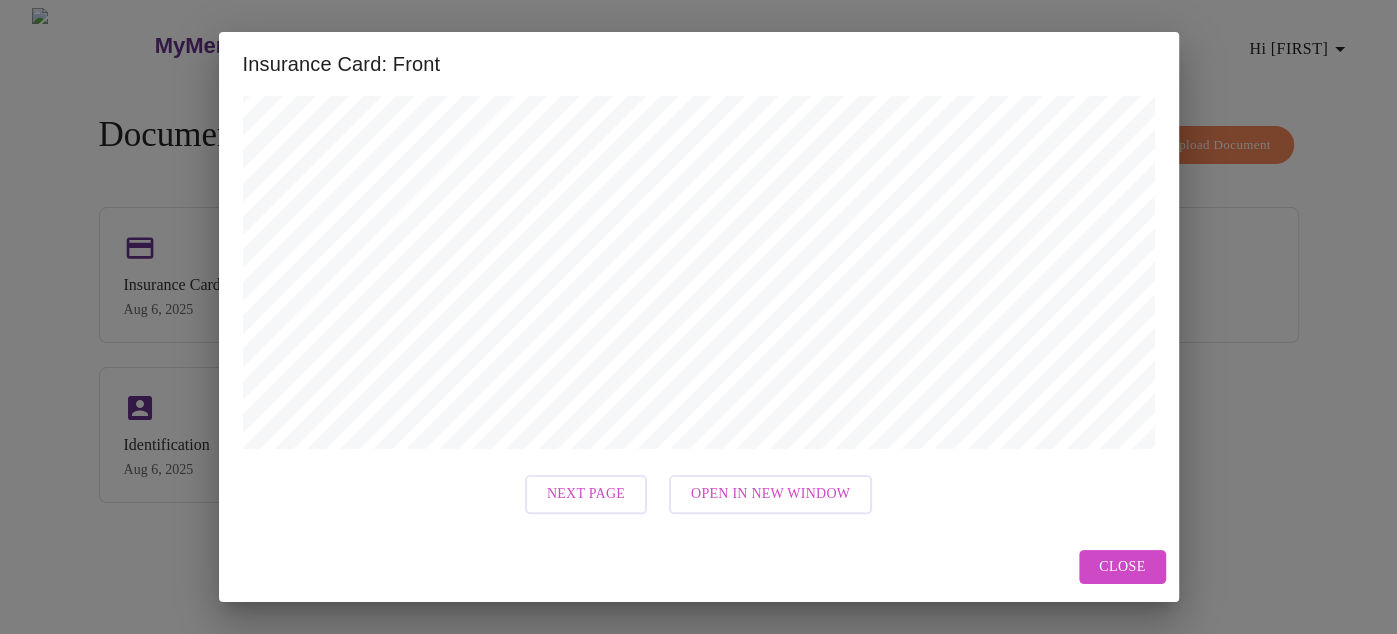 click on "Next Page" at bounding box center [586, 494] 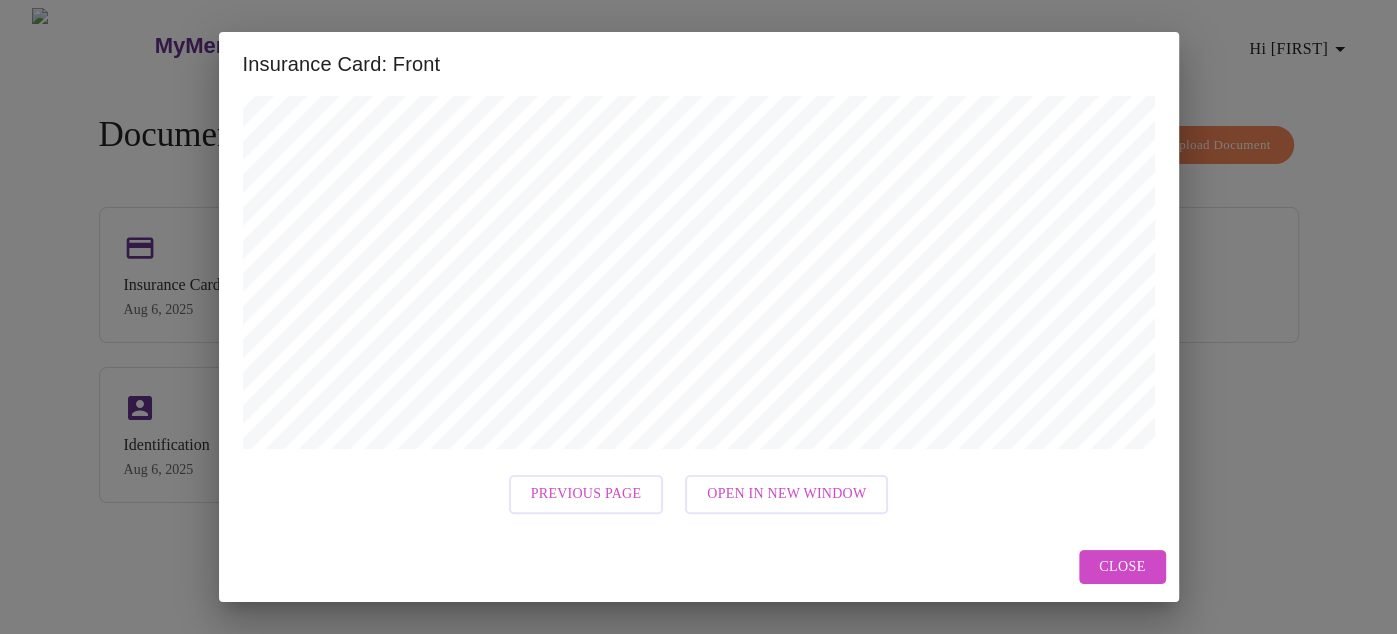 scroll, scrollTop: 0, scrollLeft: 0, axis: both 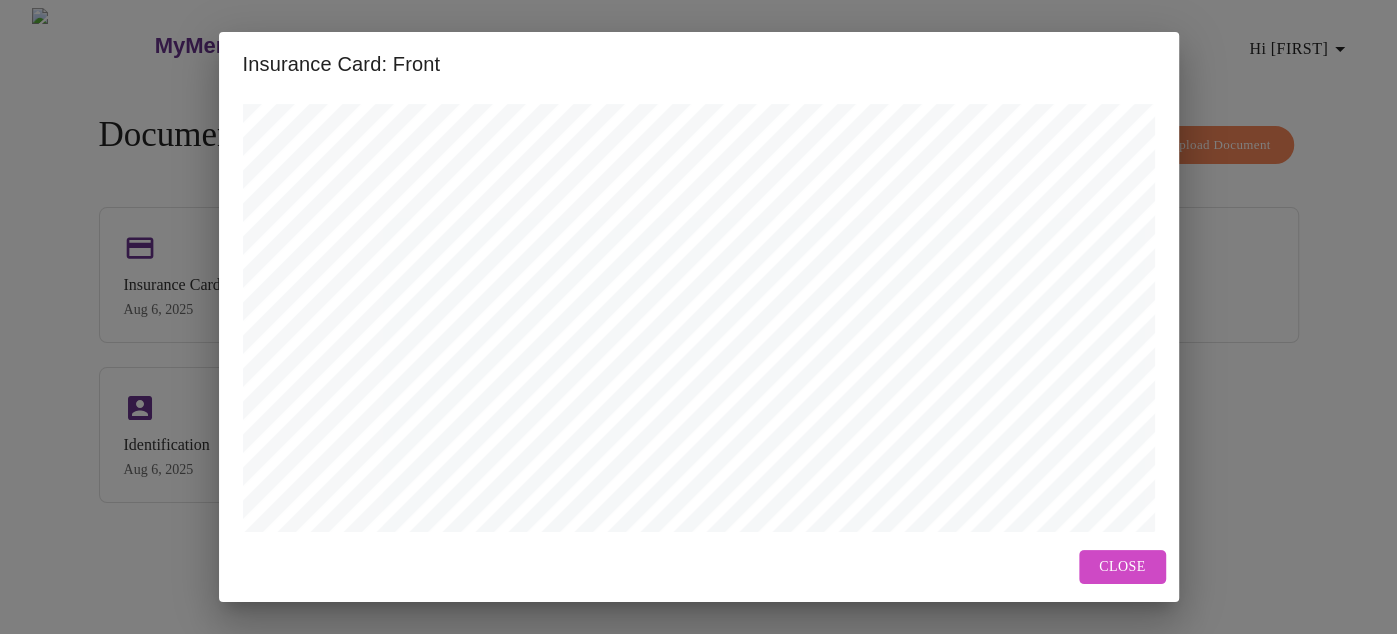 click on "Close" at bounding box center [1122, 567] 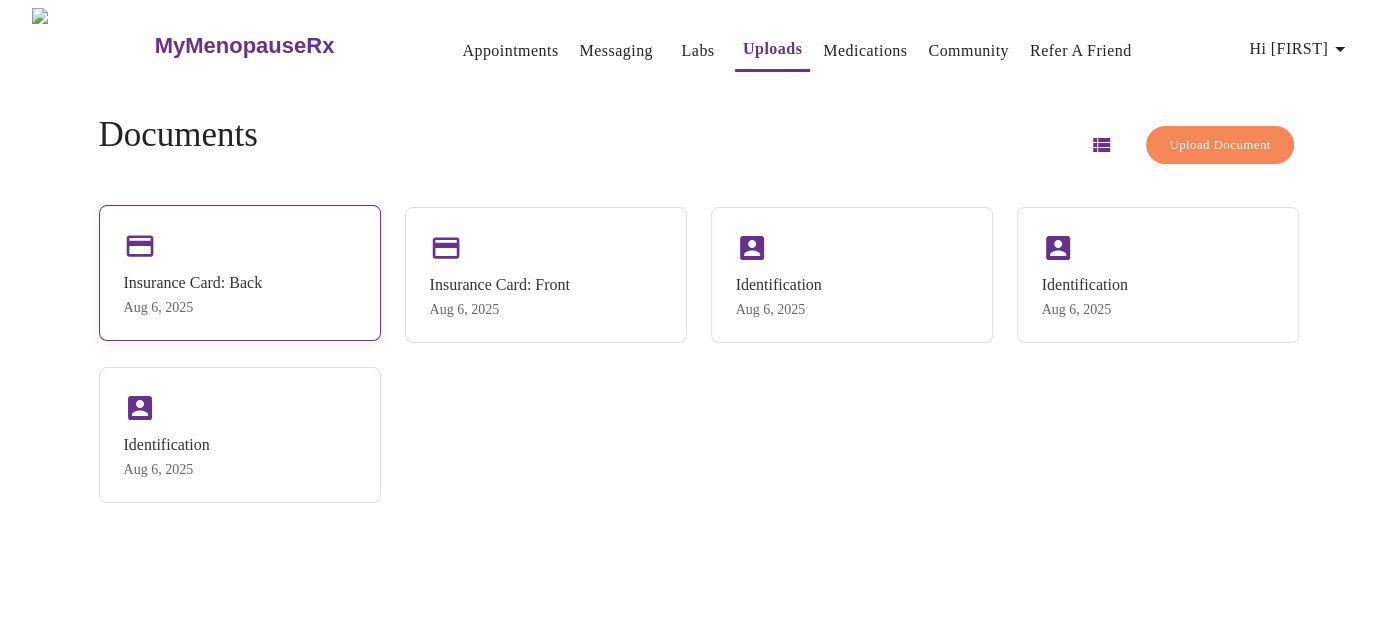 click on "Insurance Card: Back" at bounding box center [193, 283] 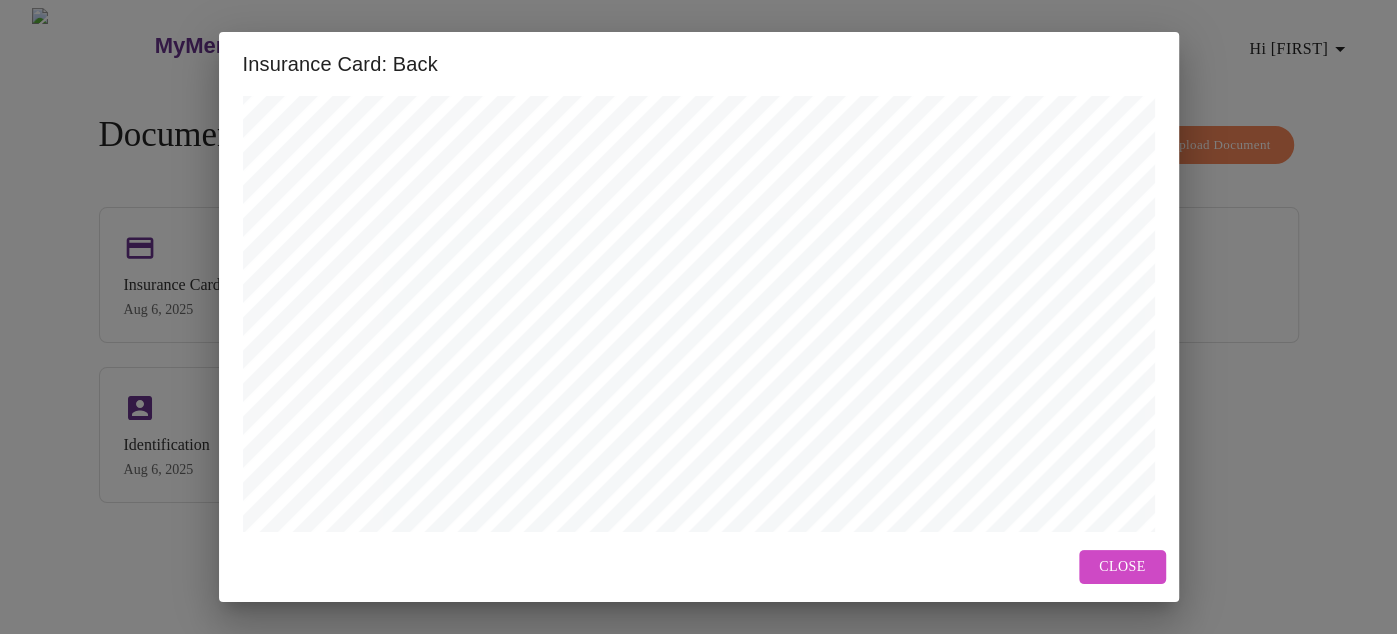 scroll, scrollTop: 260, scrollLeft: 0, axis: vertical 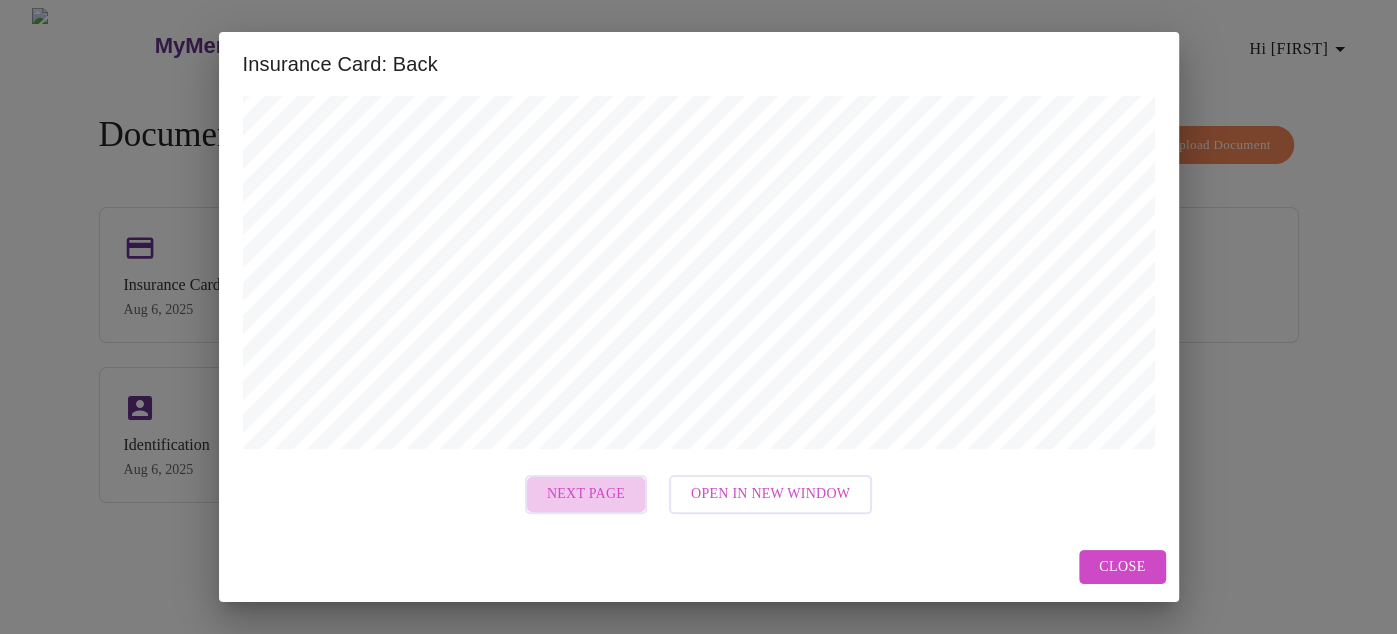 click on "Next Page" at bounding box center [586, 494] 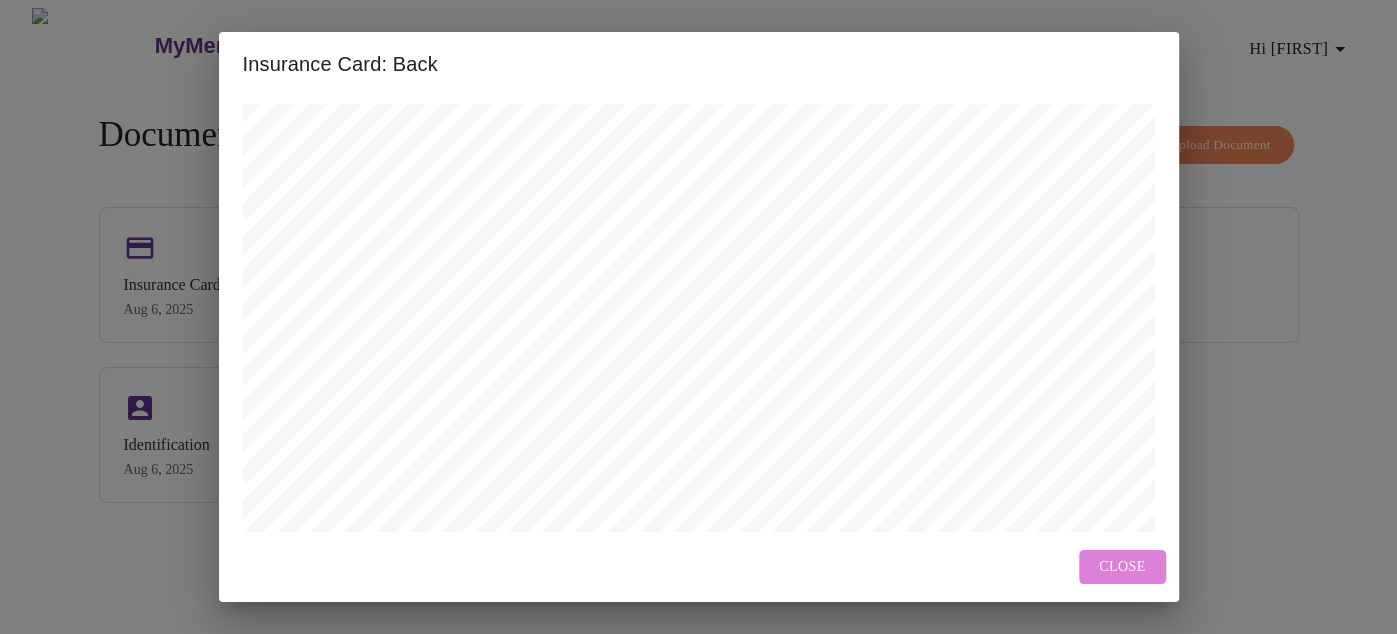 click on "Close" at bounding box center [1122, 567] 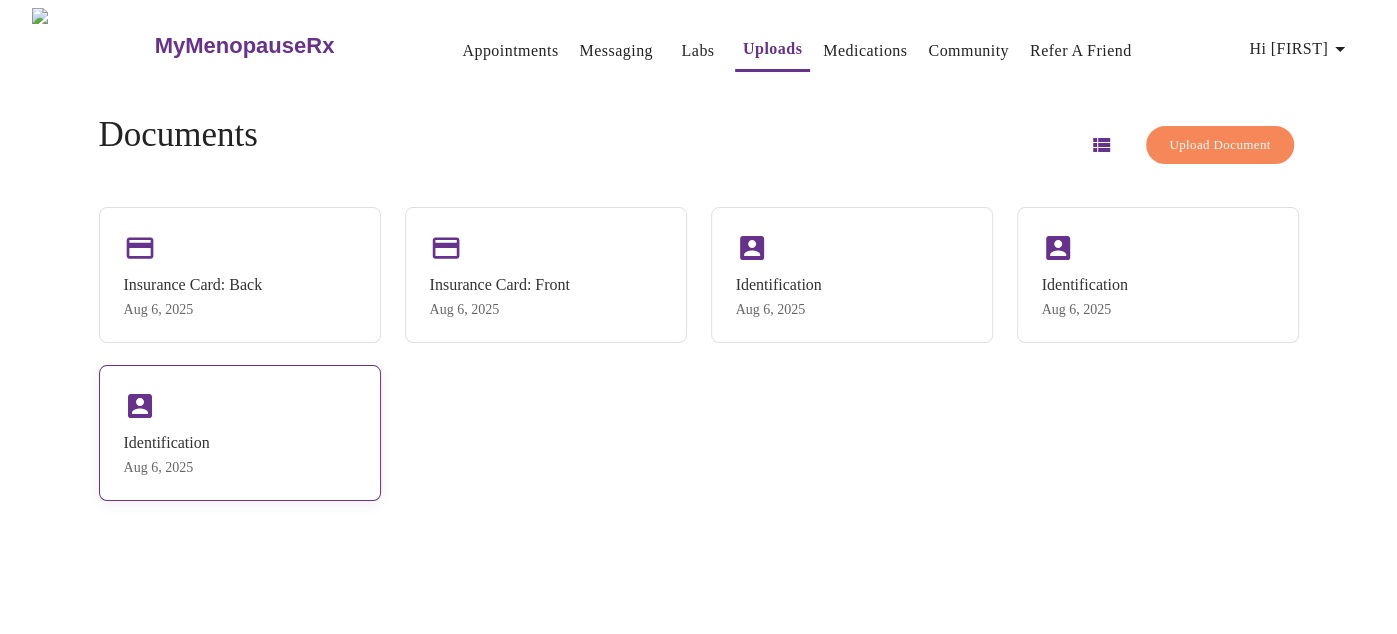 click on "Identification Aug 6, 2025" at bounding box center (240, 433) 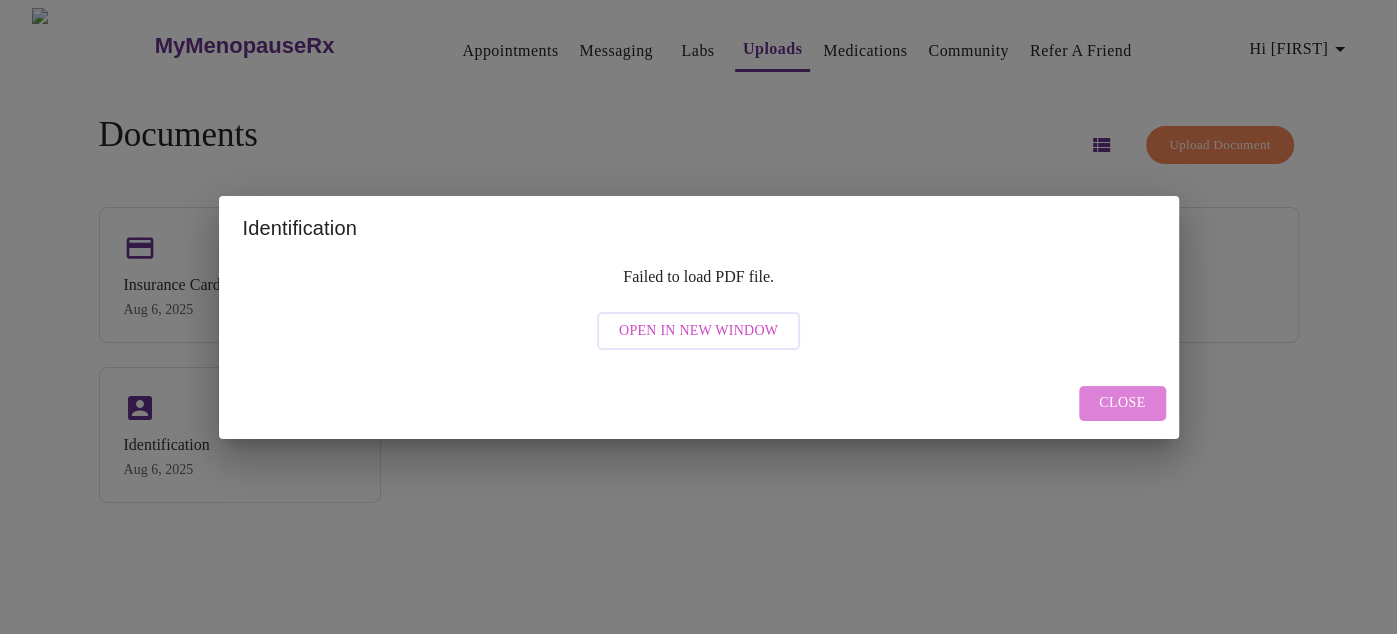 click on "Close" at bounding box center [1122, 403] 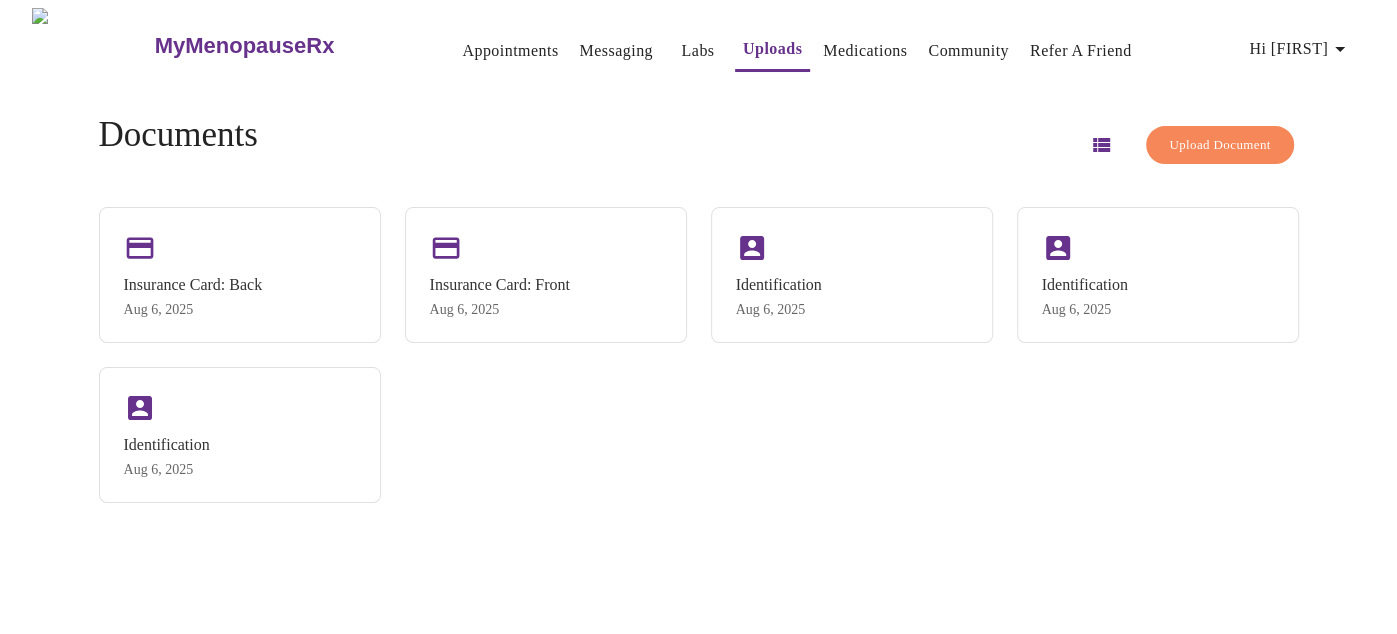 click on "Hi [FIRST]" at bounding box center [1300, 49] 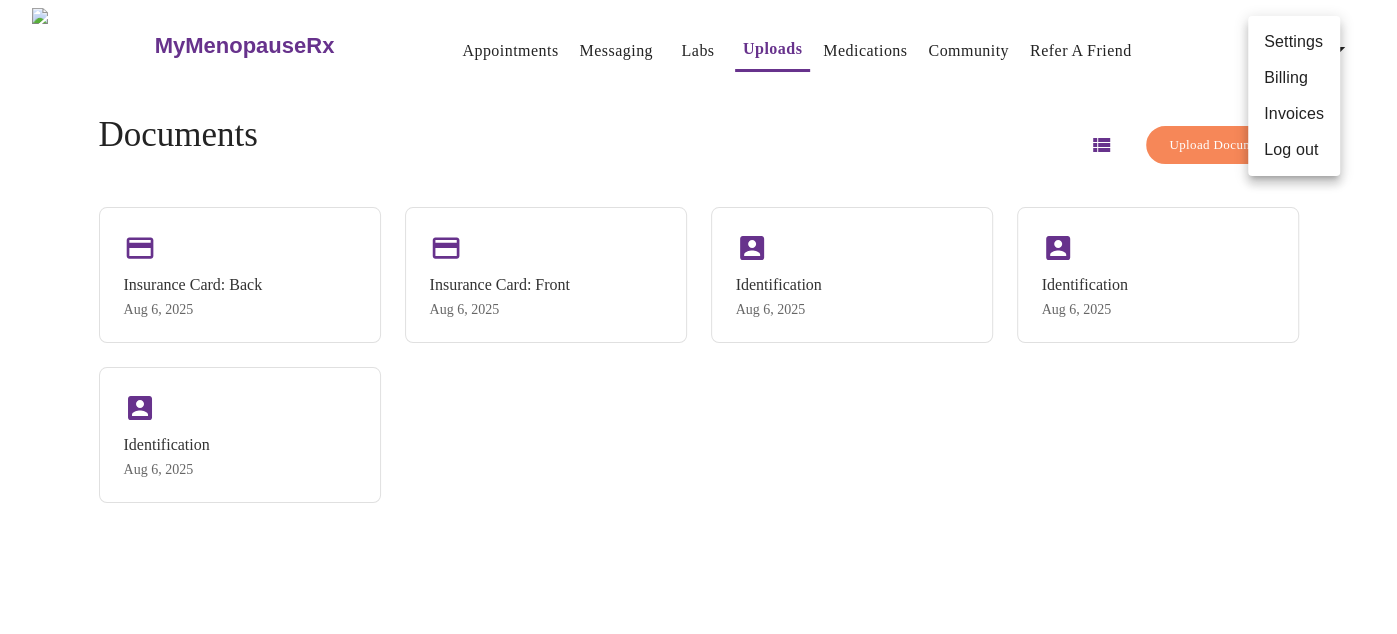 click at bounding box center [698, 317] 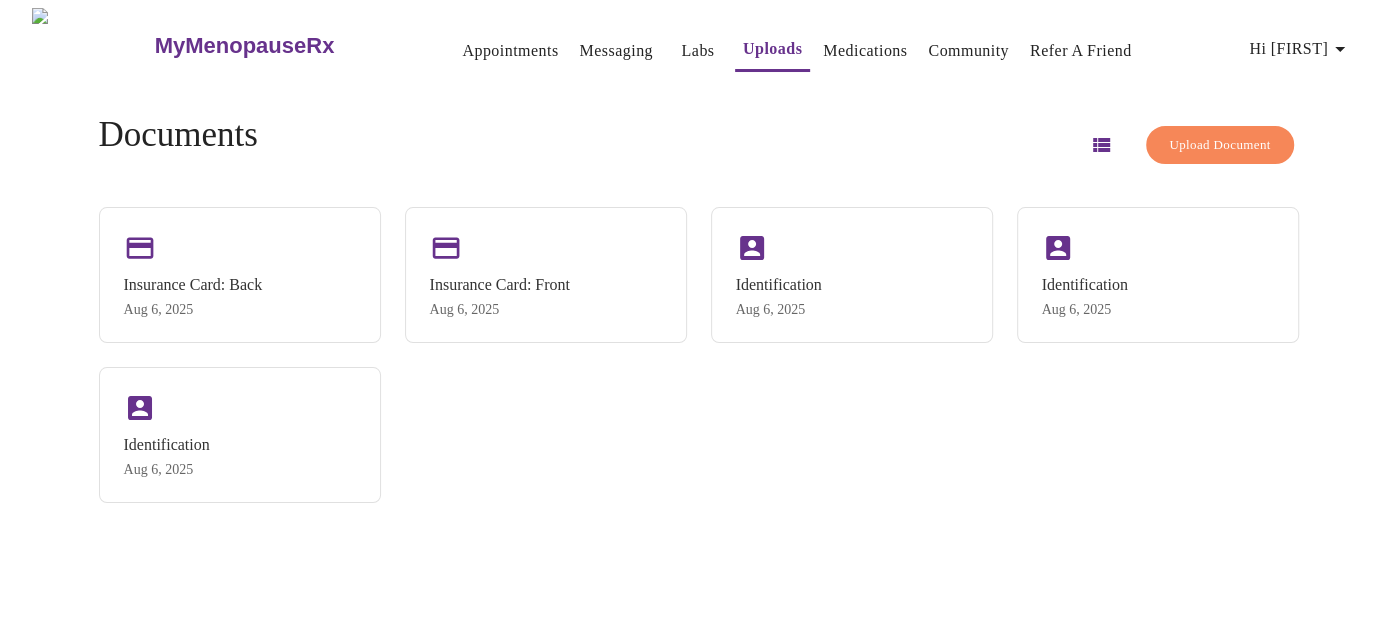 click on "Appointments" at bounding box center [510, 51] 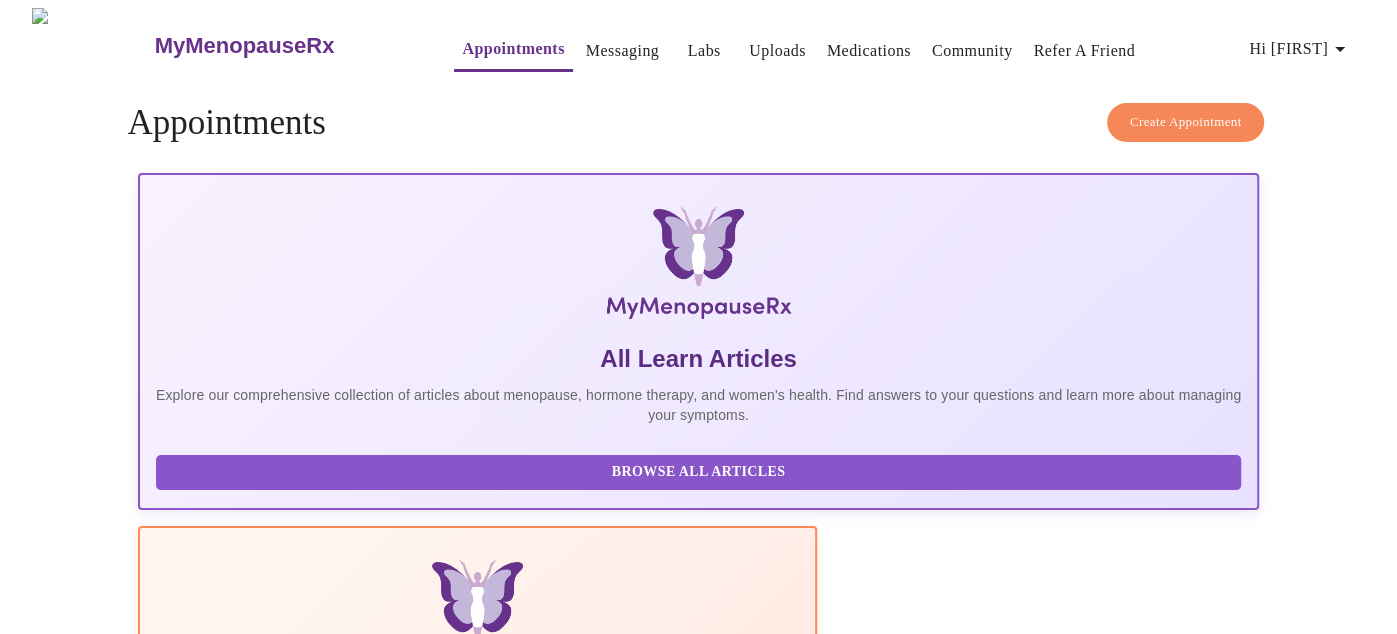 click on "Create Appointment" at bounding box center (1186, 122) 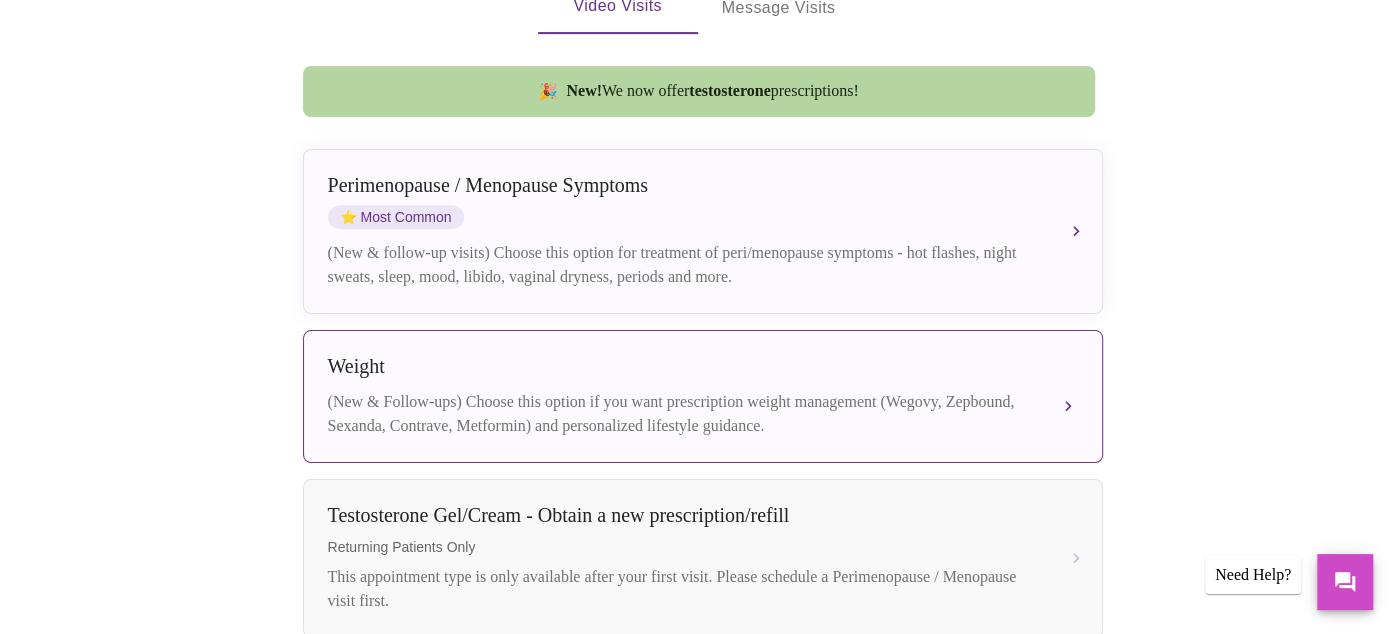 click on "(New & Follow-ups) Choose this option if you want prescription weight management (Wegovy, Zepbound, Sexanda, Contrave, Metformin) and personalized lifestyle guidance." at bounding box center [683, 414] 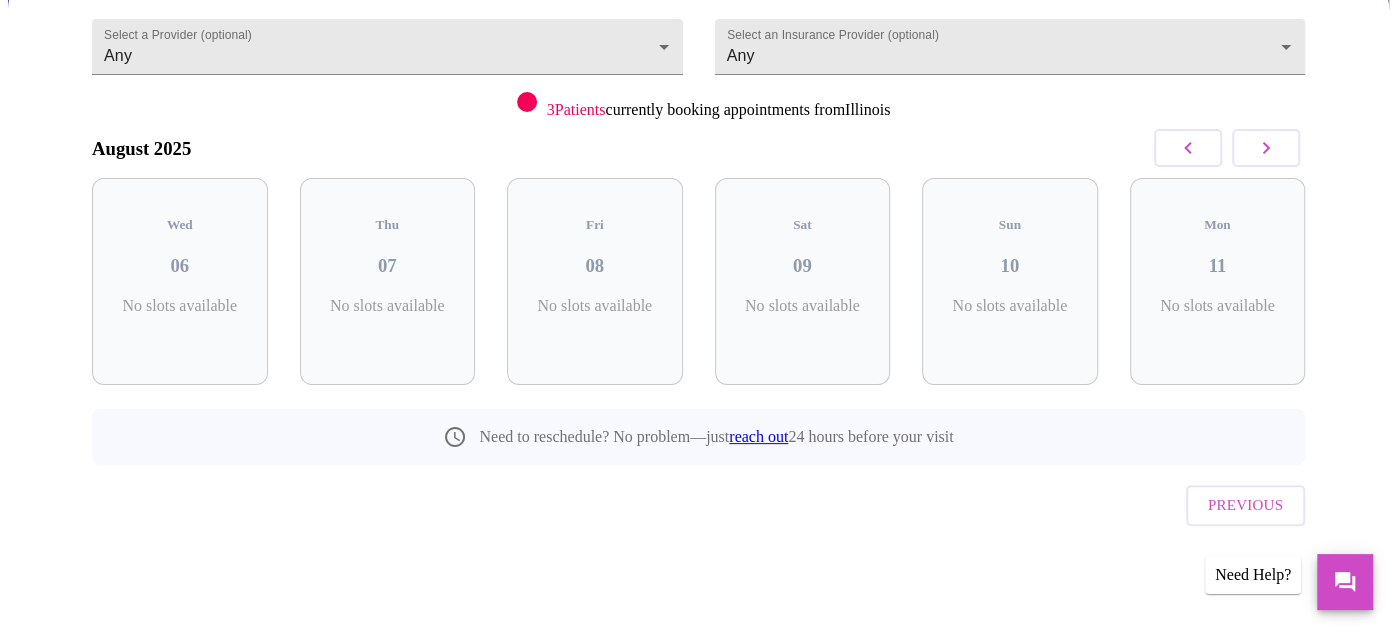 scroll, scrollTop: 164, scrollLeft: 0, axis: vertical 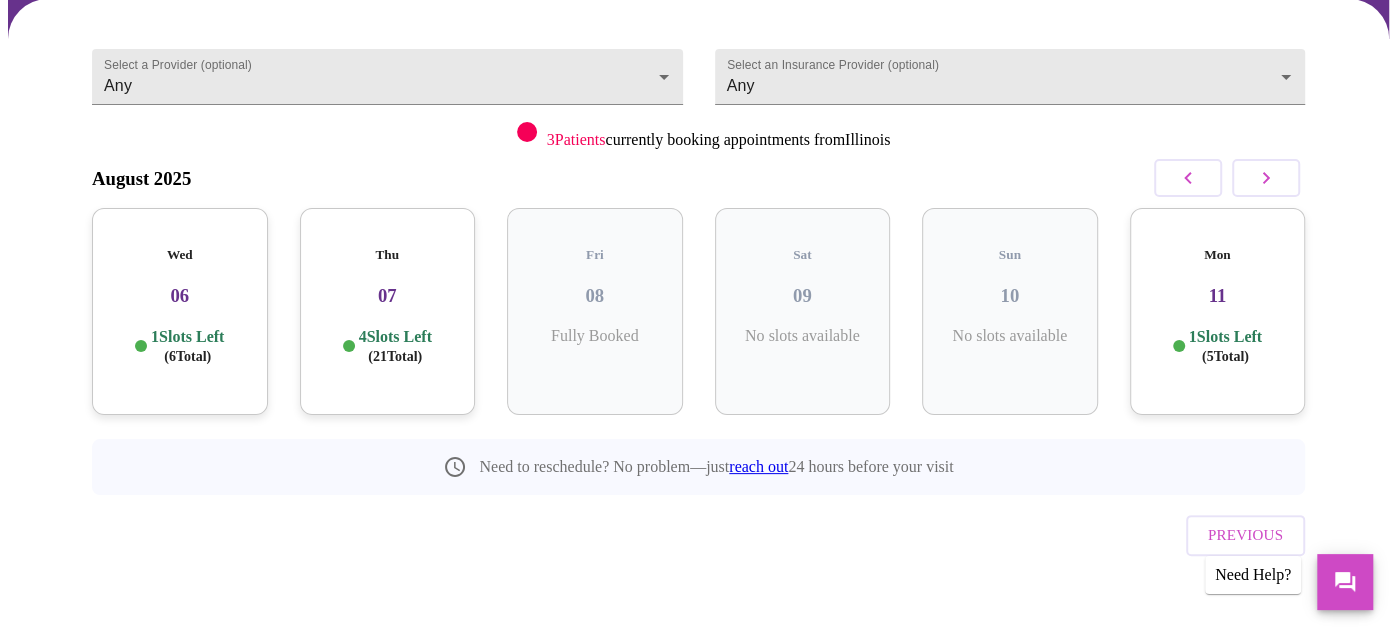 click 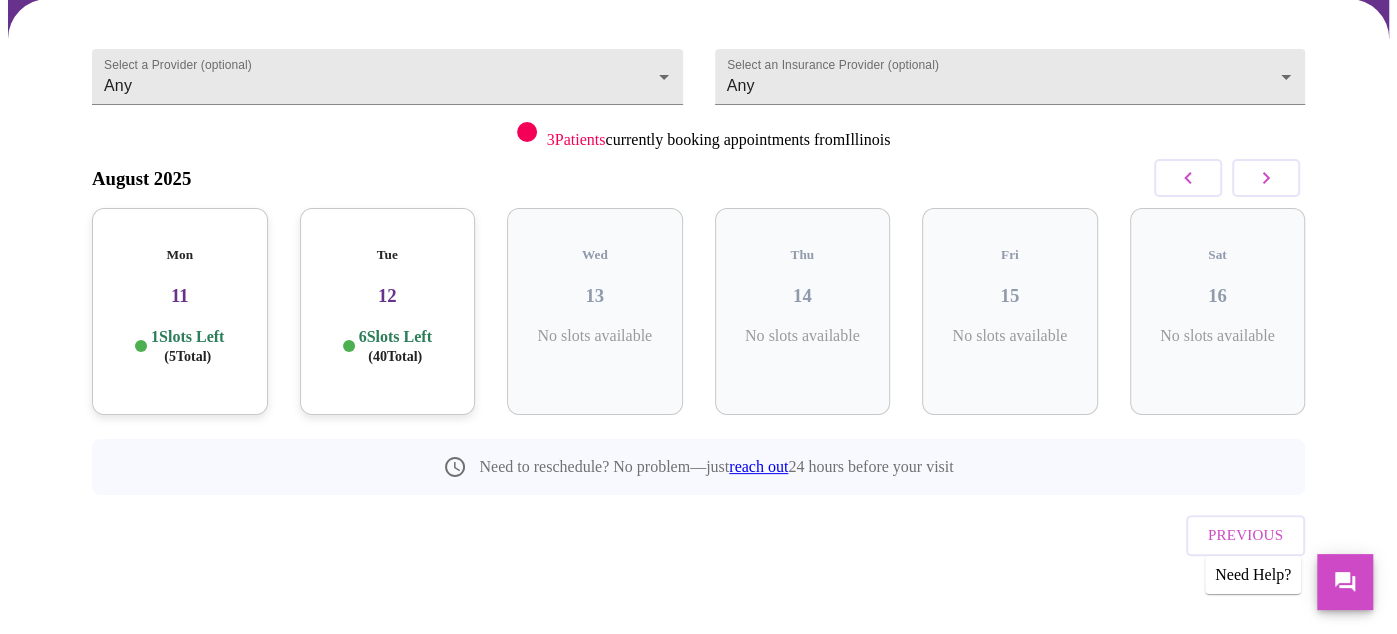 click 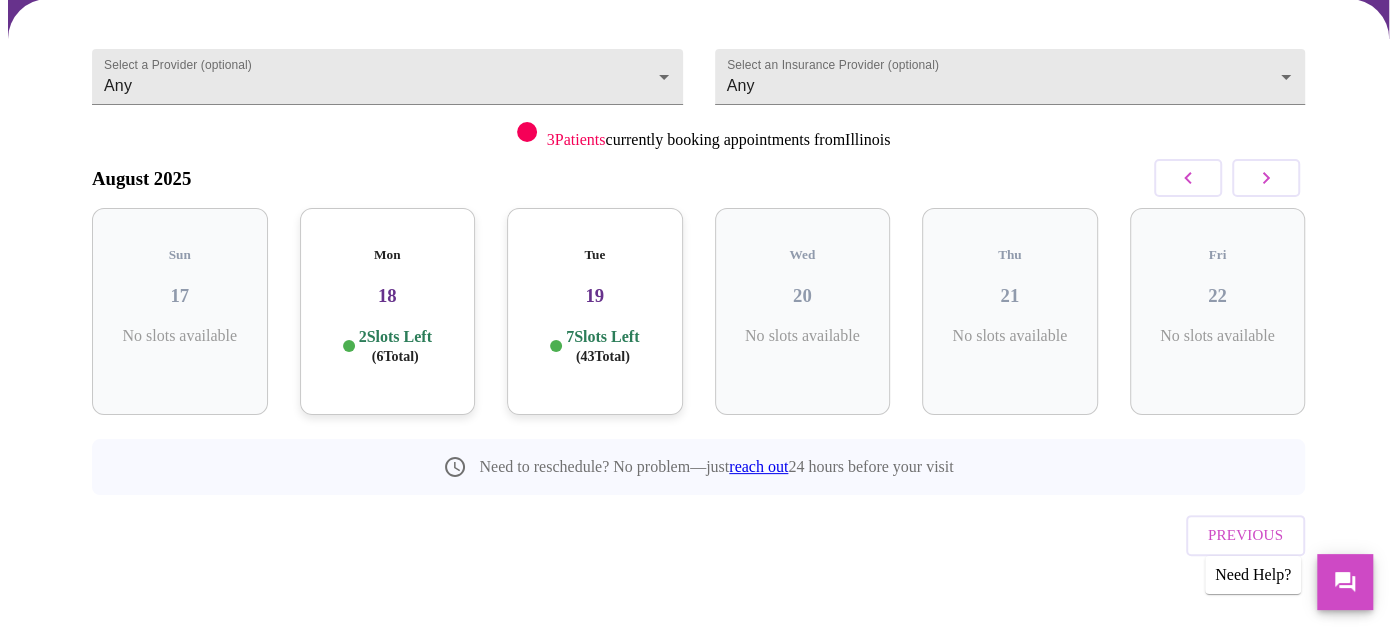 click 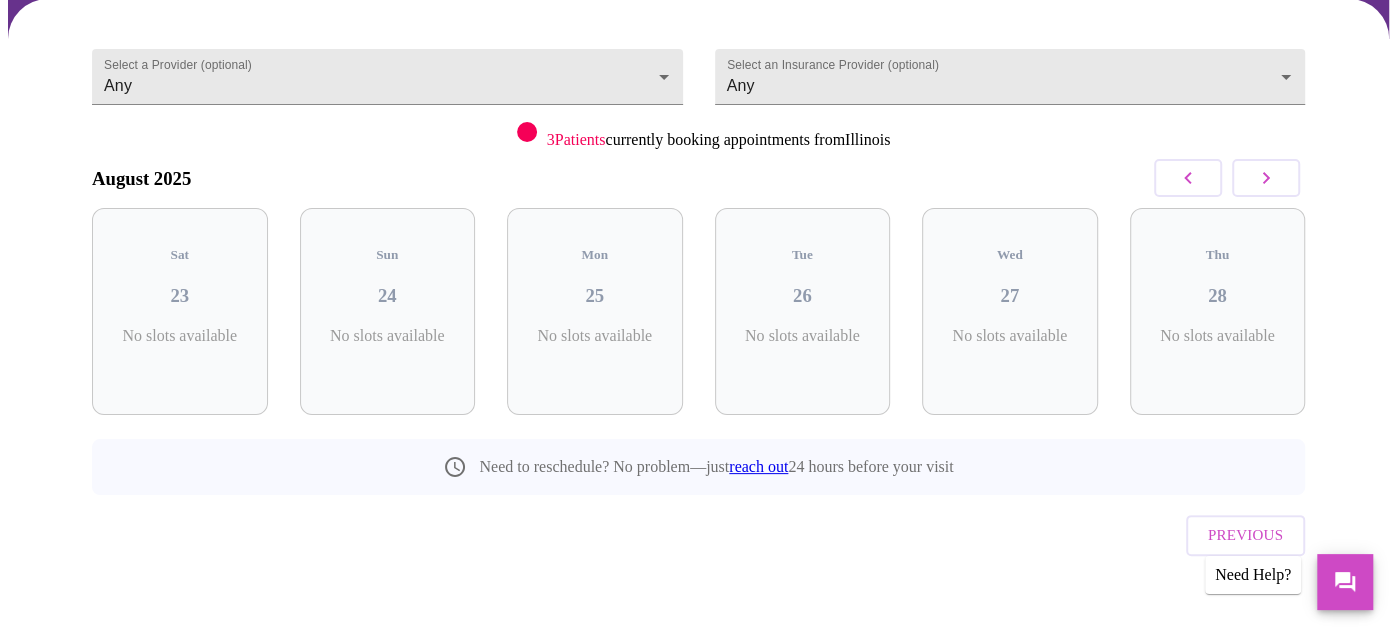 click 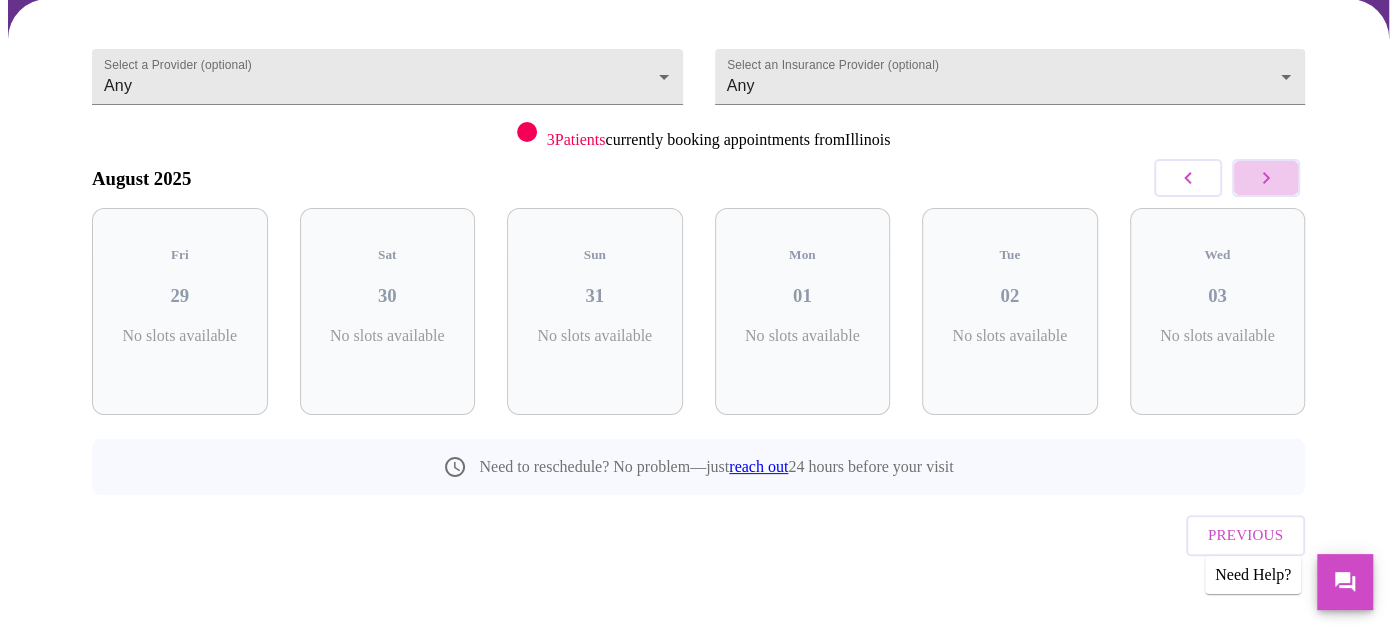 click 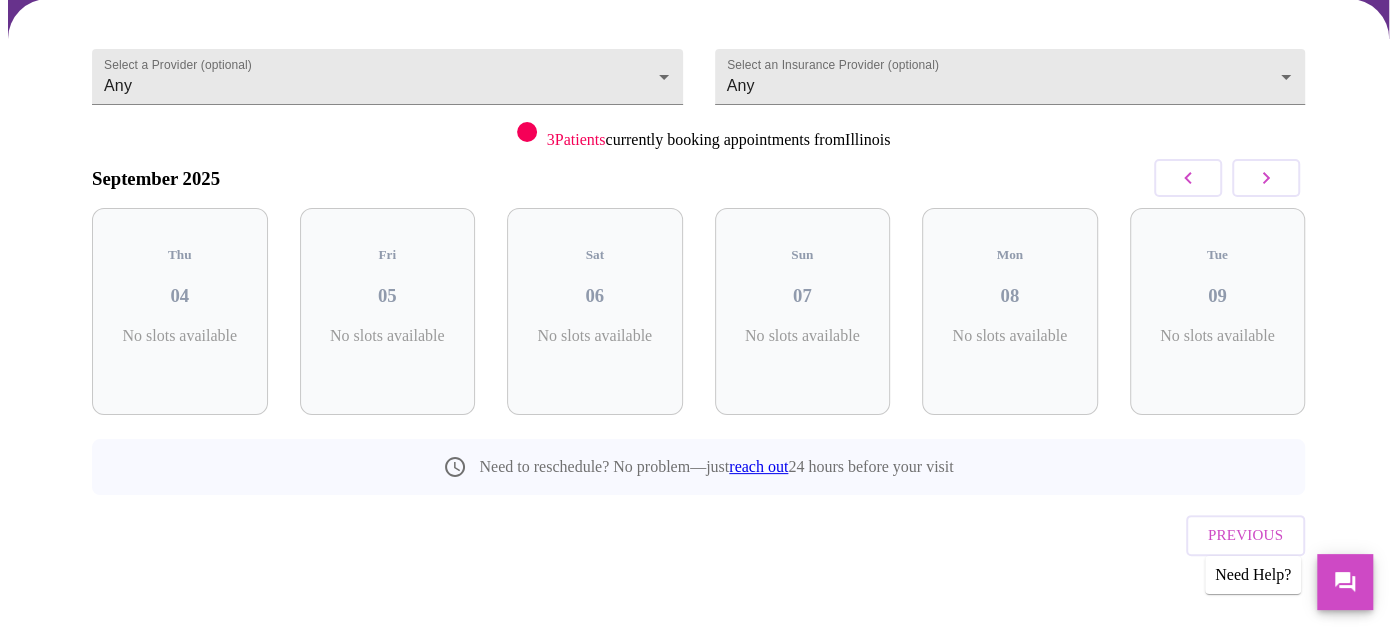 click 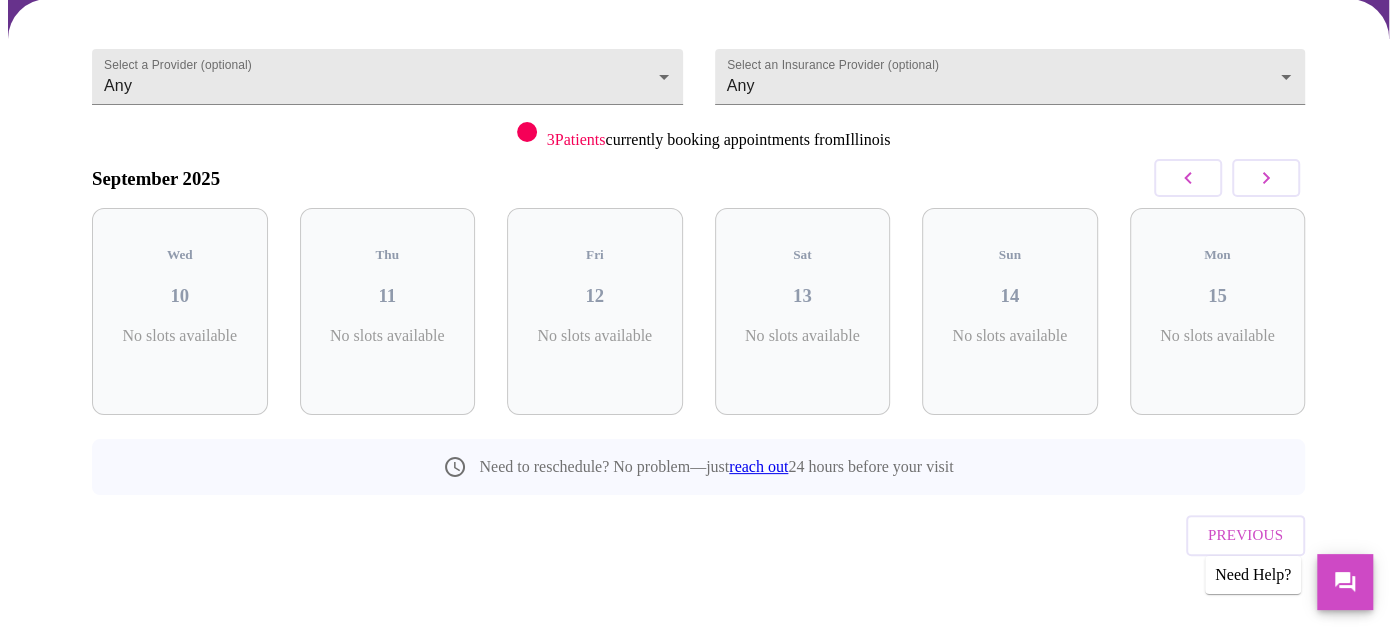 click 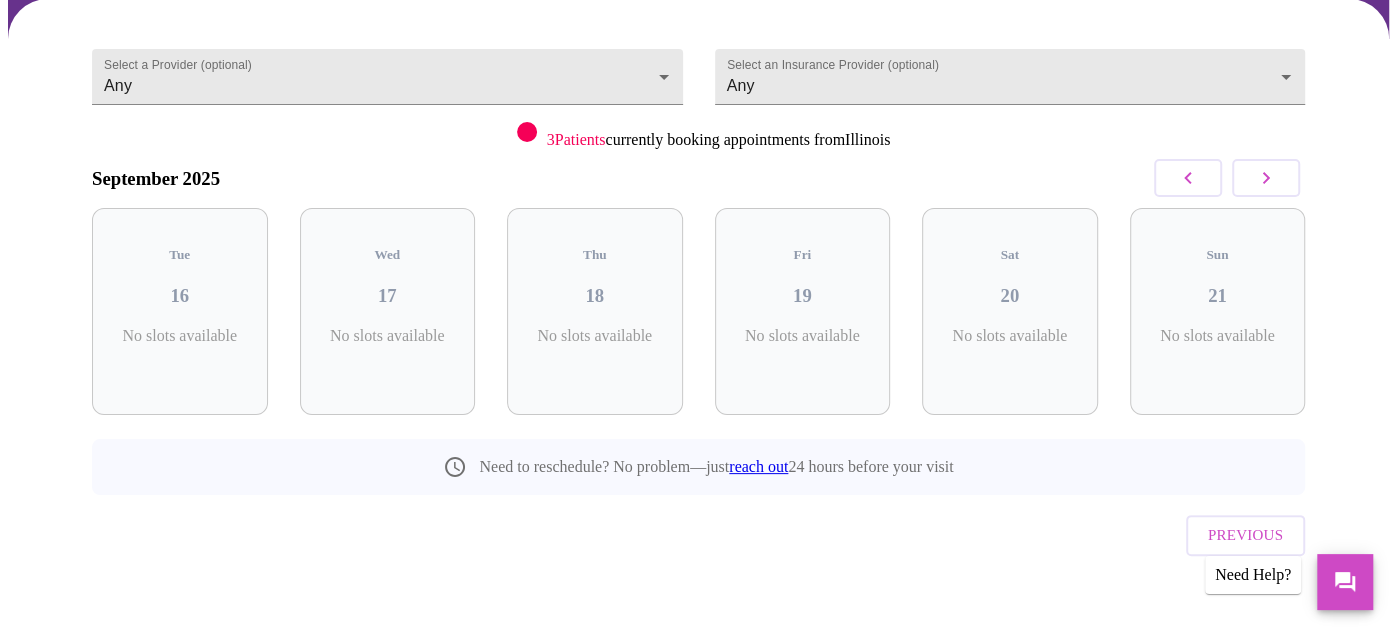 click 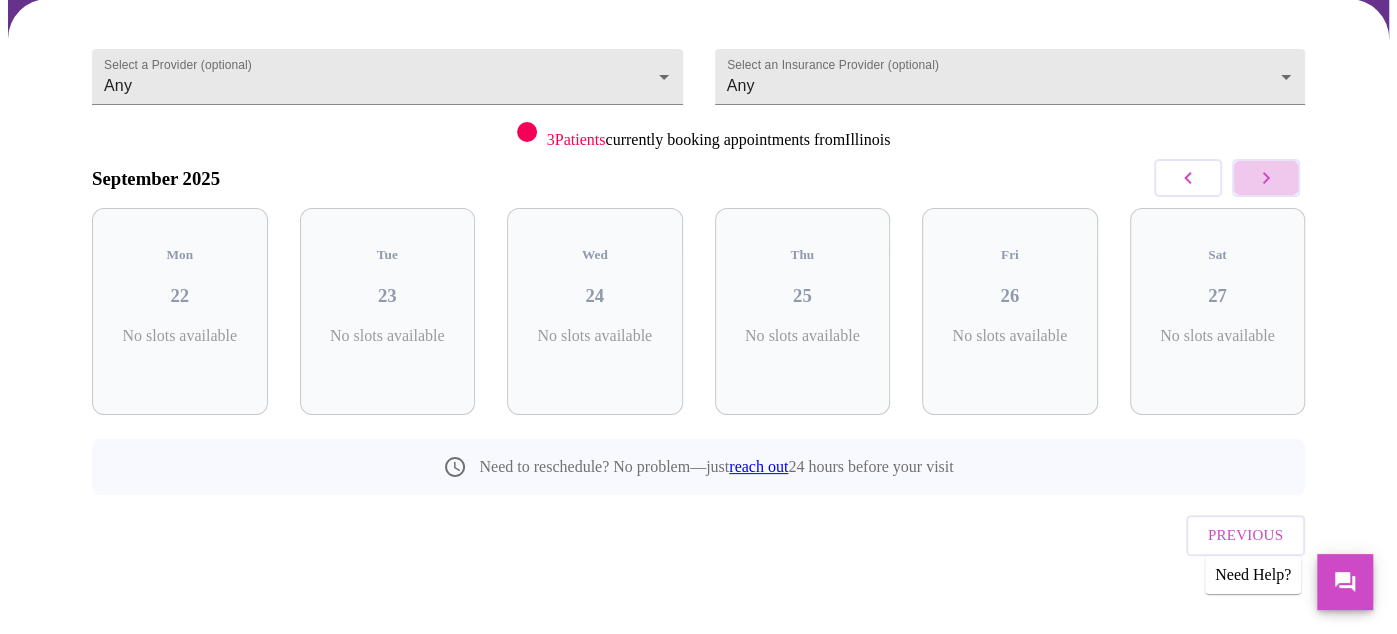 click 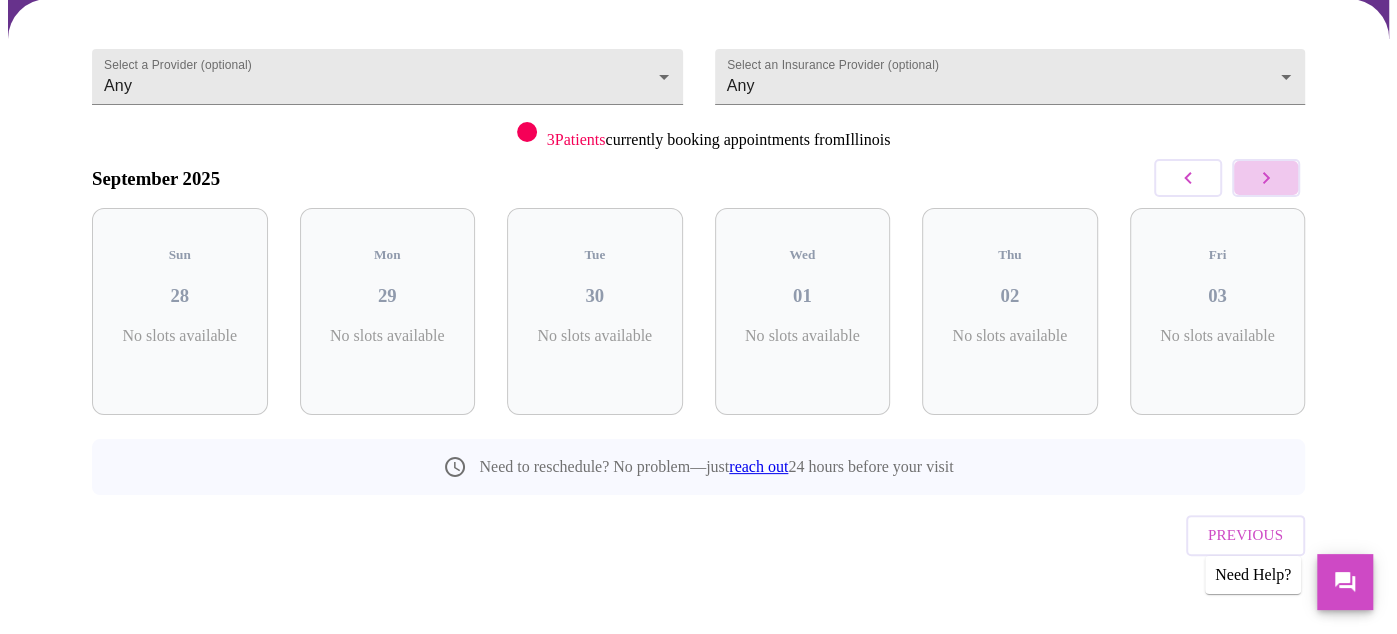 click 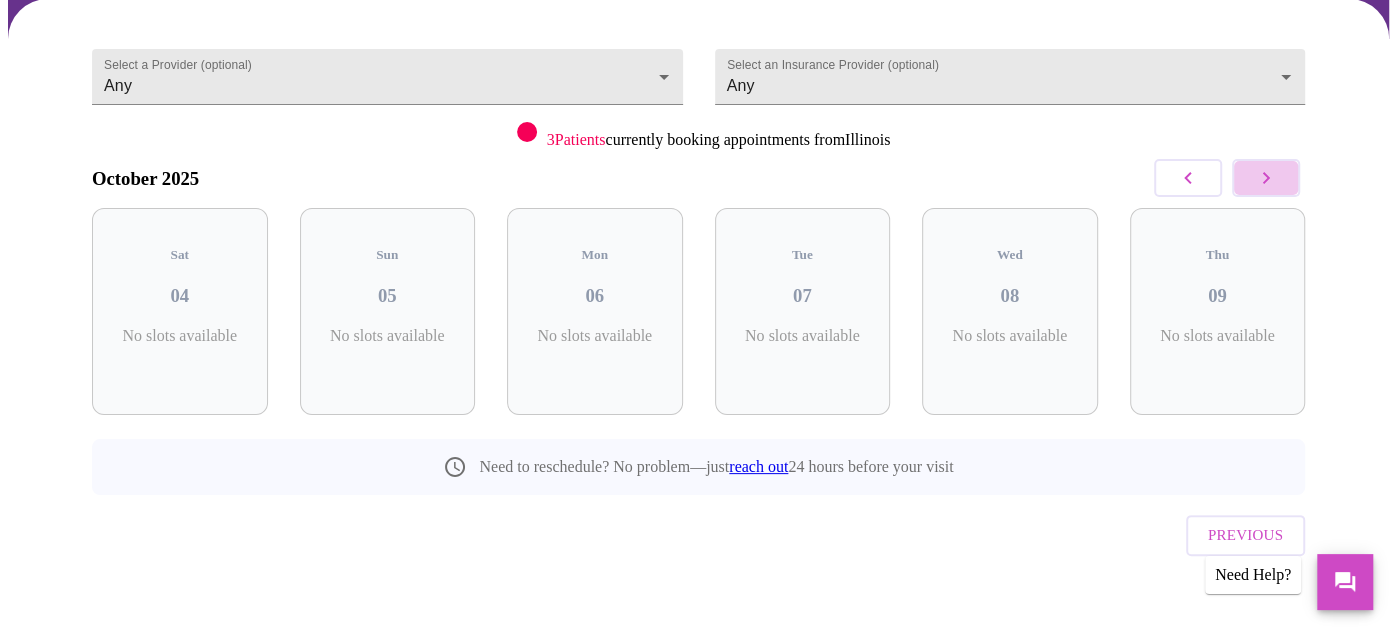 click 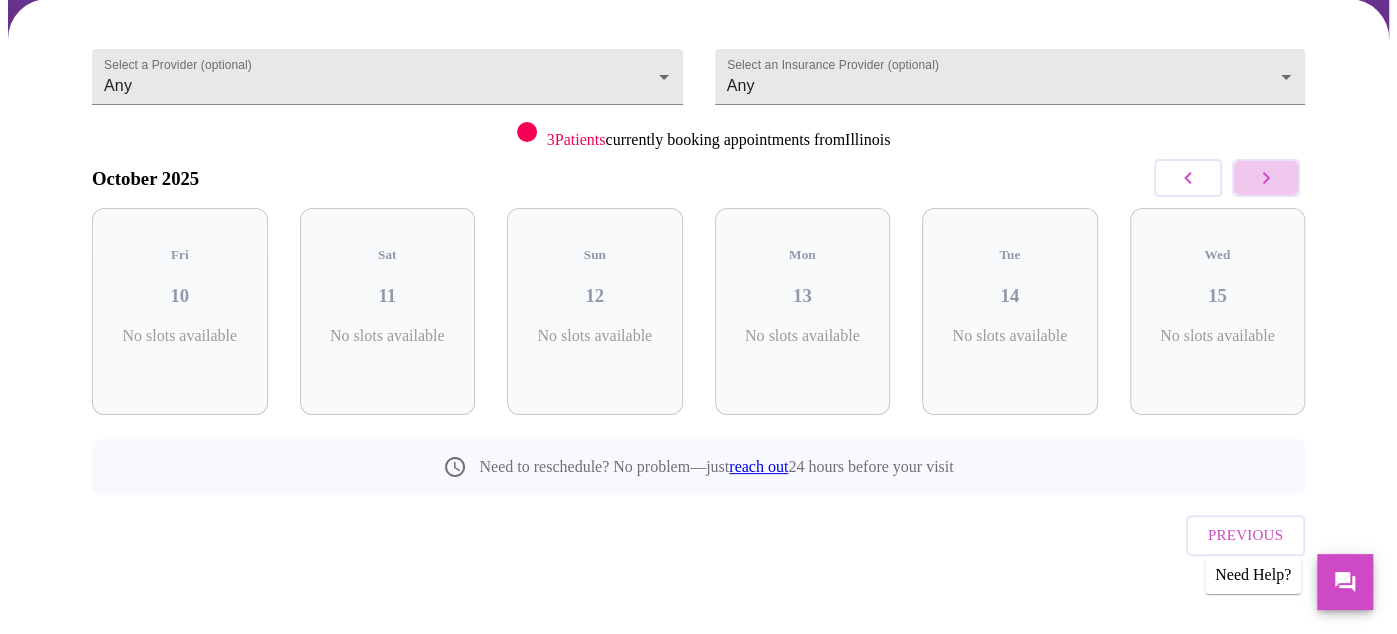 click 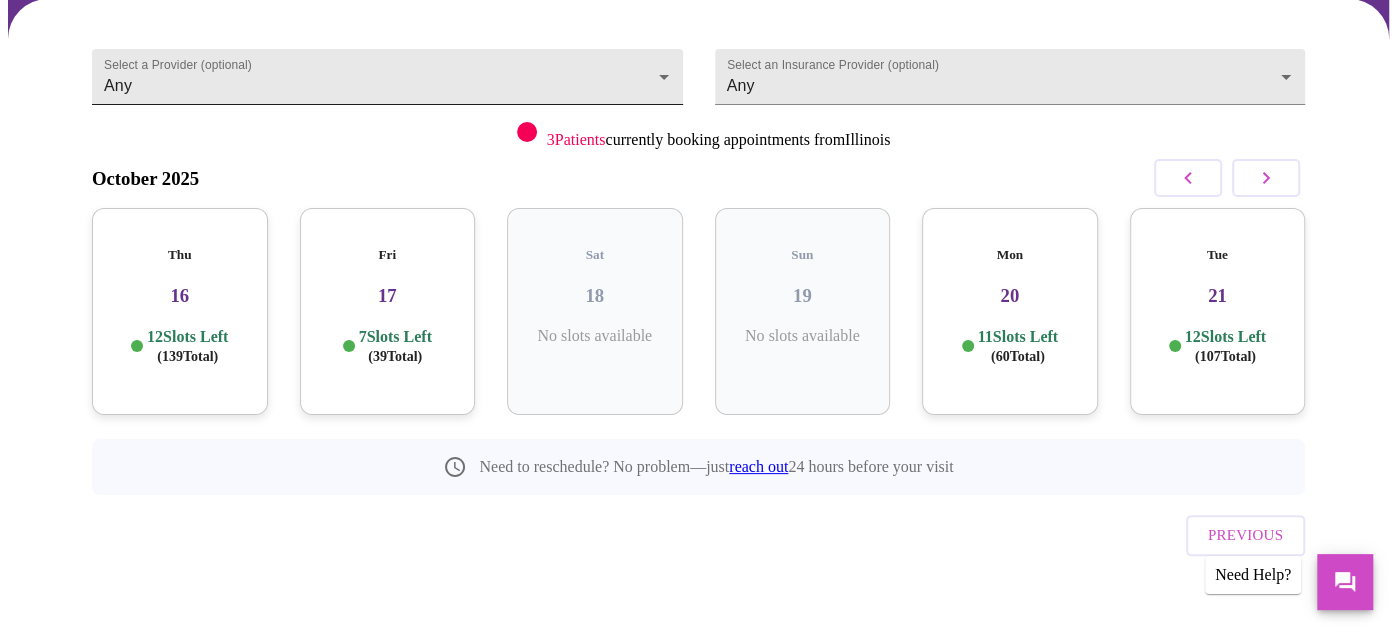 click on "MyMenopauseRx Appointments Messaging Labs Uploads Medications Community Refer a Friend Hi [FIRST]   Confirm appointment time 1 2 CONFIRM 3 4 5 Select a Provider (optional) Any Any Select an Insurance Provider (optional) Any Any 3  Patients  currently booking appointments from  [STATE] October 2025 Thu 16 12  Slots Left ( 139  Total) Fri 17 7  Slots Left ( 39  Total) Sat 18 No slots available Sun 19 No slots available Mon 20 11  Slots Left ( 60  Total) Tue 21 12  Slots Left ( 107  Total) Need to reschedule? No problem—just  reach out  24 hours before your visit Previous Need Help? Settings Billing Invoices Log out" at bounding box center [698, 250] 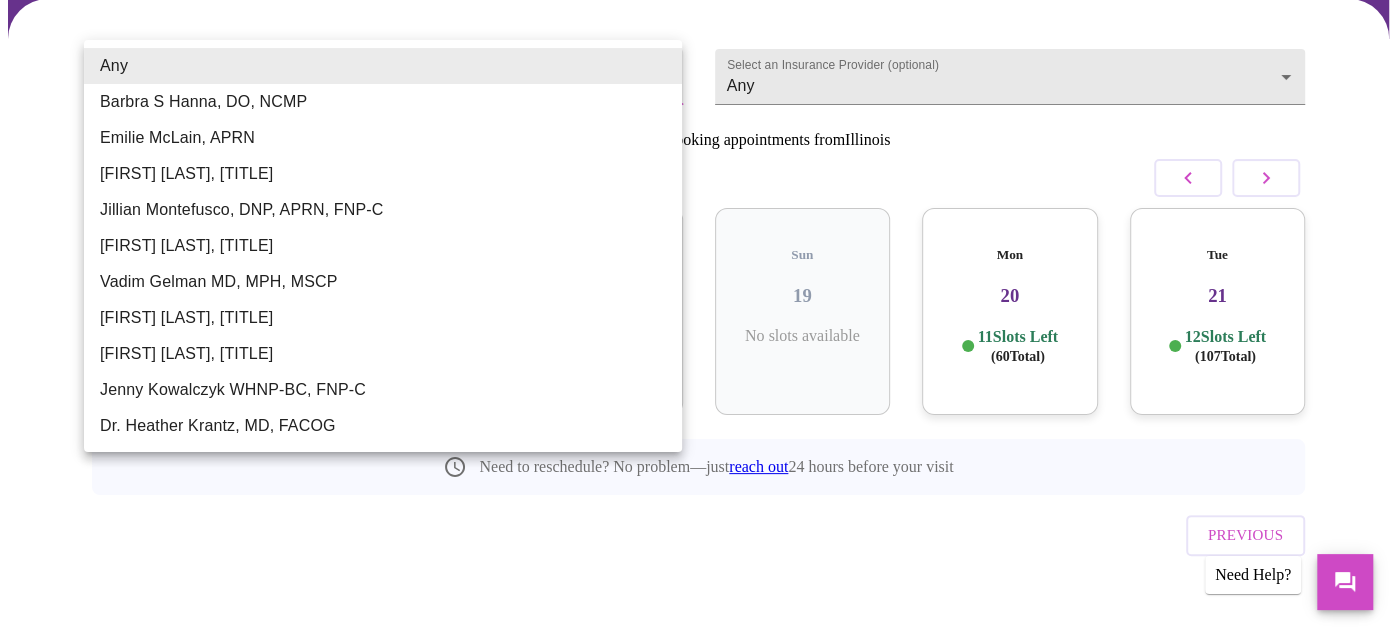 click on "[FIRST] [LAST], [TITLE]" at bounding box center (383, 318) 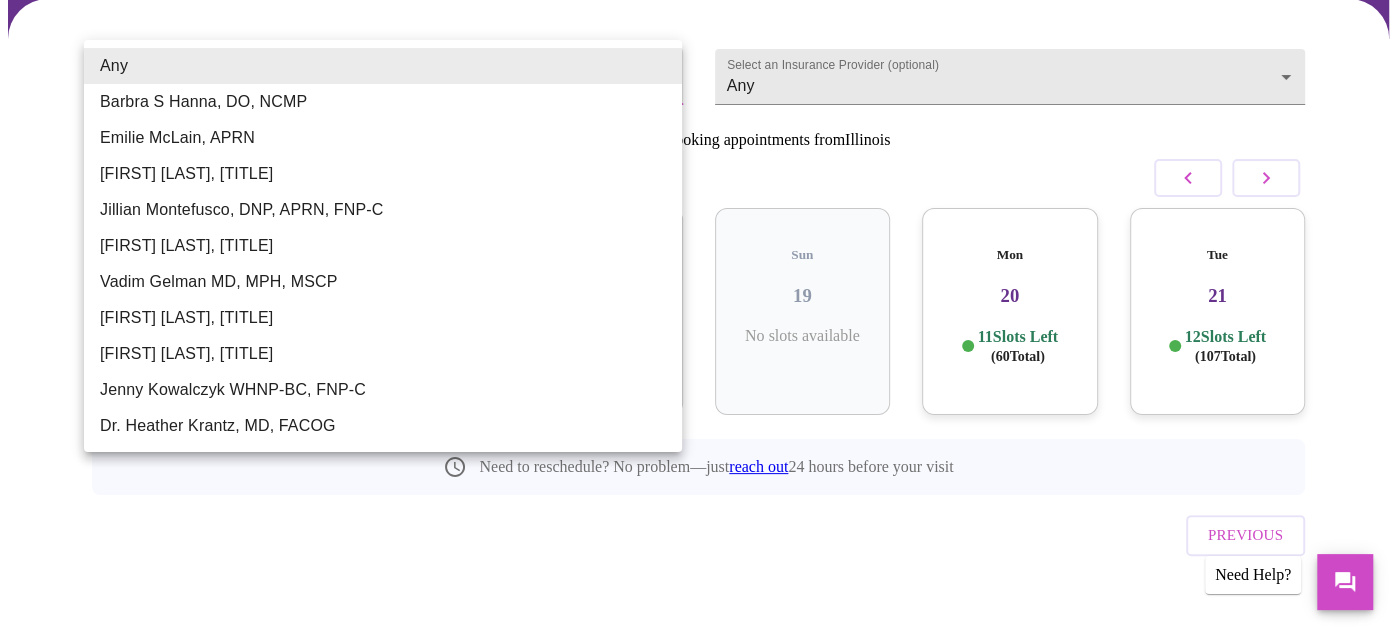 type on "[FIRST] [LAST], [TITLE]" 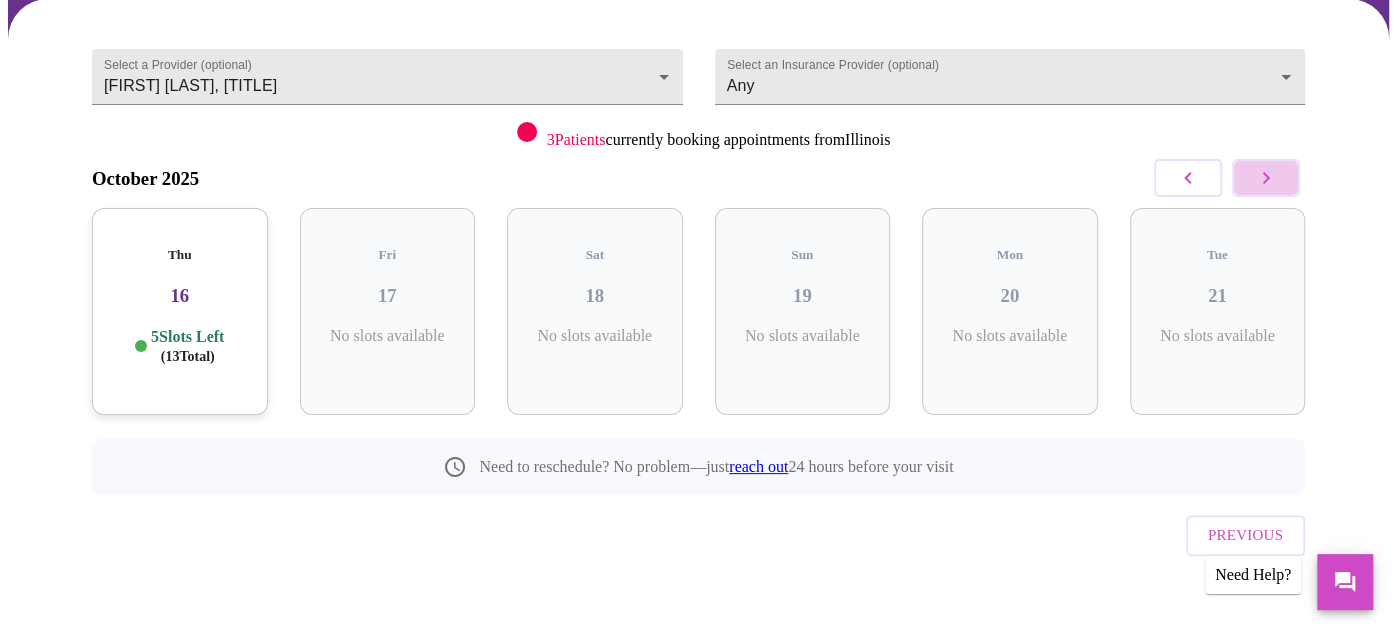 click 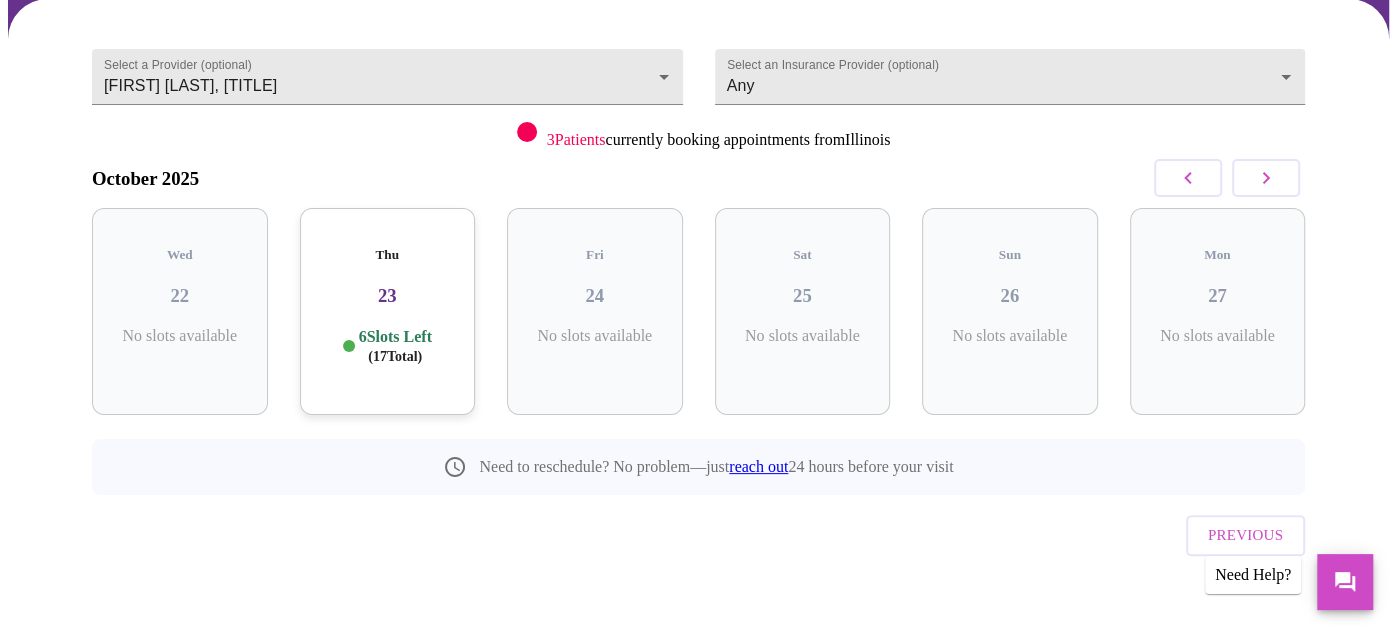 click 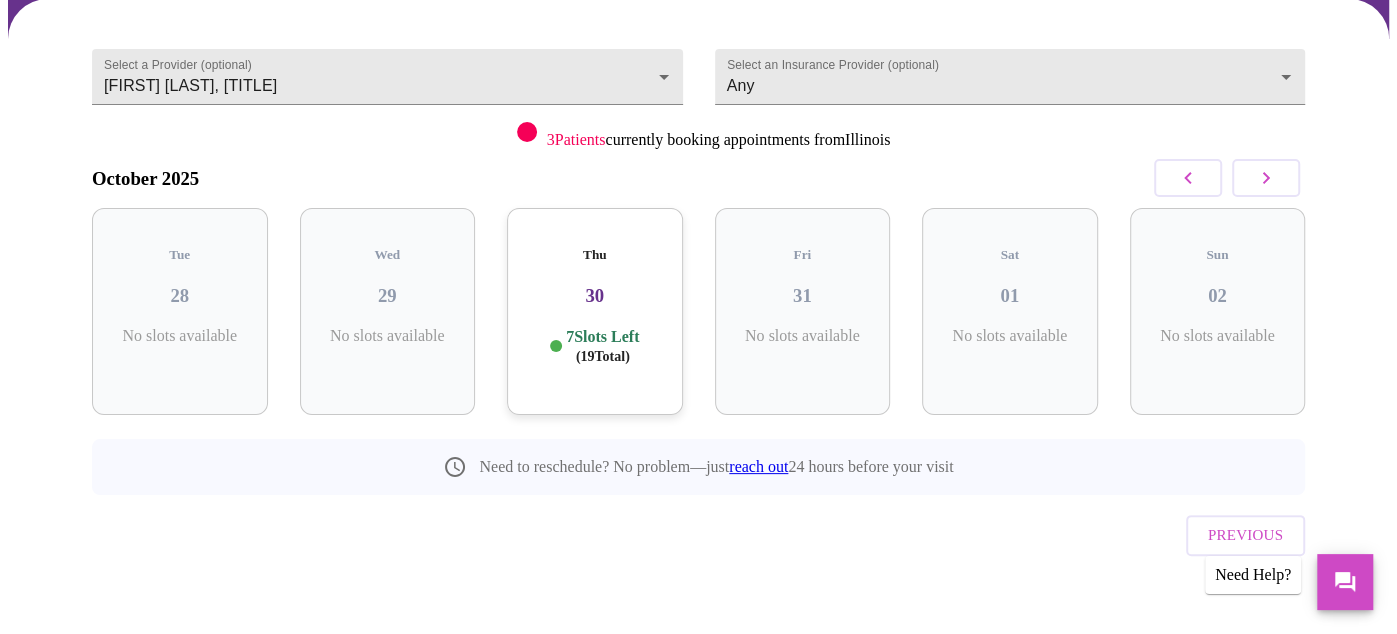click on "Thu 30 7  Slots Left ( 19  Total)" at bounding box center (595, 311) 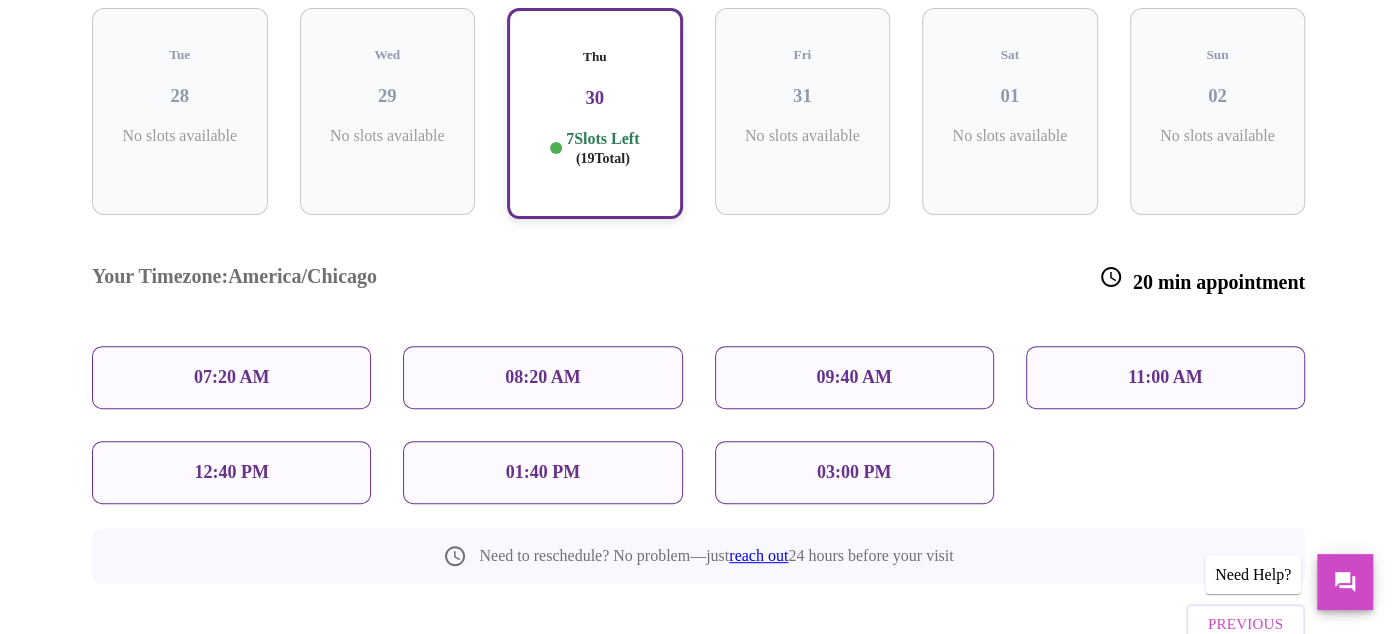 scroll, scrollTop: 377, scrollLeft: 0, axis: vertical 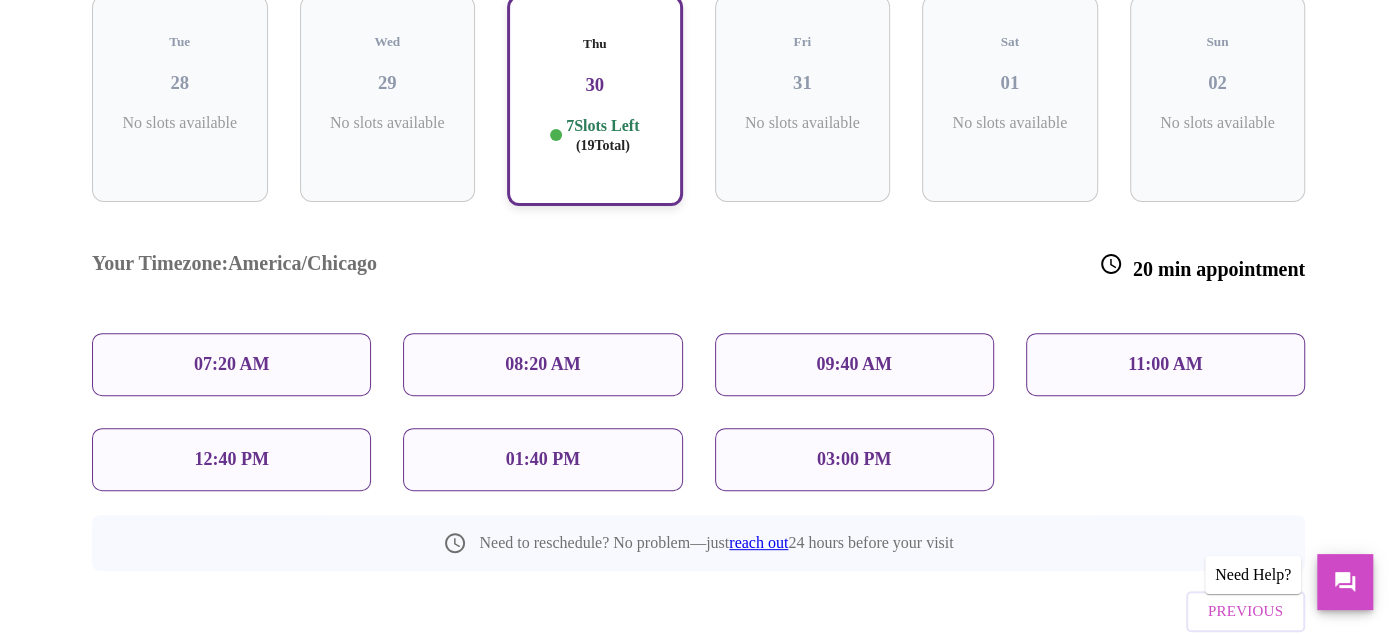click on "12:40 PM" at bounding box center (231, 459) 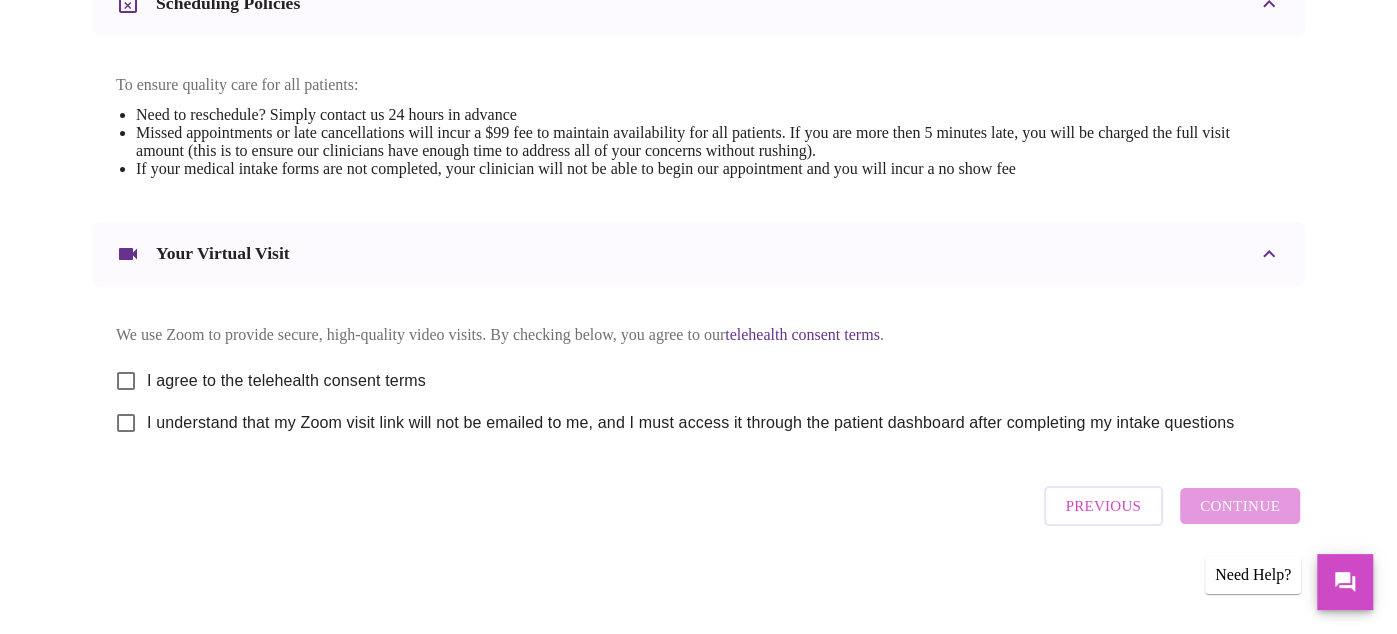 scroll, scrollTop: 878, scrollLeft: 0, axis: vertical 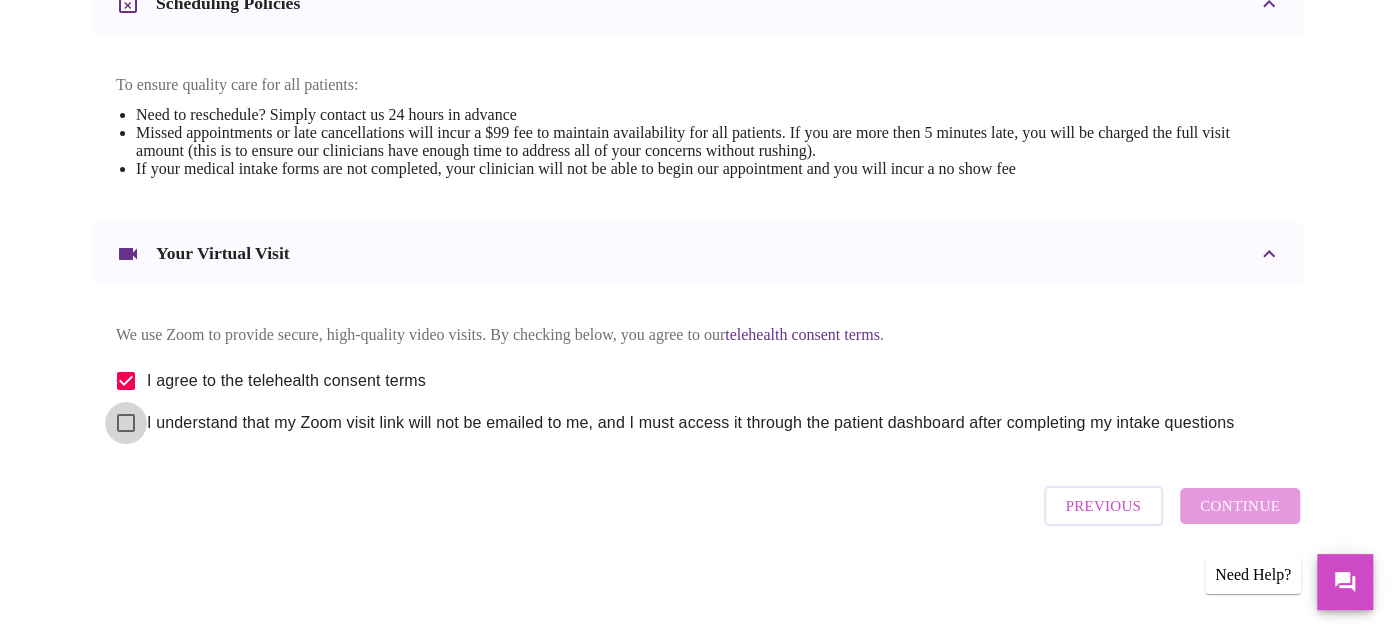 click on "I understand that my Zoom visit link will not be emailed to me, and I must access it through the patient dashboard after completing my intake questions" at bounding box center (126, 423) 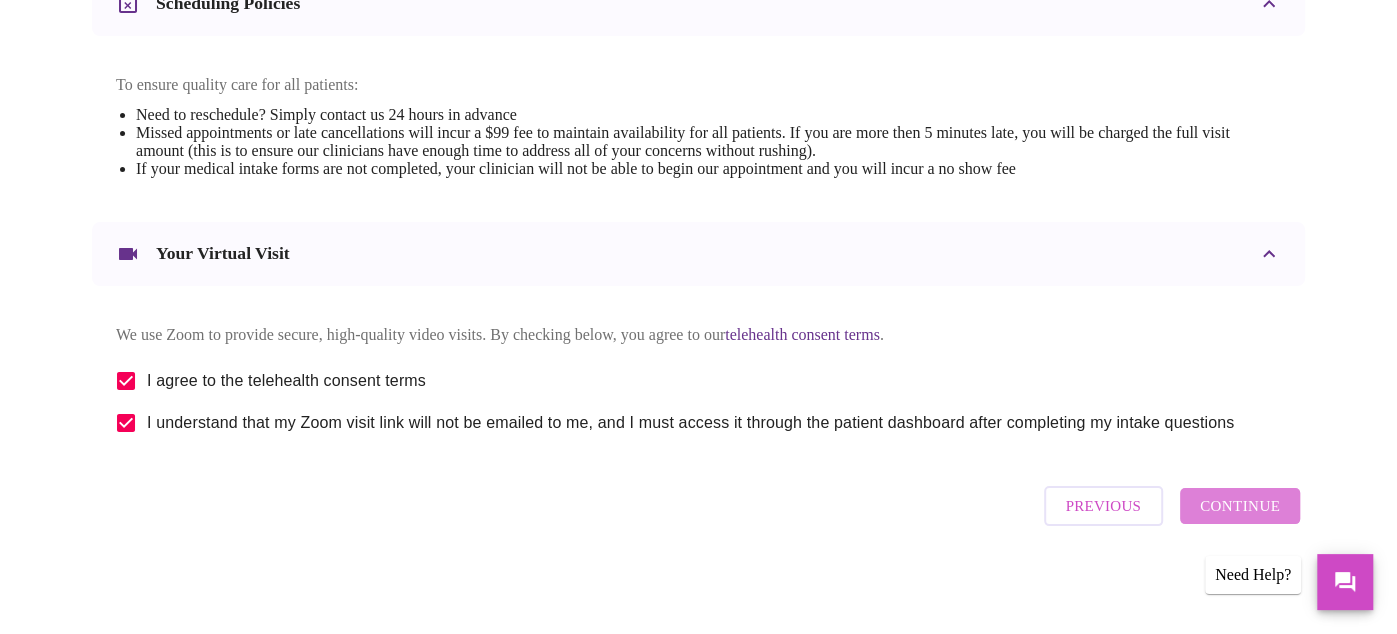 click on "Continue" at bounding box center (1240, 506) 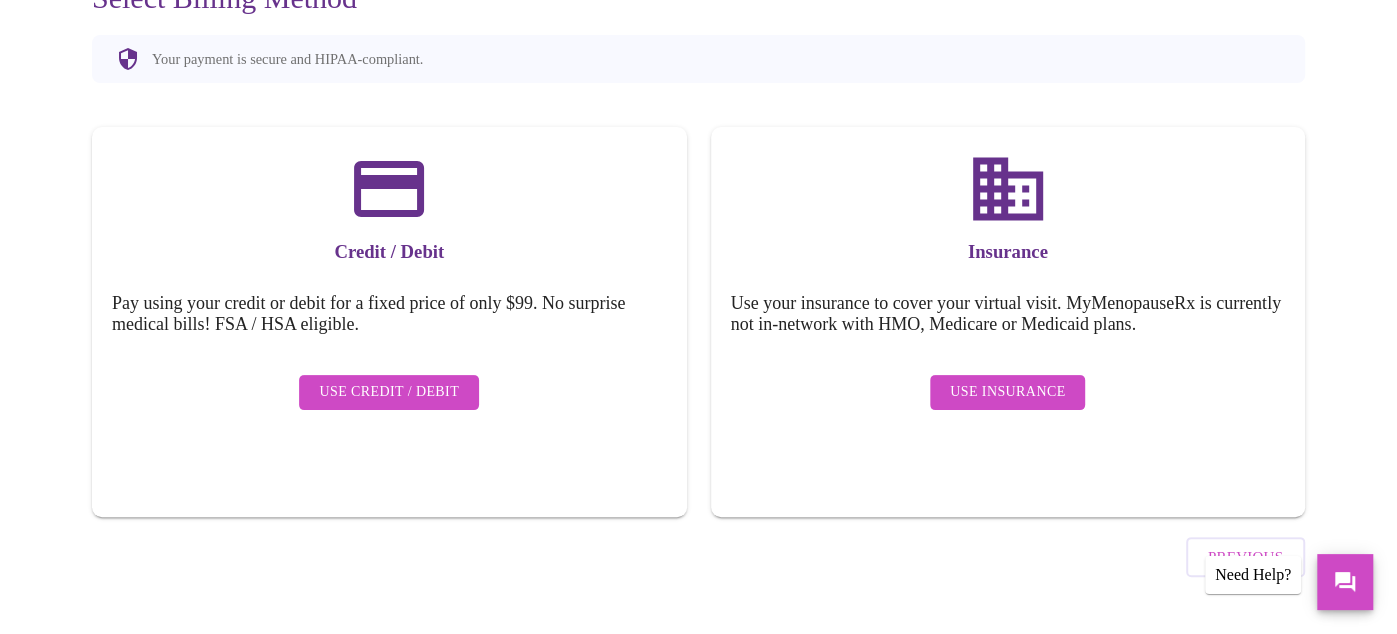 click on "Use Insurance" at bounding box center (1007, 392) 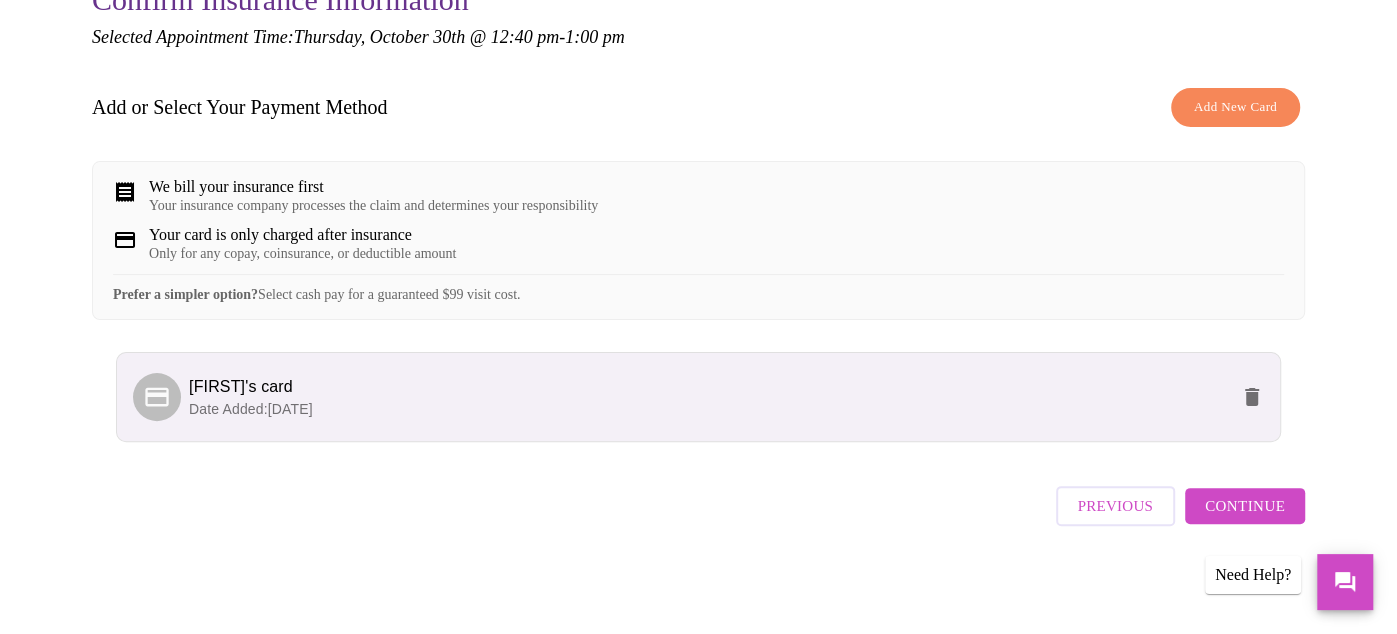 scroll, scrollTop: 250, scrollLeft: 0, axis: vertical 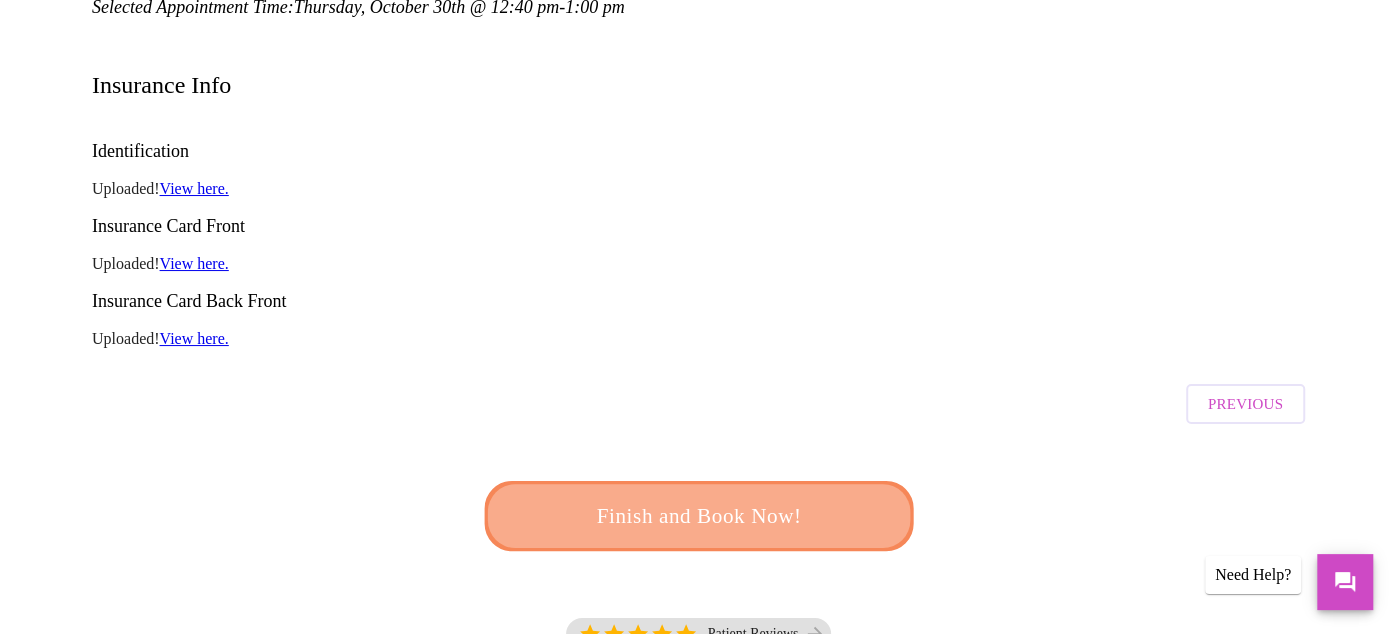 click on "Finish and Book Now!" at bounding box center [699, 516] 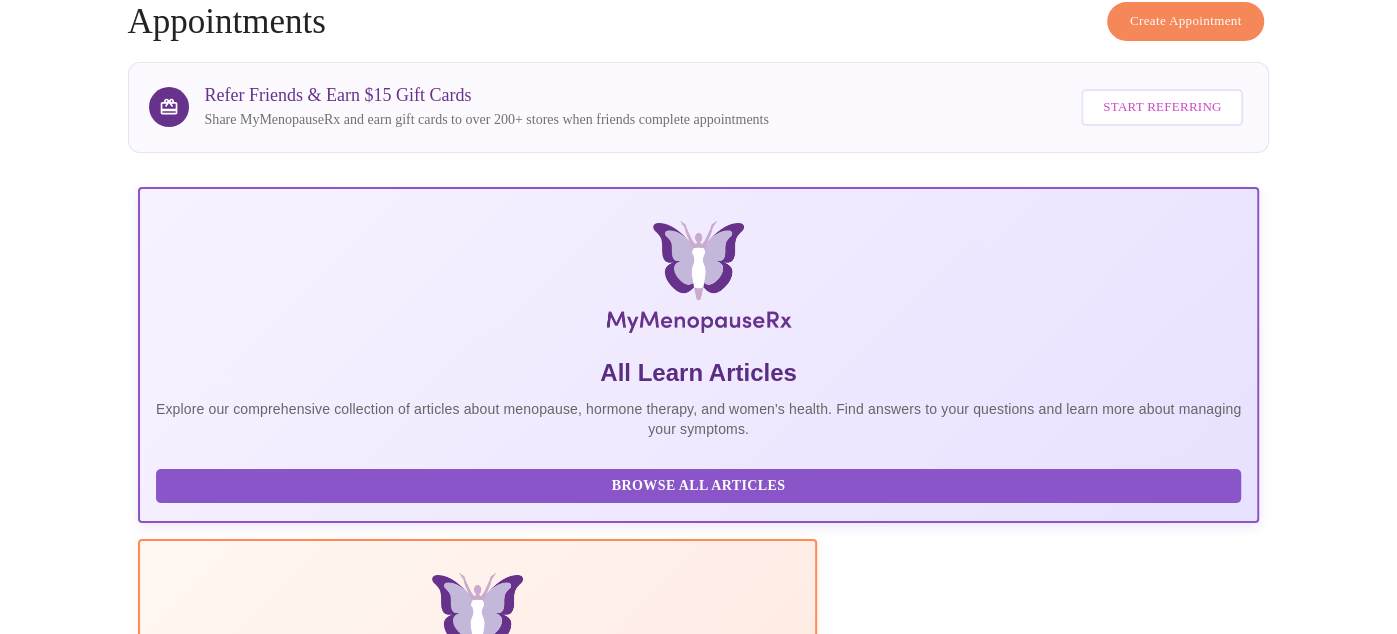 scroll, scrollTop: 250, scrollLeft: 0, axis: vertical 